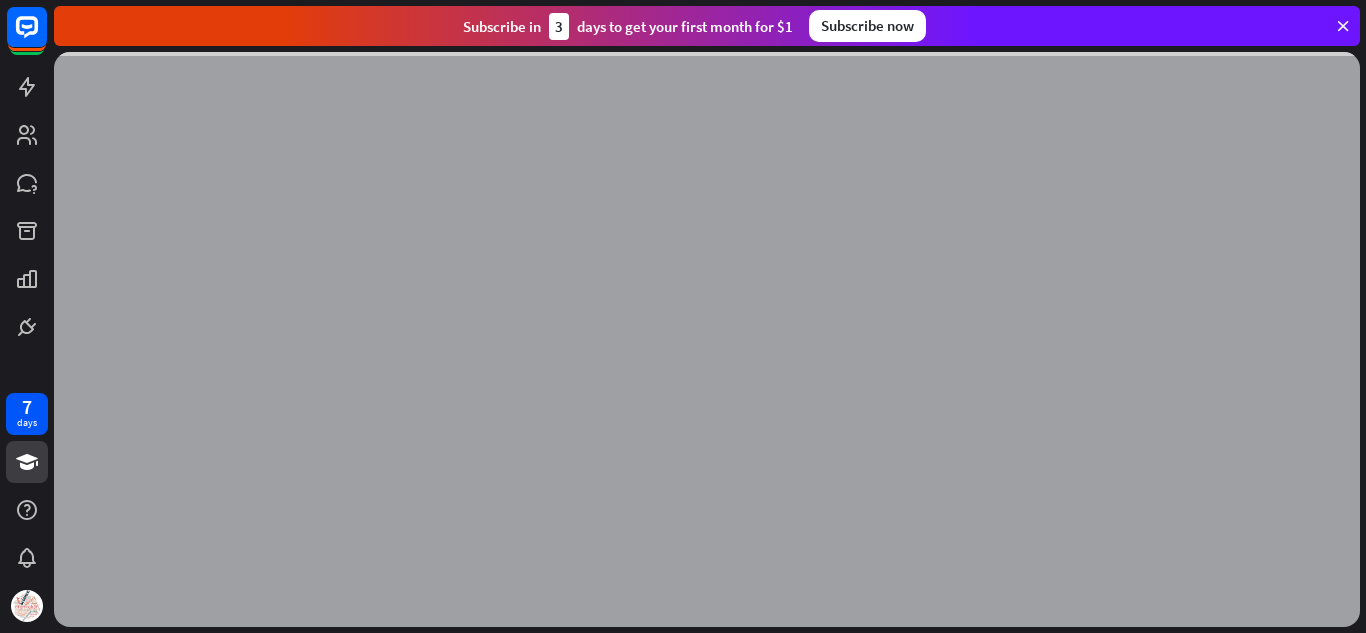 scroll, scrollTop: 0, scrollLeft: 0, axis: both 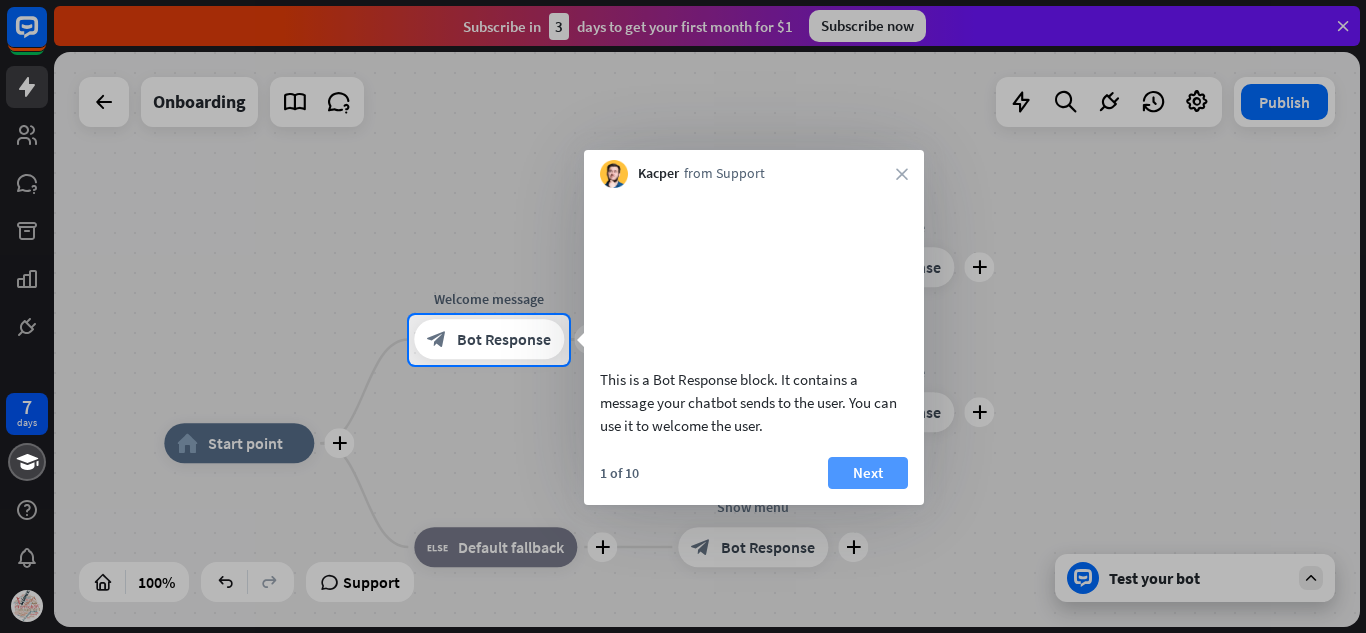 click on "Next" at bounding box center [868, 473] 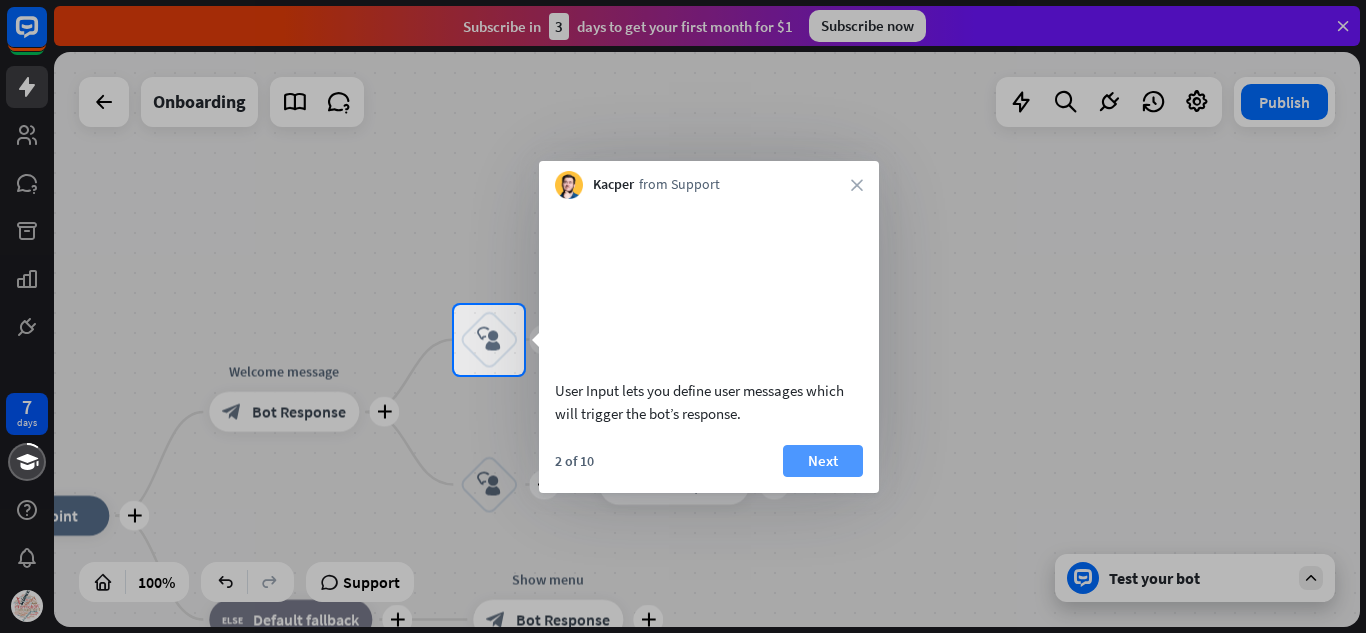 click on "Next" at bounding box center [823, 461] 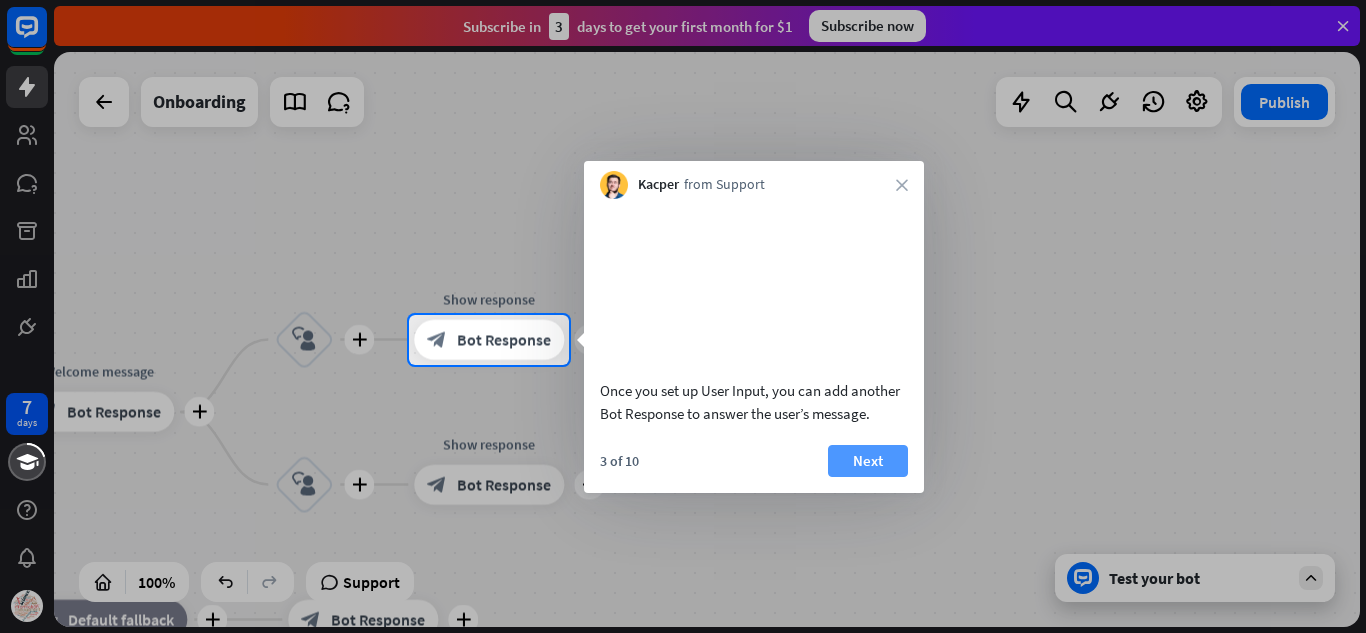 click on "Next" at bounding box center (868, 461) 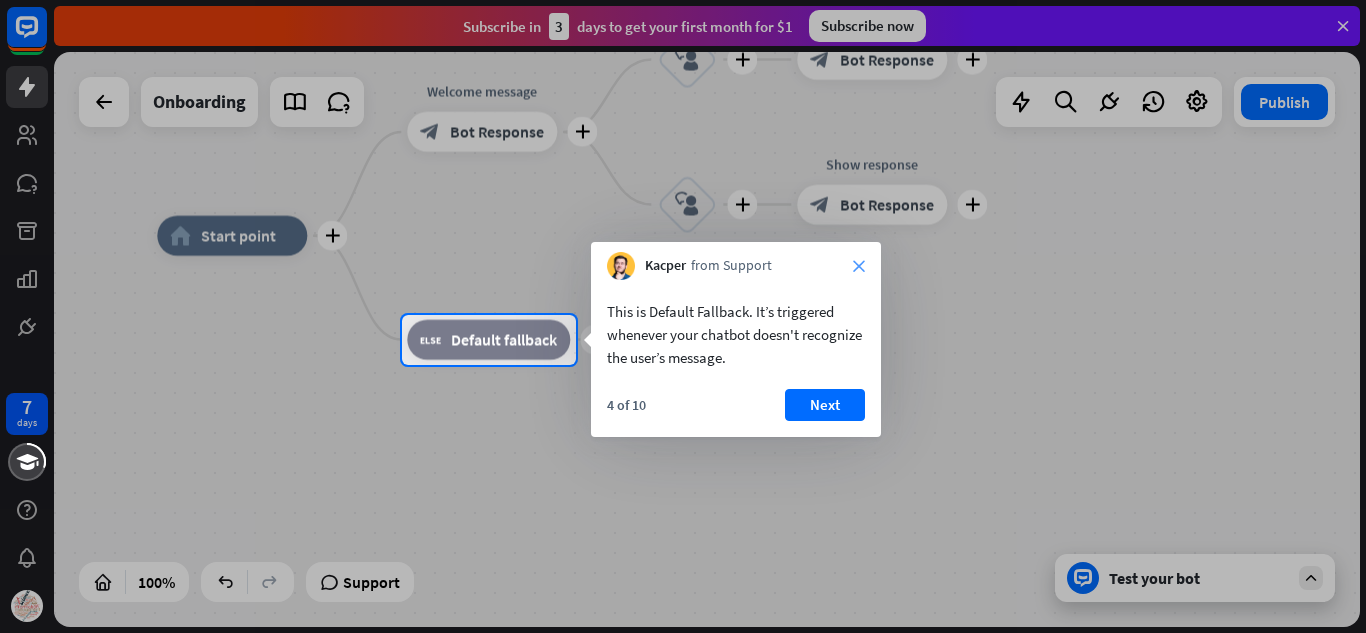 click on "close" at bounding box center (859, 266) 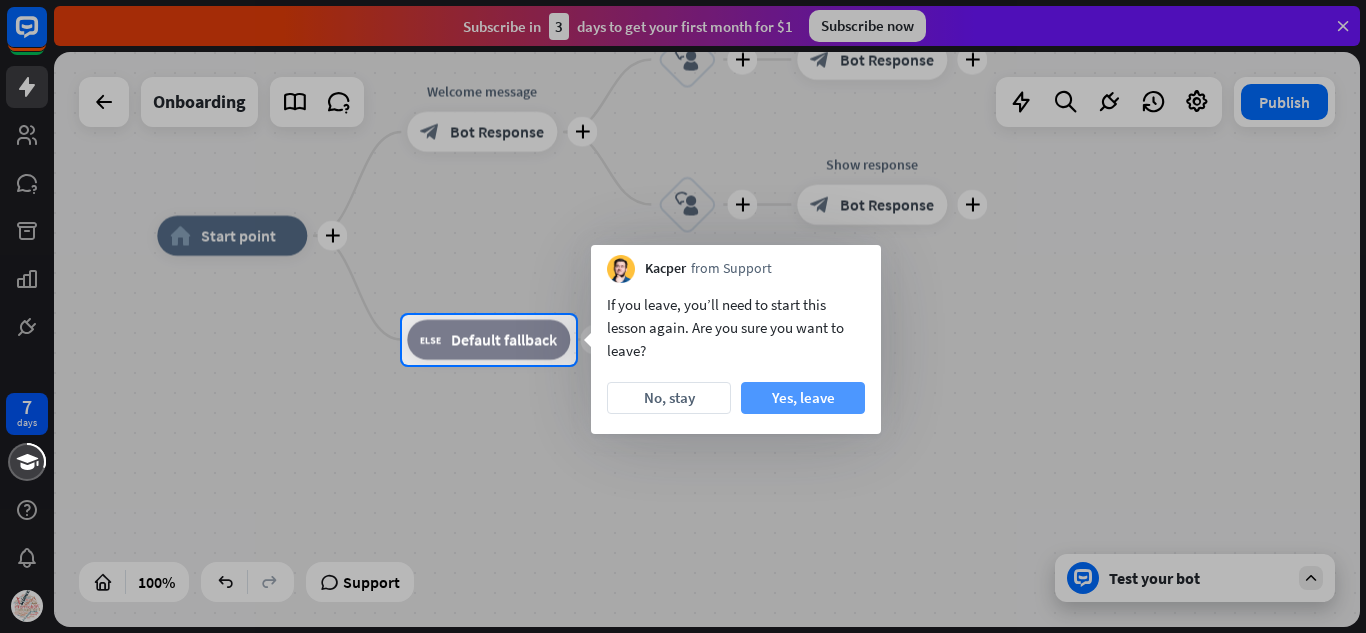 click on "Yes, leave" at bounding box center [803, 398] 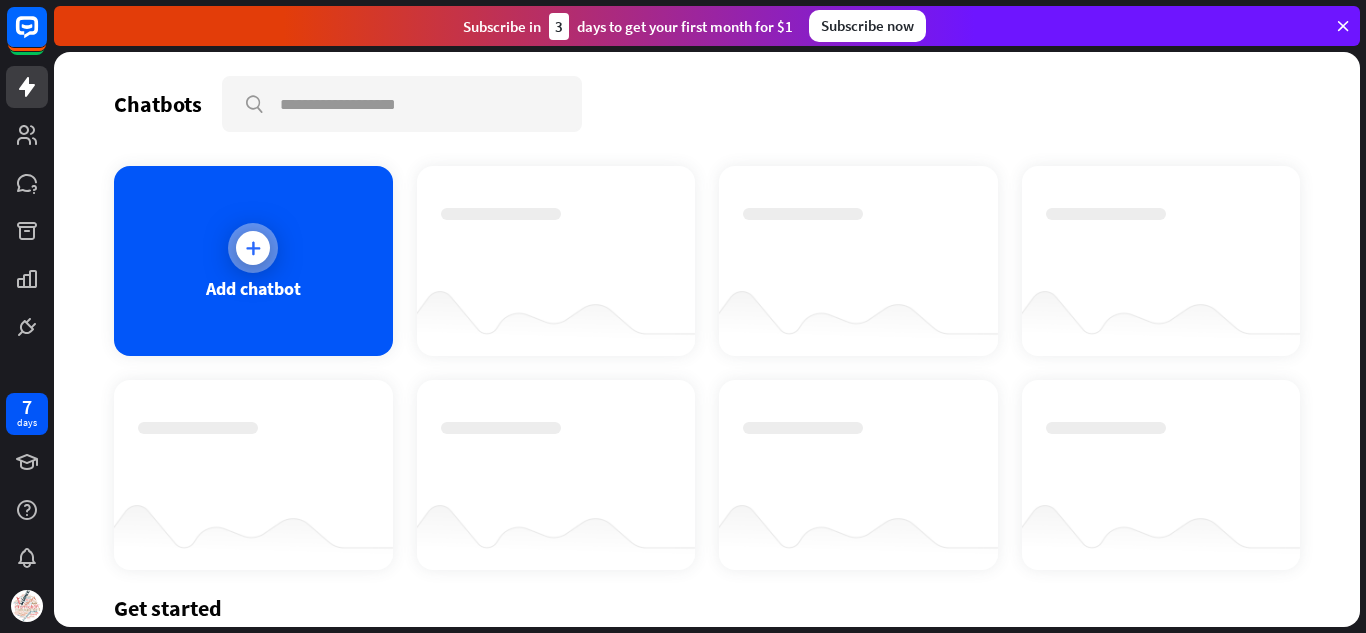 click on "Add chatbot" at bounding box center [253, 288] 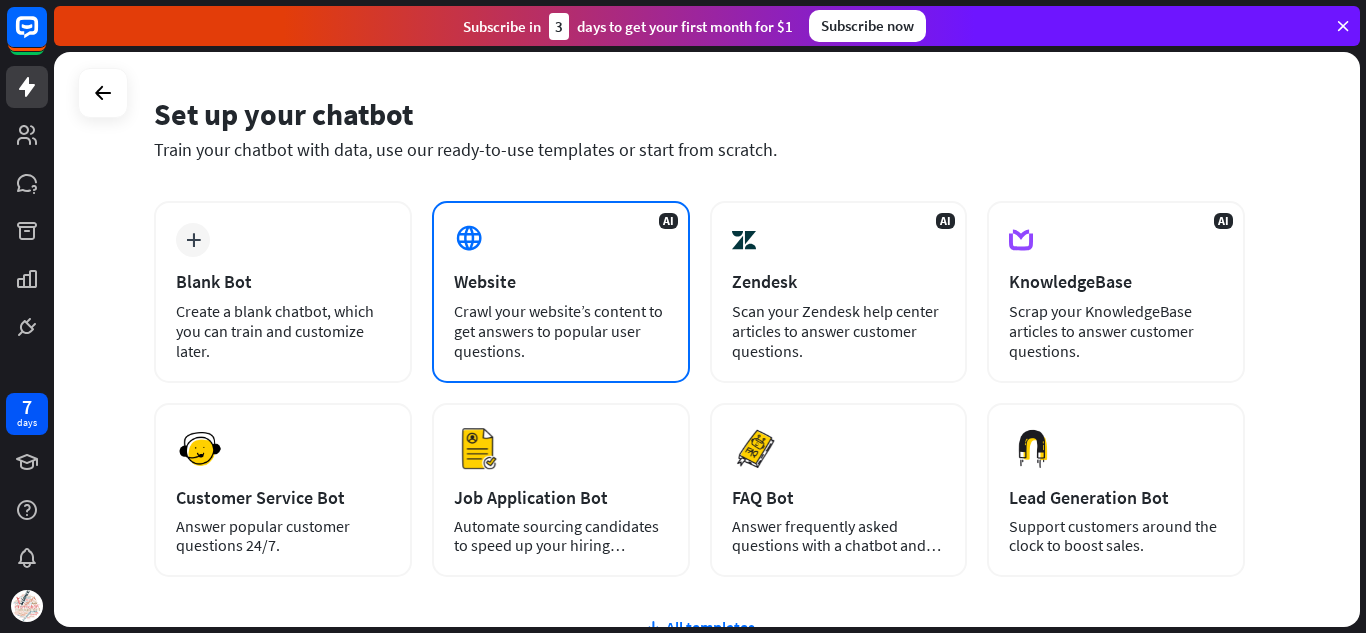 scroll, scrollTop: 73, scrollLeft: 0, axis: vertical 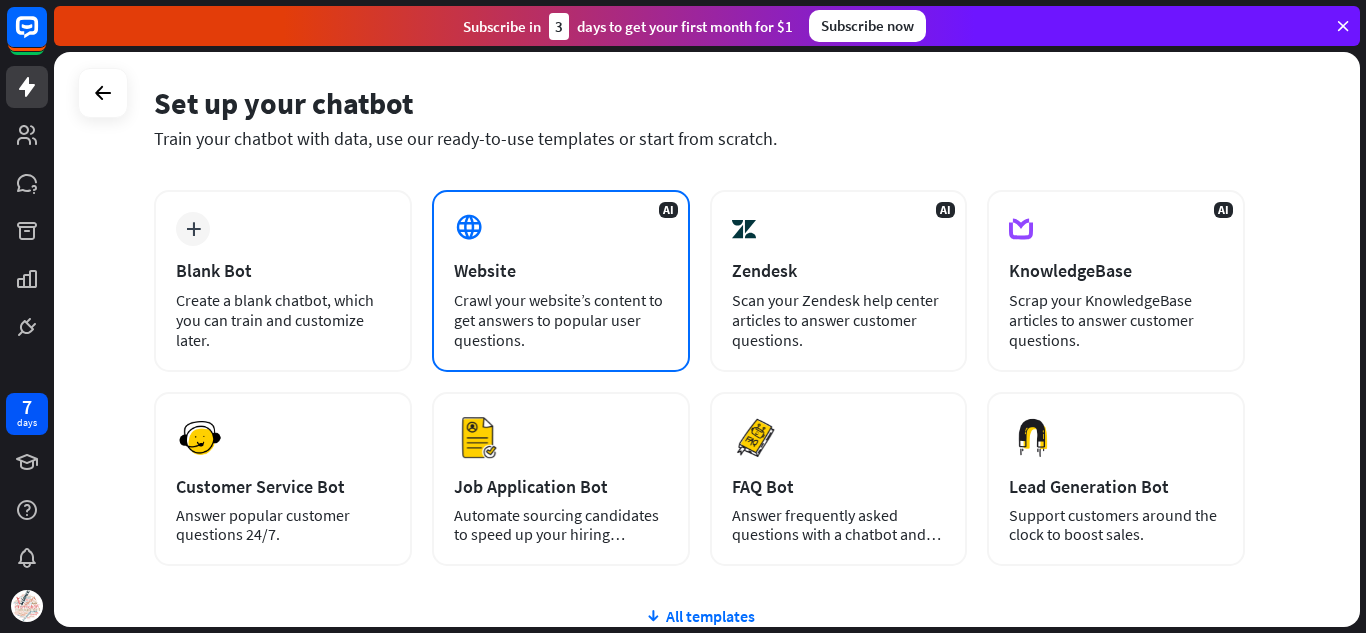 click on "AI     Website
Crawl your website’s content to get answers to
popular user questions." at bounding box center (561, 281) 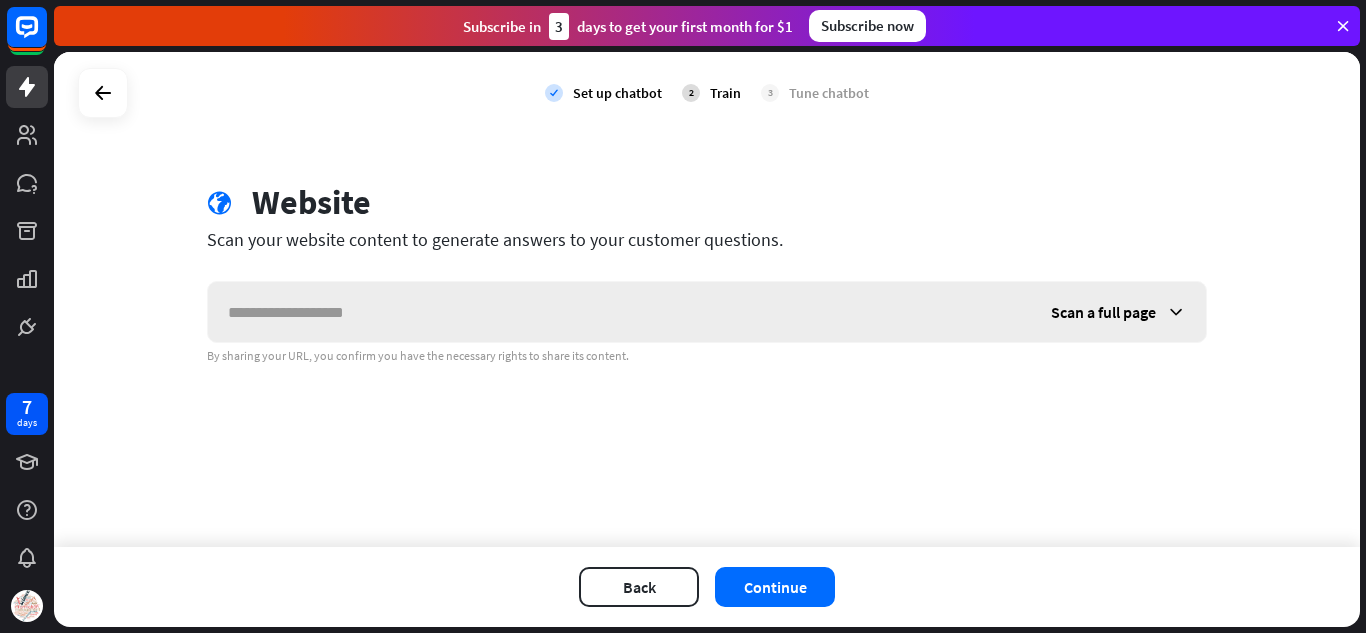 click at bounding box center (619, 312) 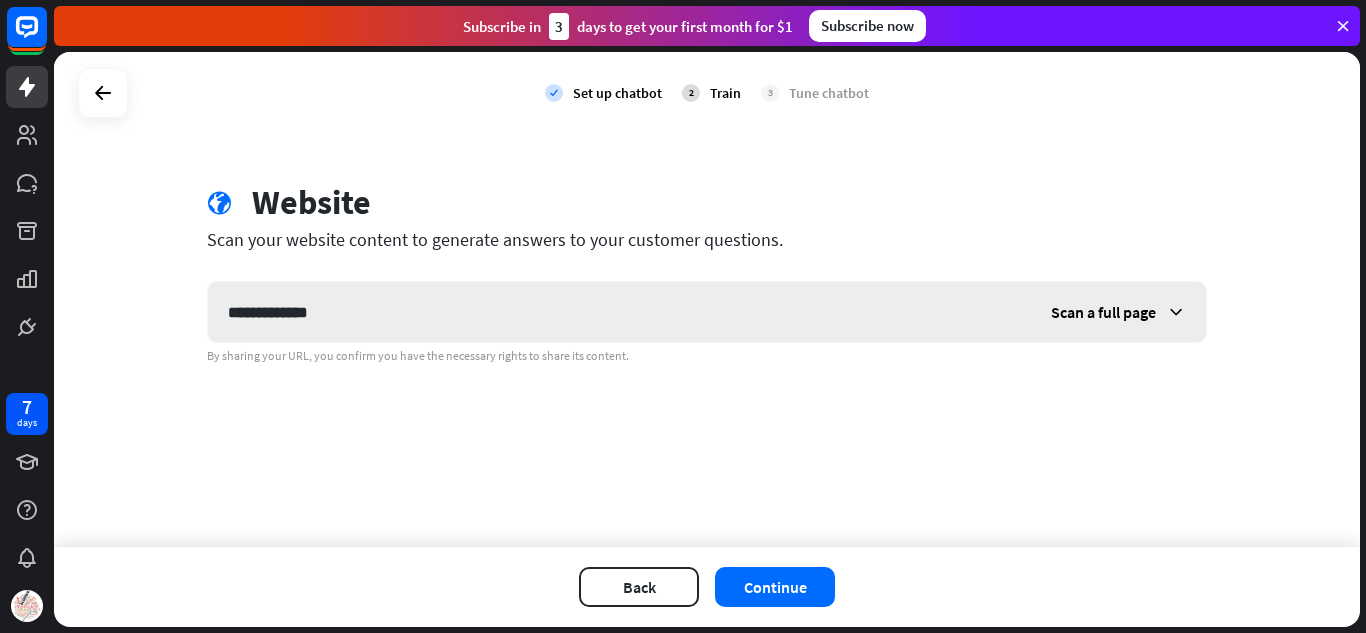 click on "**********" at bounding box center [619, 312] 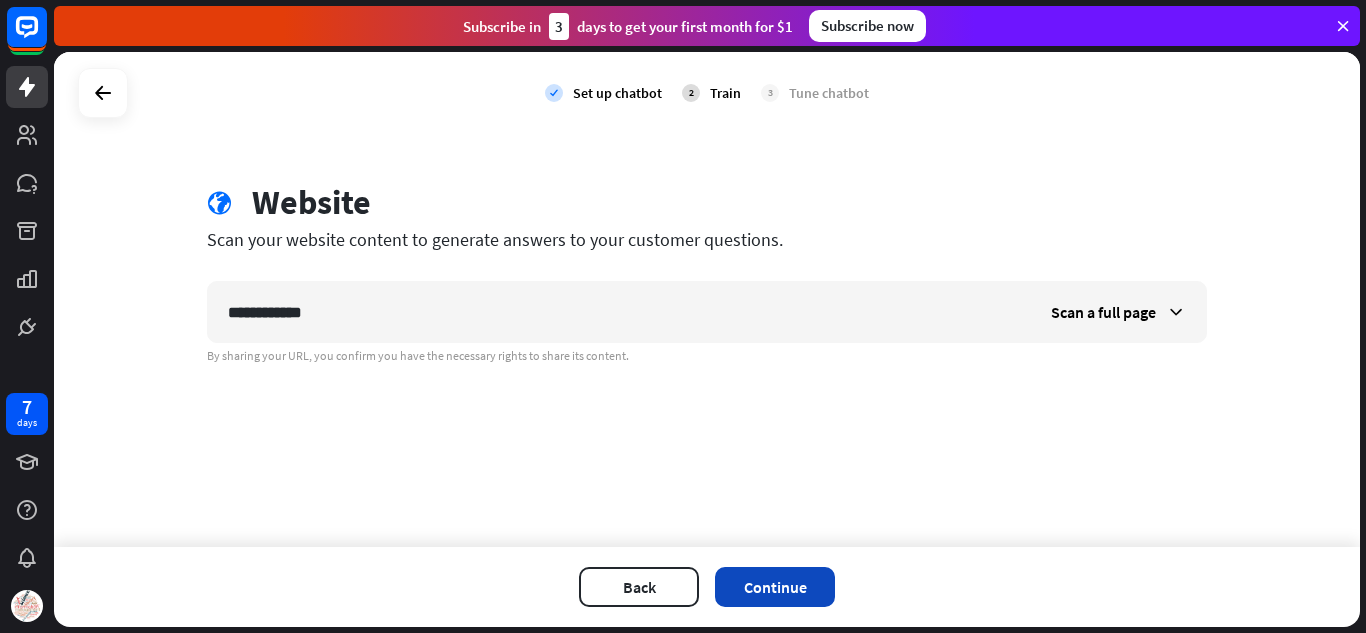 type on "**********" 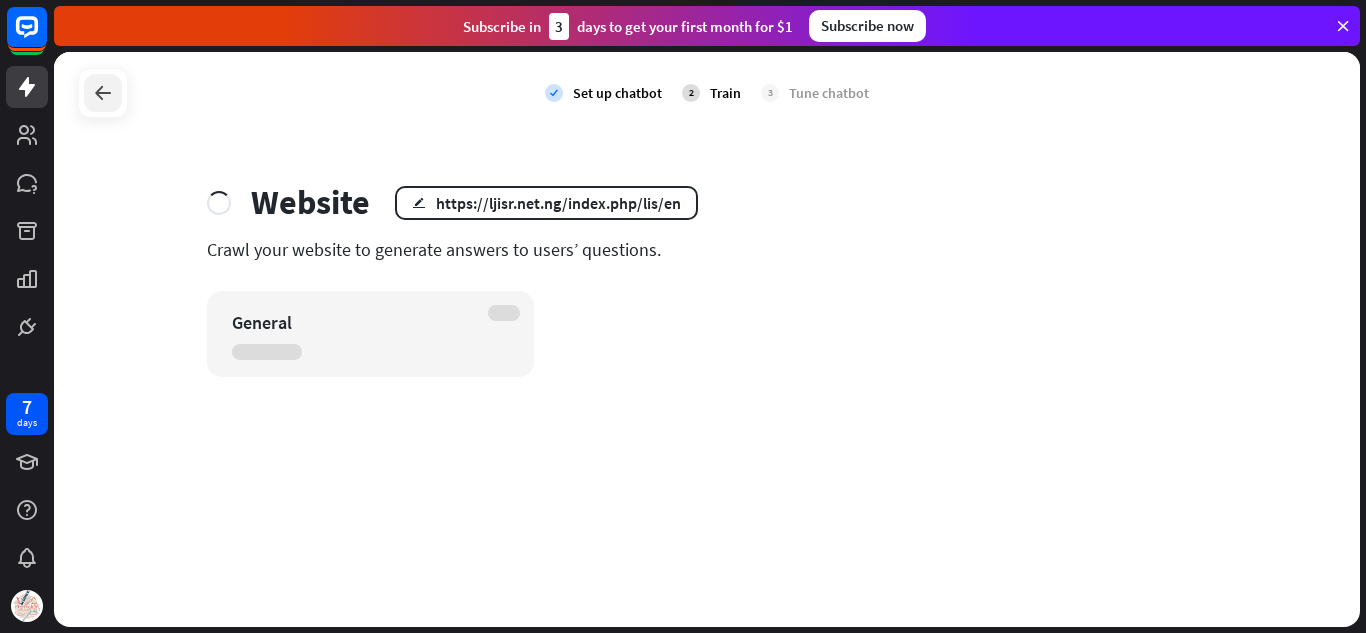 click at bounding box center [103, 93] 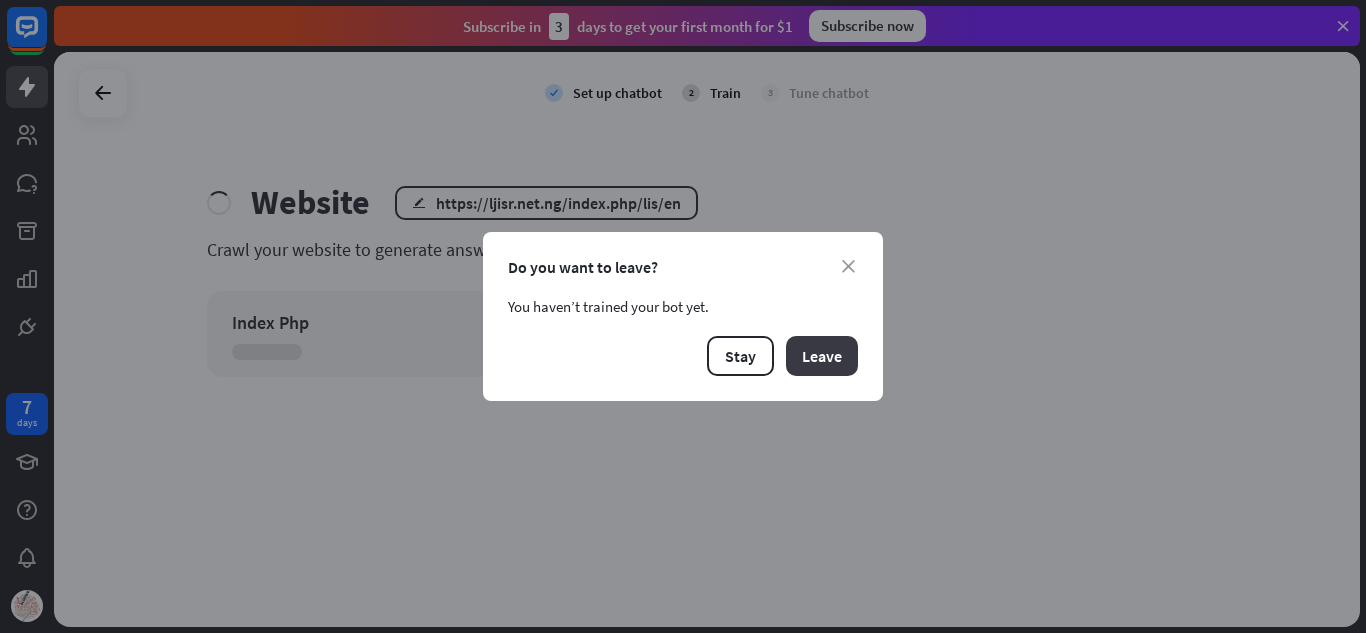 click on "Leave" at bounding box center [822, 356] 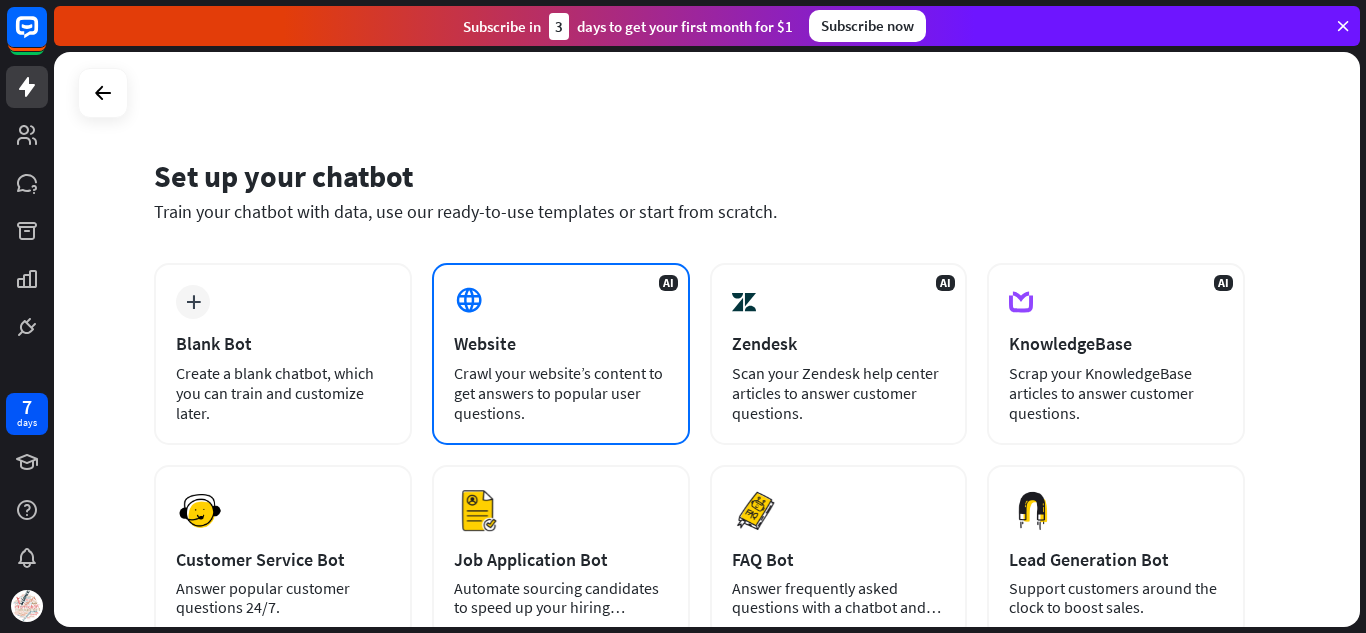 click on "AI     Website
Crawl your website’s content to get answers to
popular user questions." at bounding box center [561, 354] 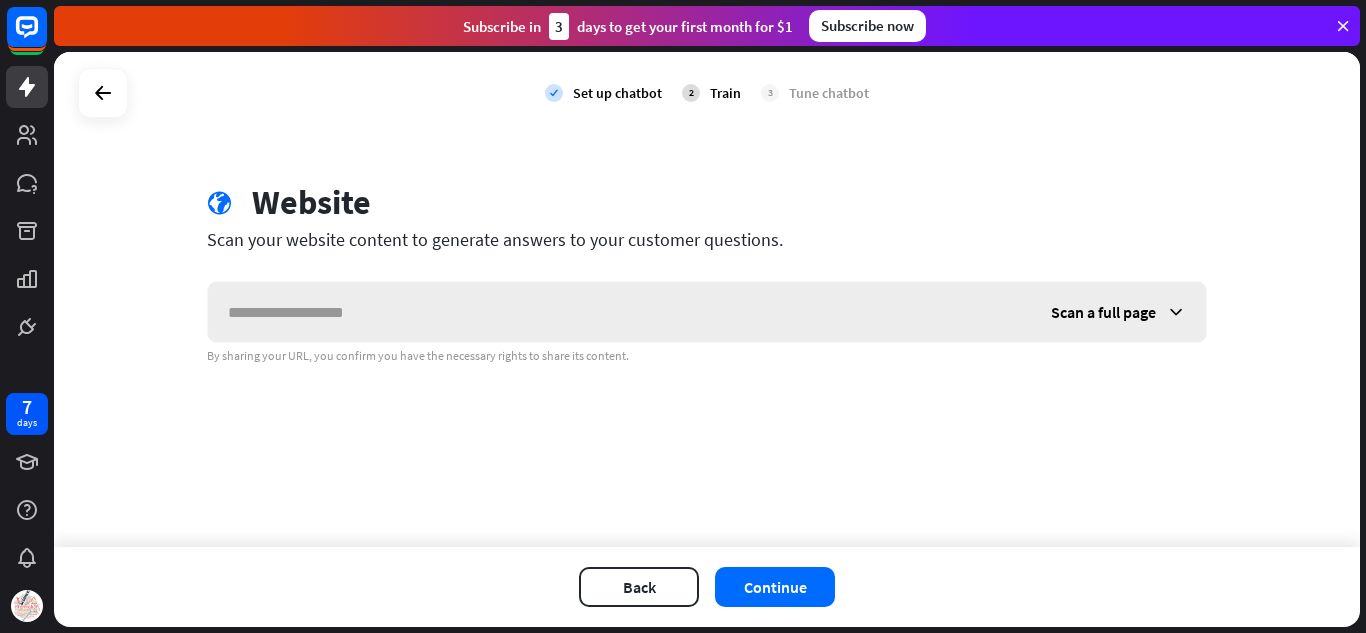 click on "Scan a full page" at bounding box center (1118, 312) 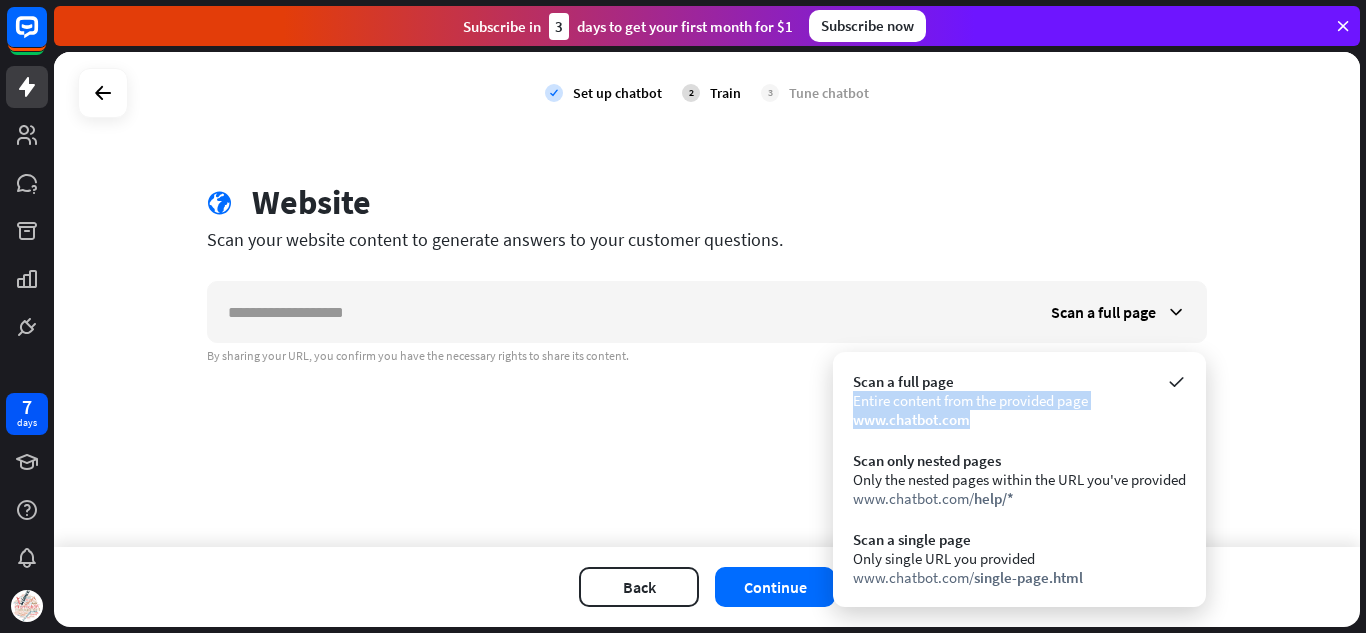 drag, startPoint x: 978, startPoint y: 387, endPoint x: 975, endPoint y: 415, distance: 28.160255 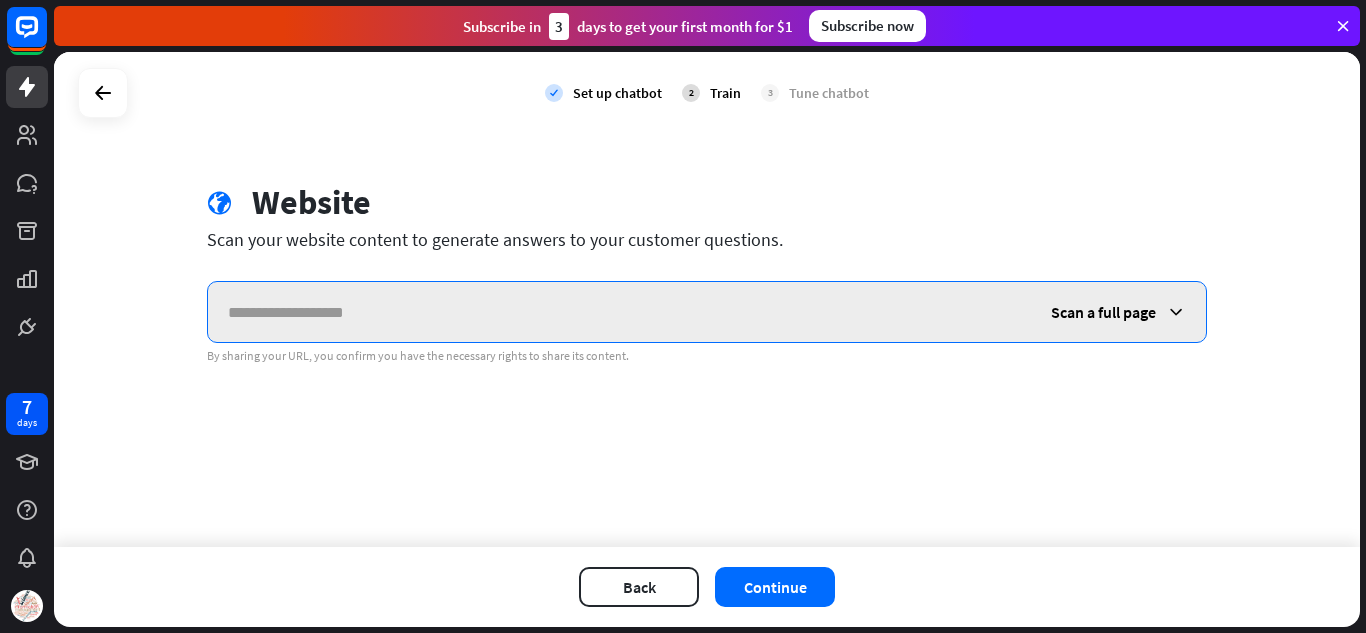 click at bounding box center (619, 312) 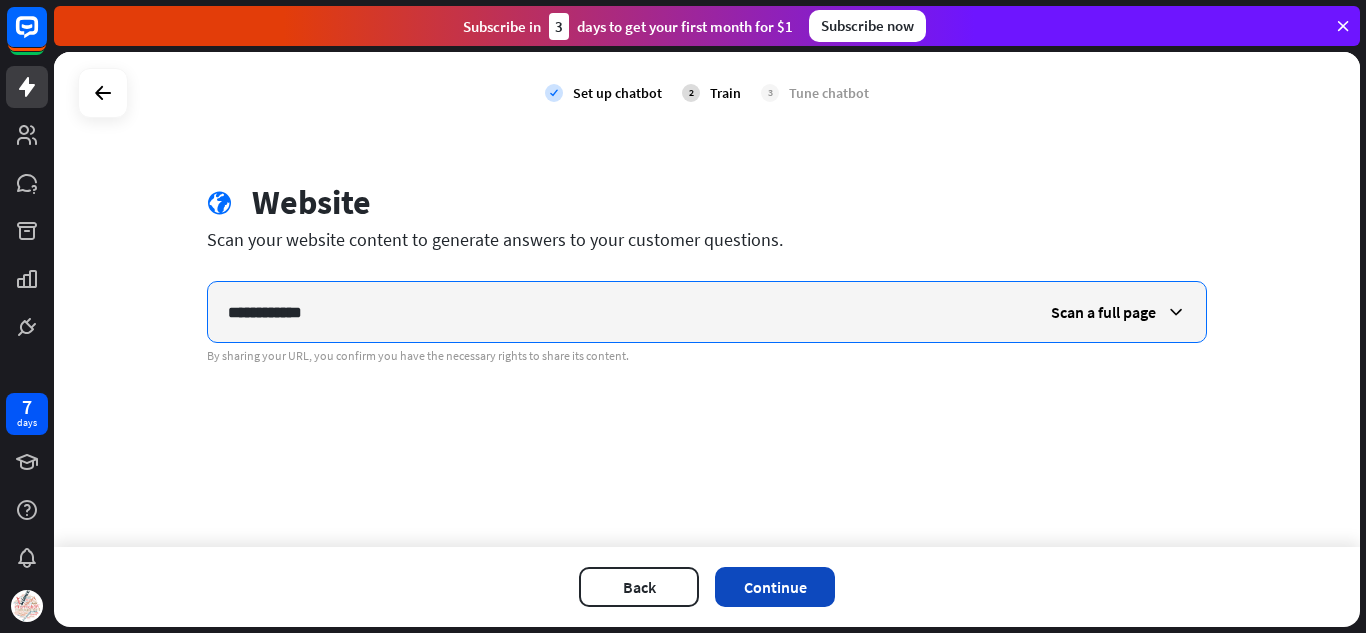 type on "**********" 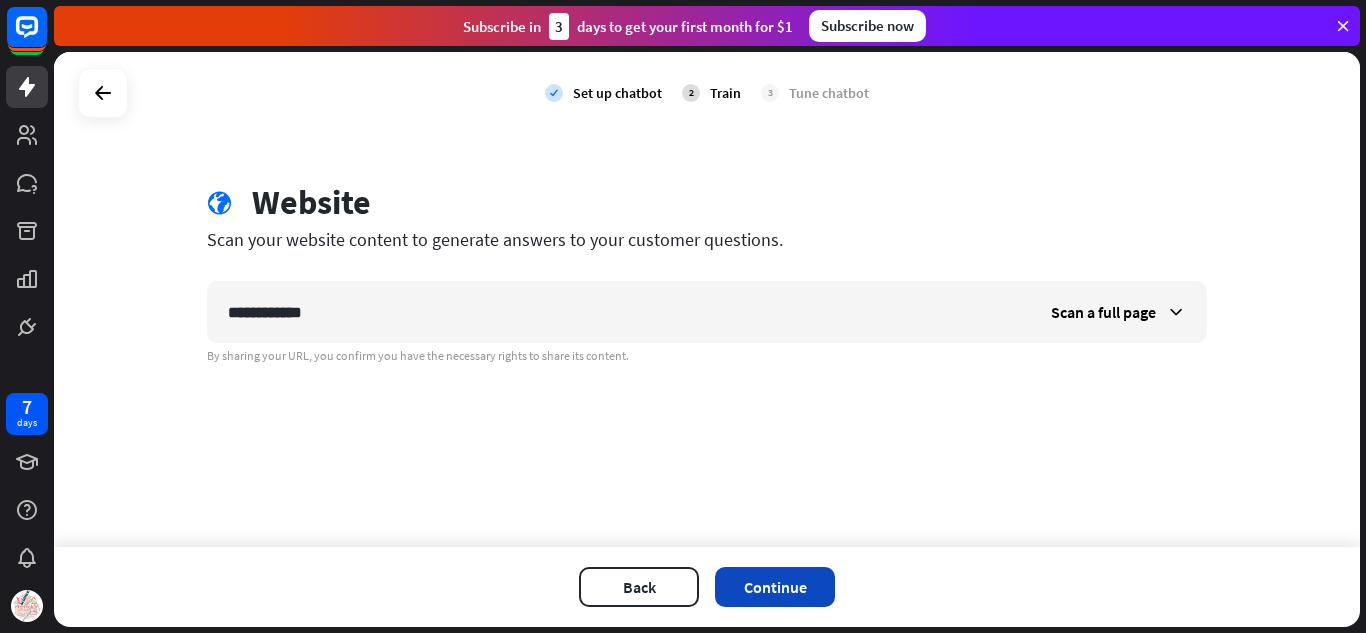 click on "Continue" at bounding box center (775, 587) 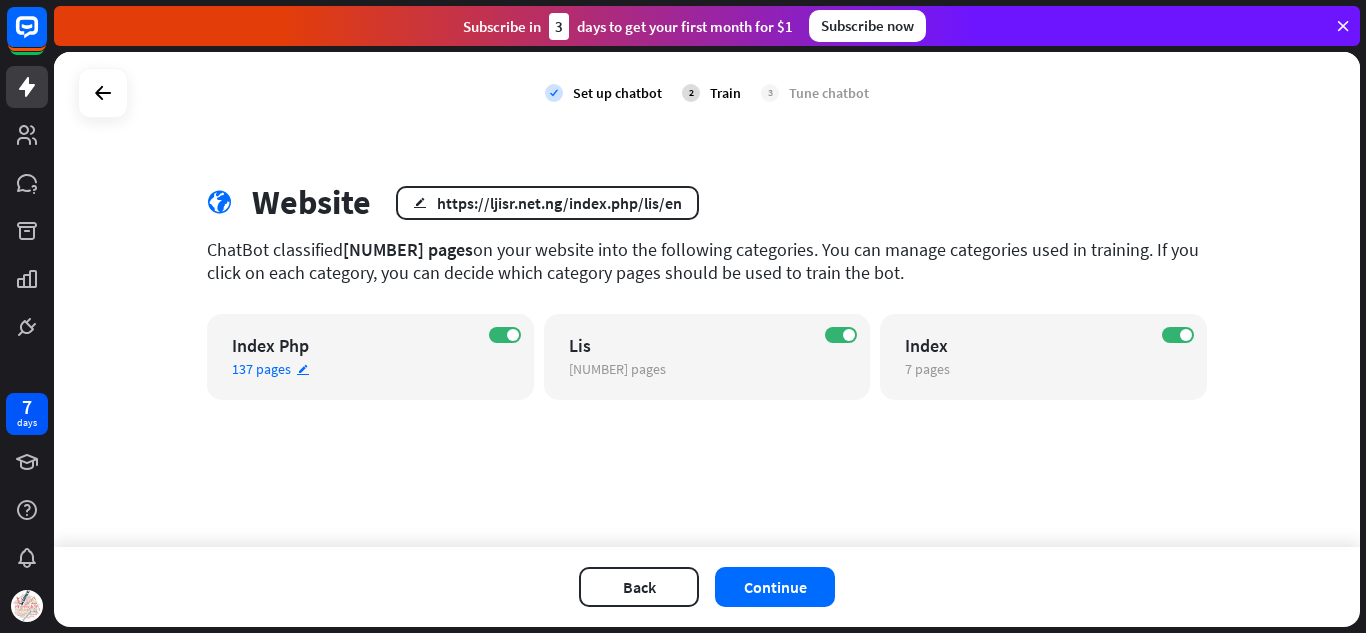 click on "edit" at bounding box center (303, 369) 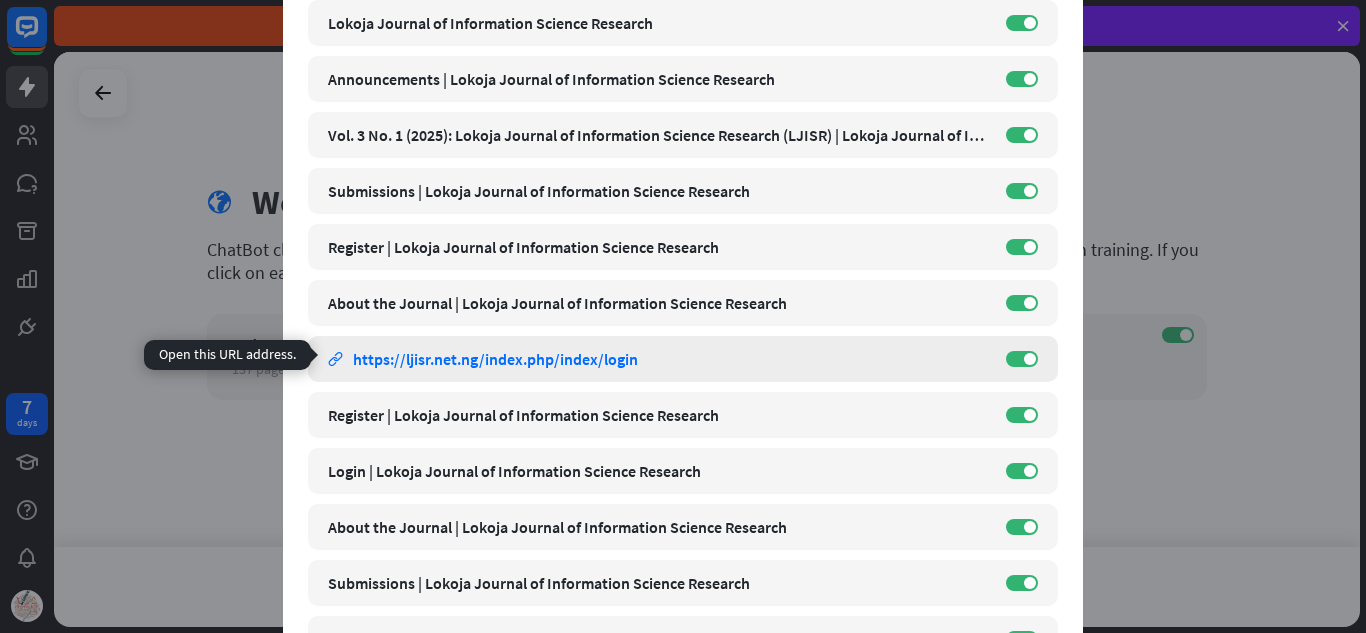 scroll, scrollTop: 173, scrollLeft: 0, axis: vertical 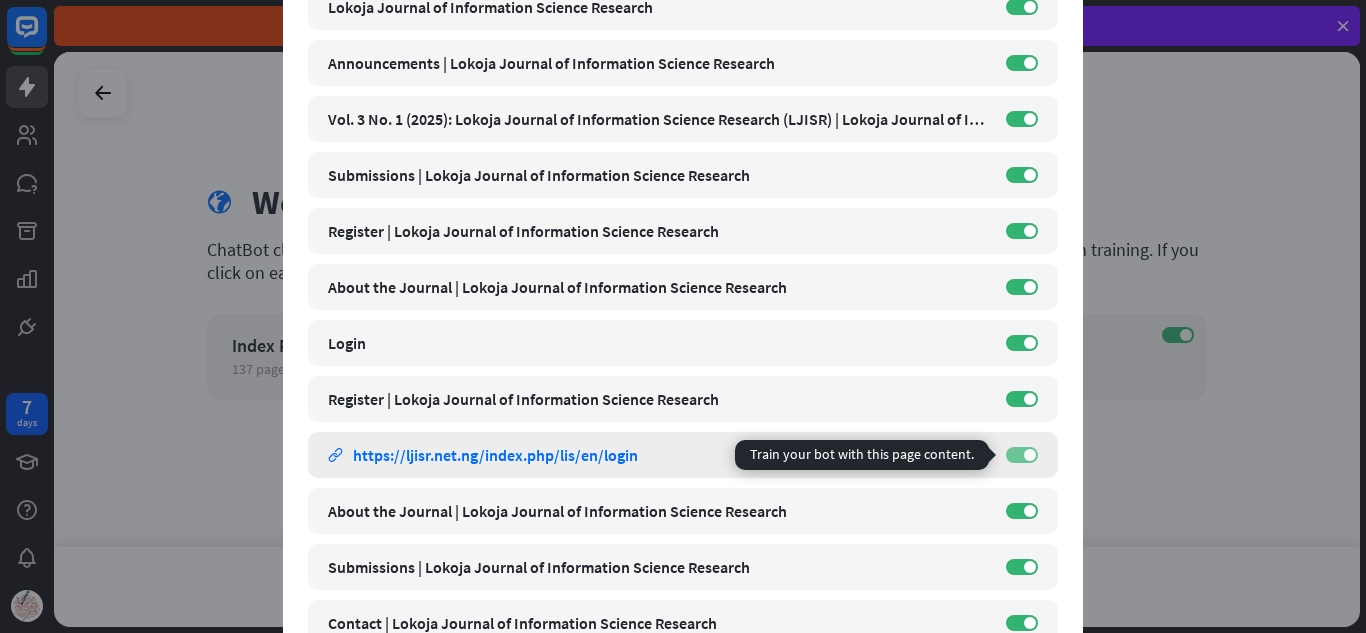 click on "ON" at bounding box center (1022, 455) 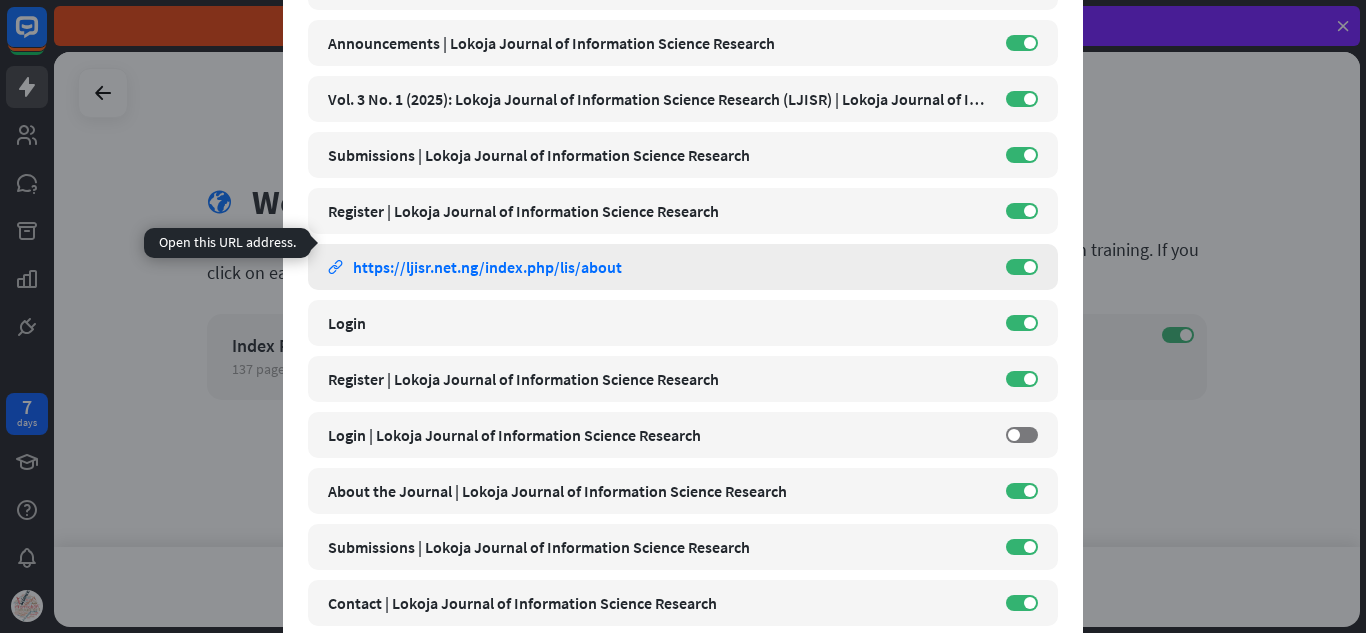 scroll, scrollTop: 227, scrollLeft: 0, axis: vertical 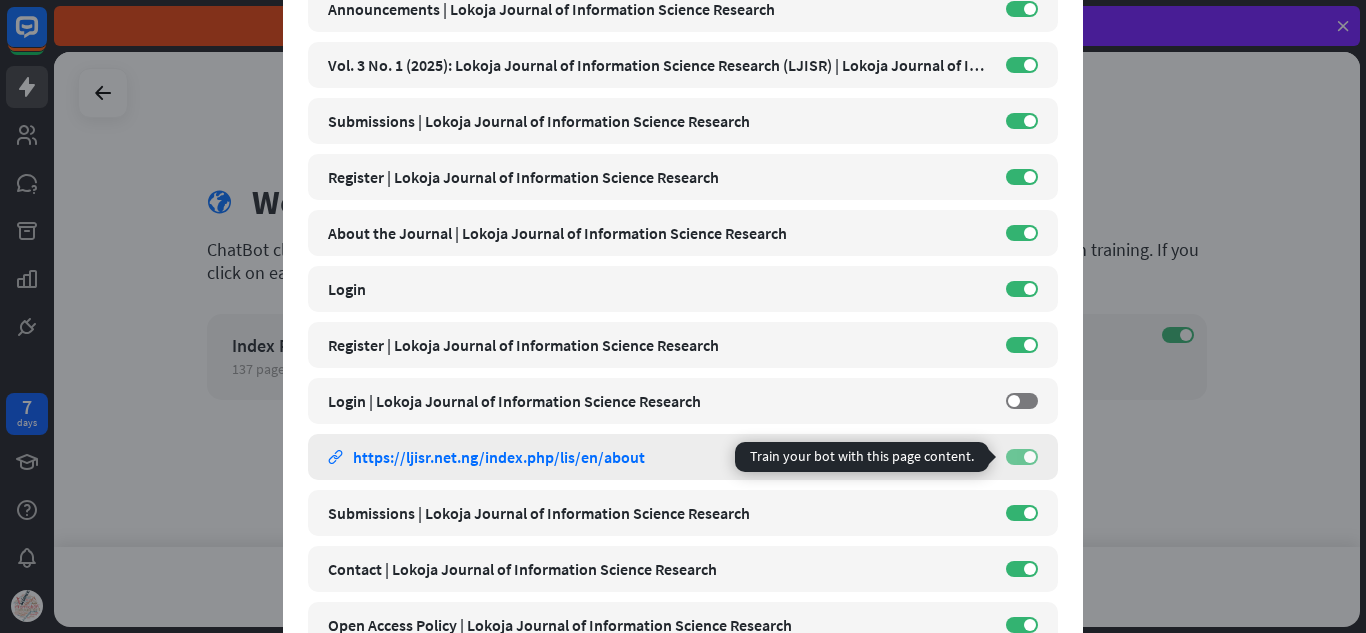 click on "ON" at bounding box center (1022, 457) 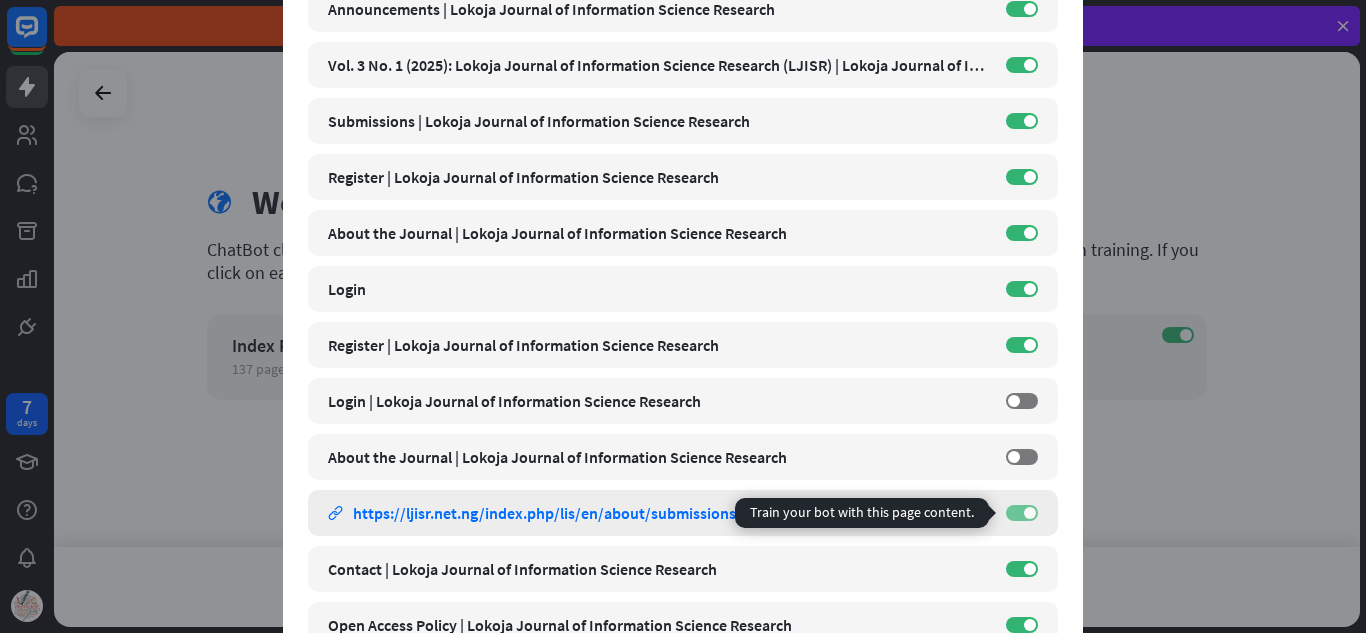 click on "ON" at bounding box center (1022, 513) 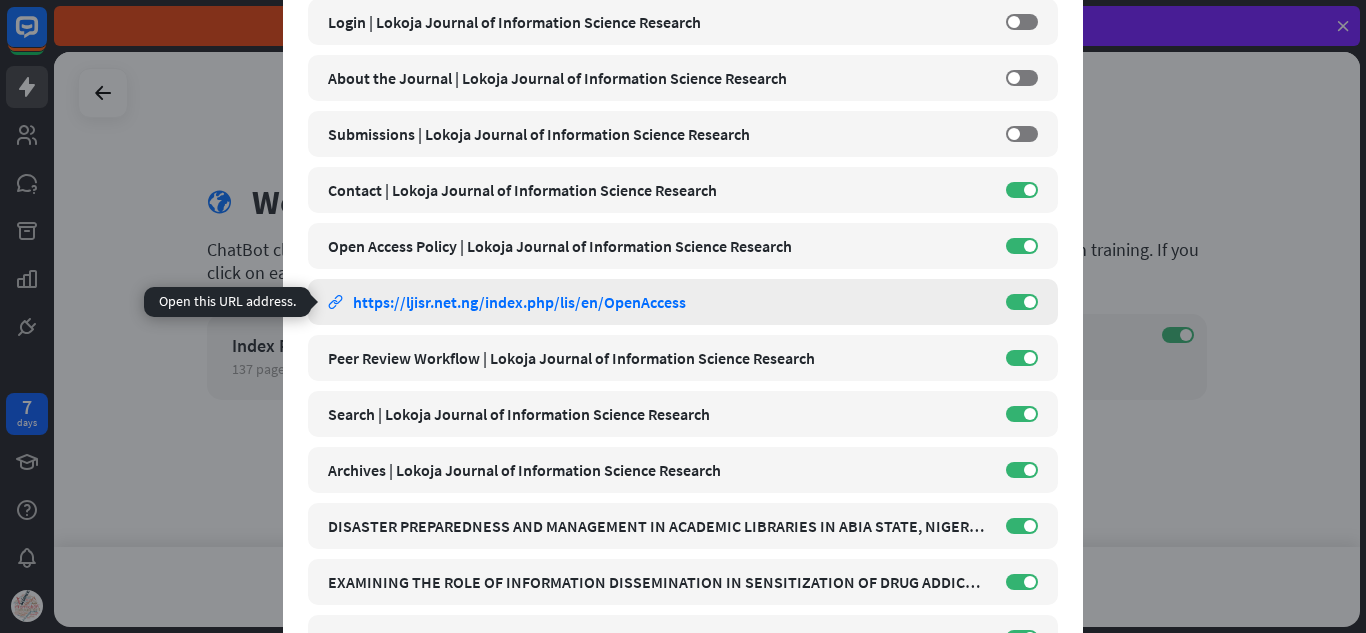 scroll, scrollTop: 620, scrollLeft: 0, axis: vertical 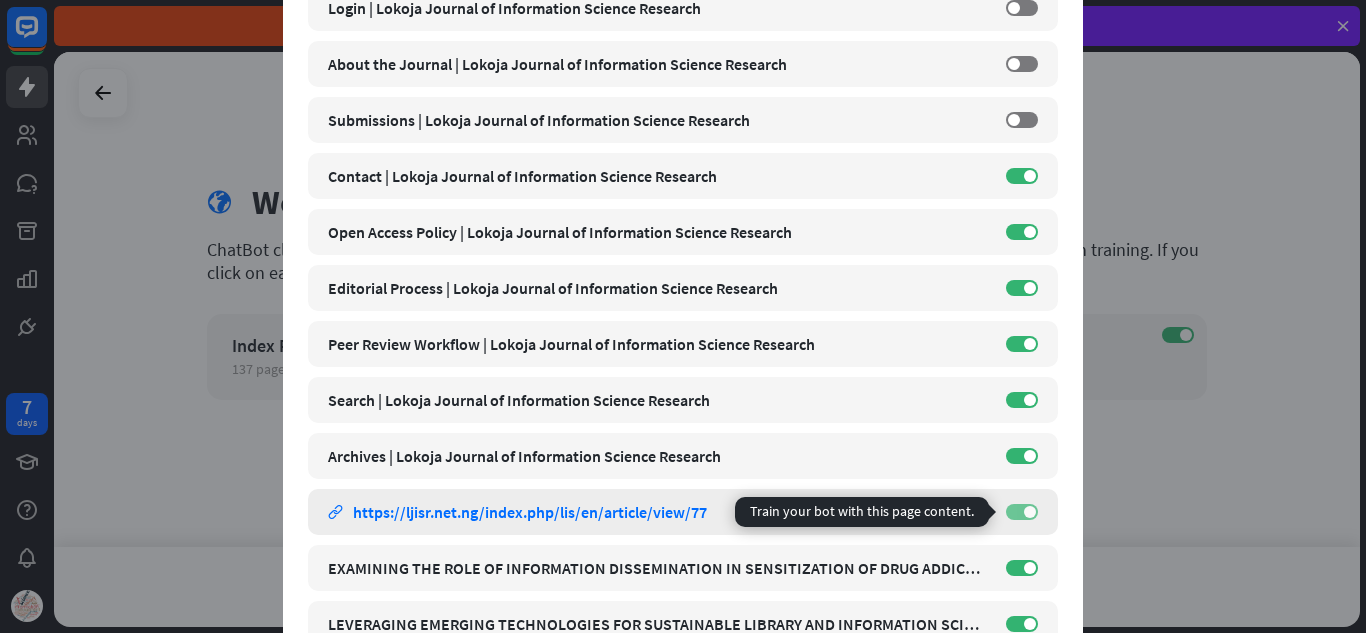 click on "ON" at bounding box center (1022, 512) 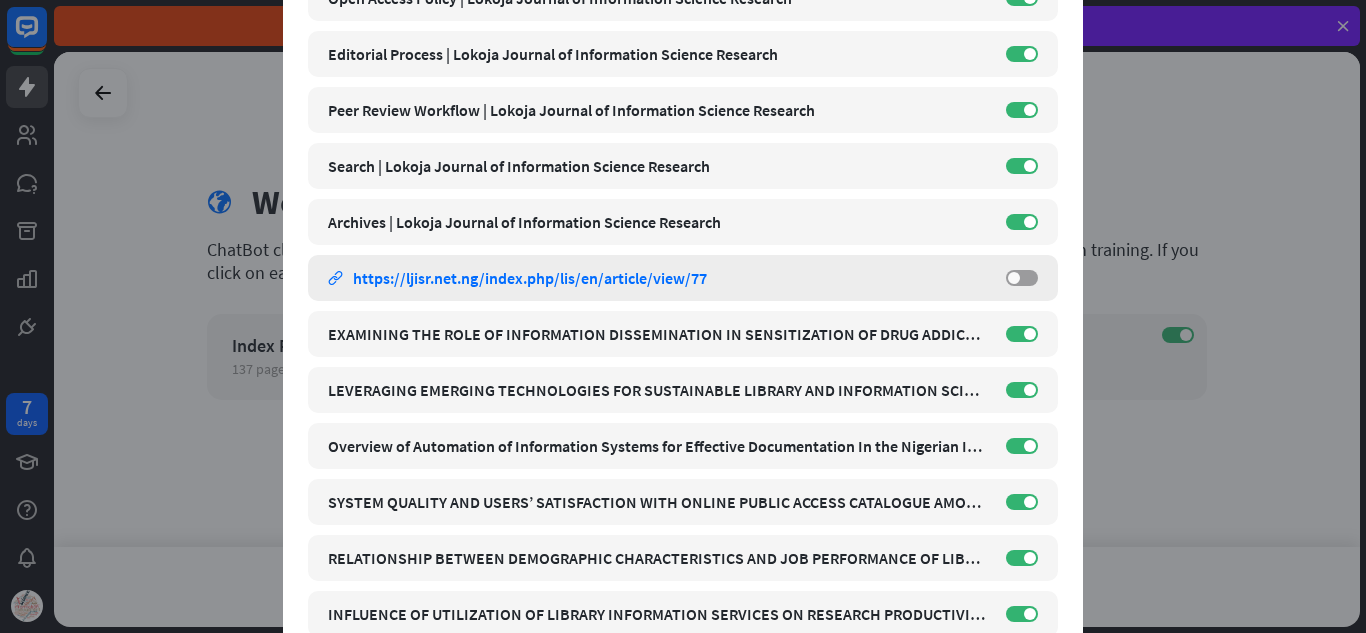 scroll, scrollTop: 867, scrollLeft: 0, axis: vertical 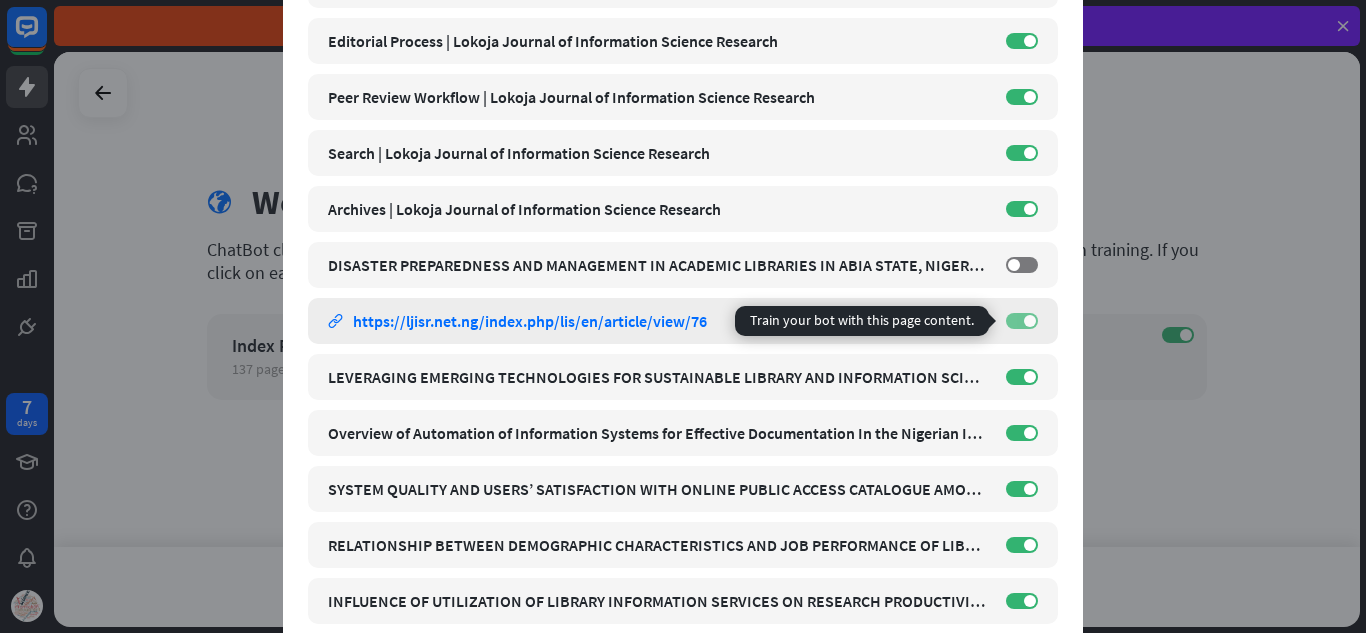 click at bounding box center [1030, 321] 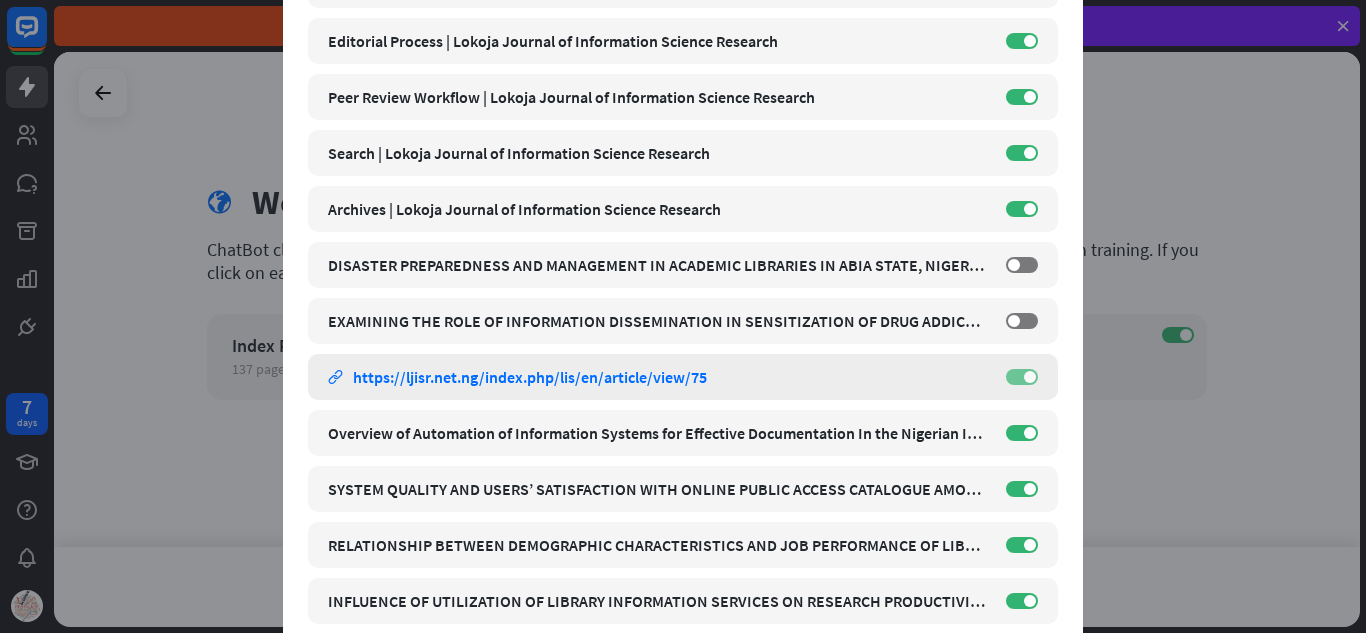 click on "ON" at bounding box center [1022, 377] 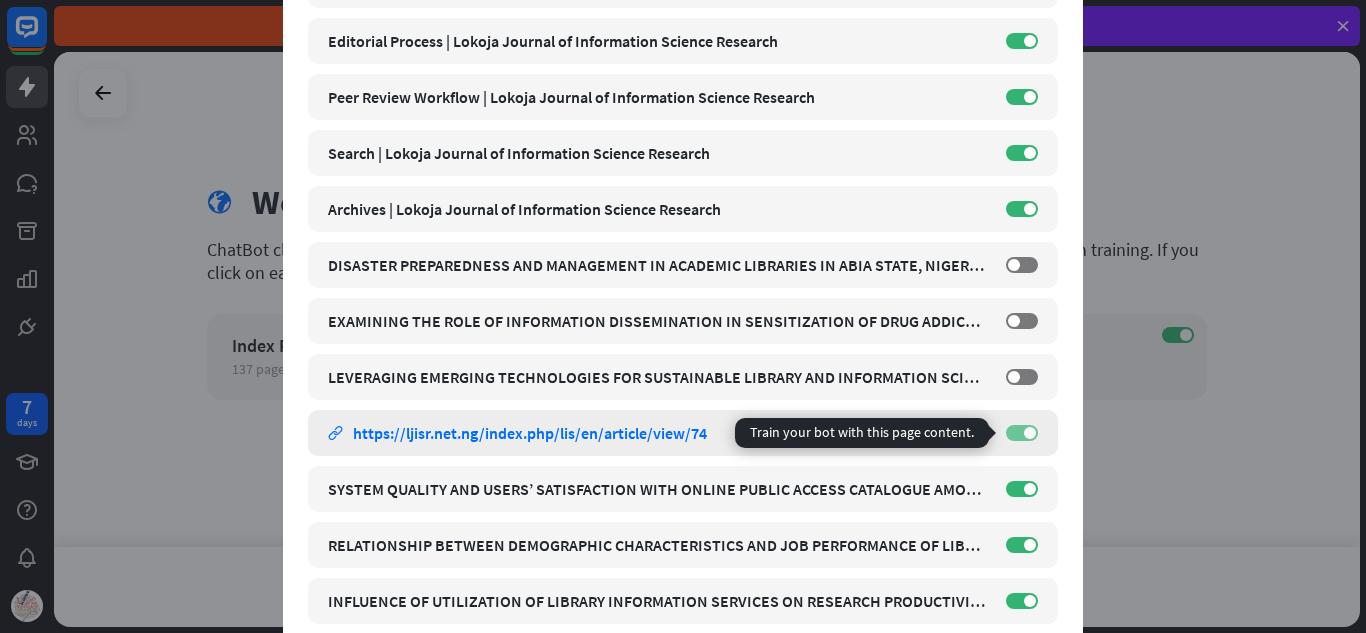click on "ON" at bounding box center [1022, 433] 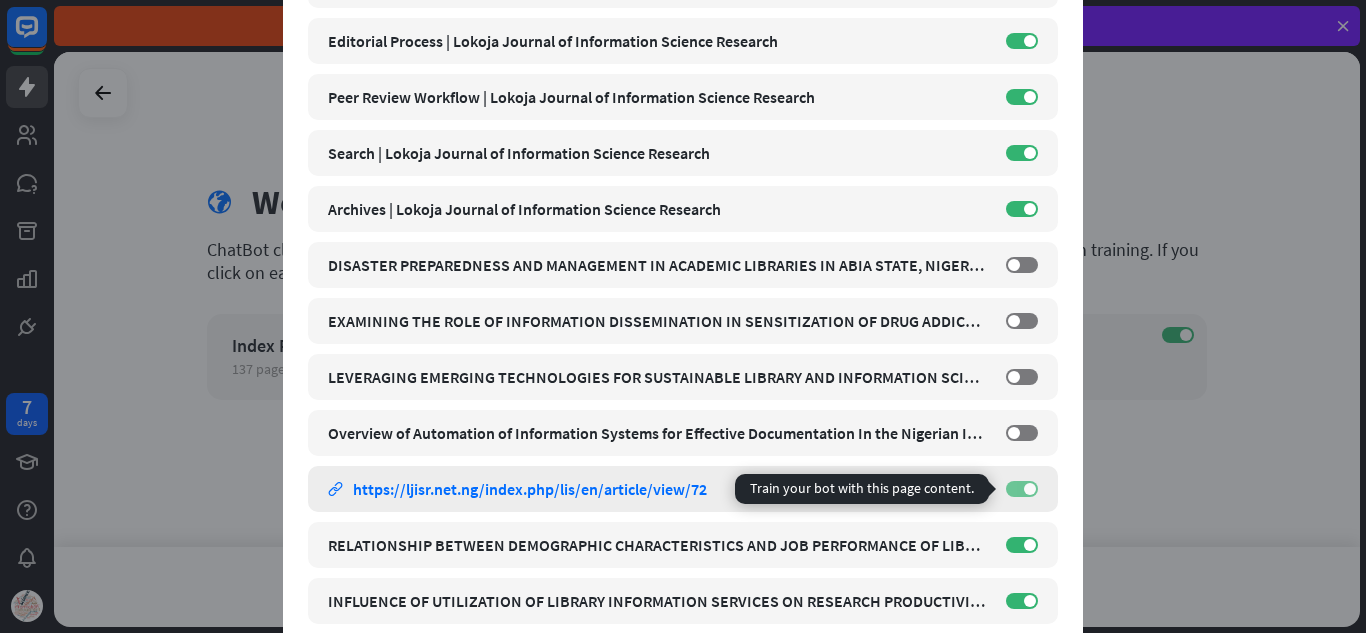 click on "ON" at bounding box center [1022, 489] 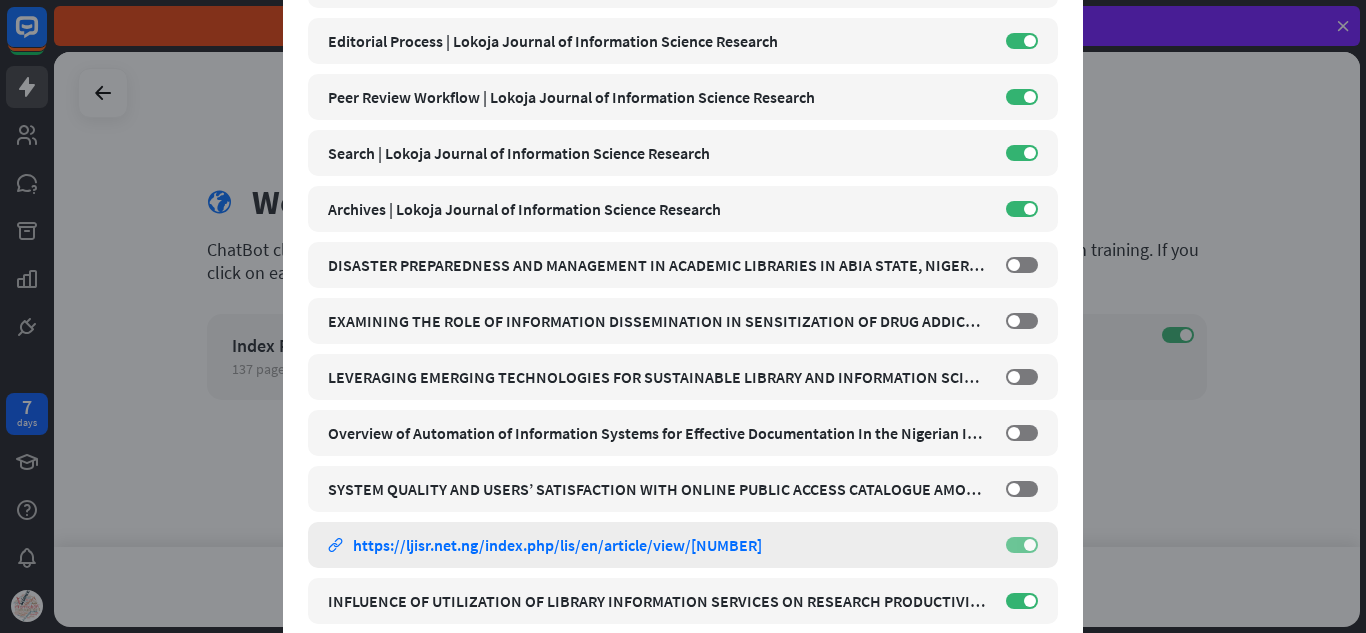 click on "ON" at bounding box center (1022, 545) 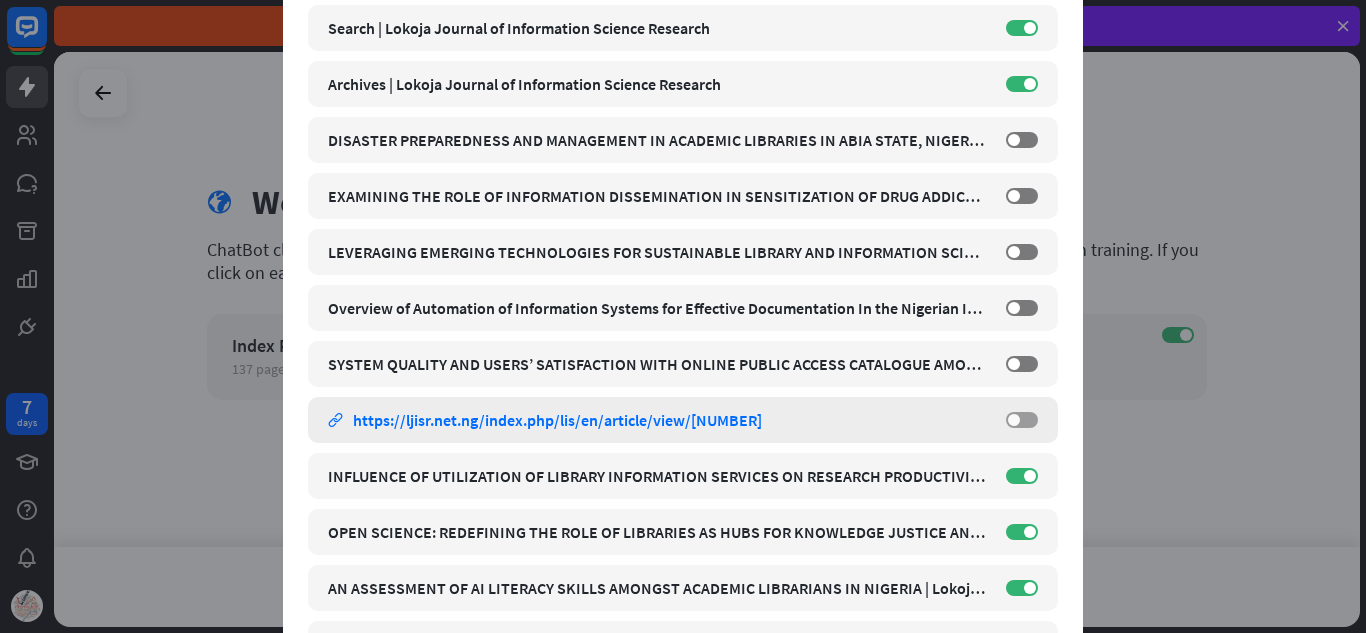 scroll, scrollTop: 1067, scrollLeft: 0, axis: vertical 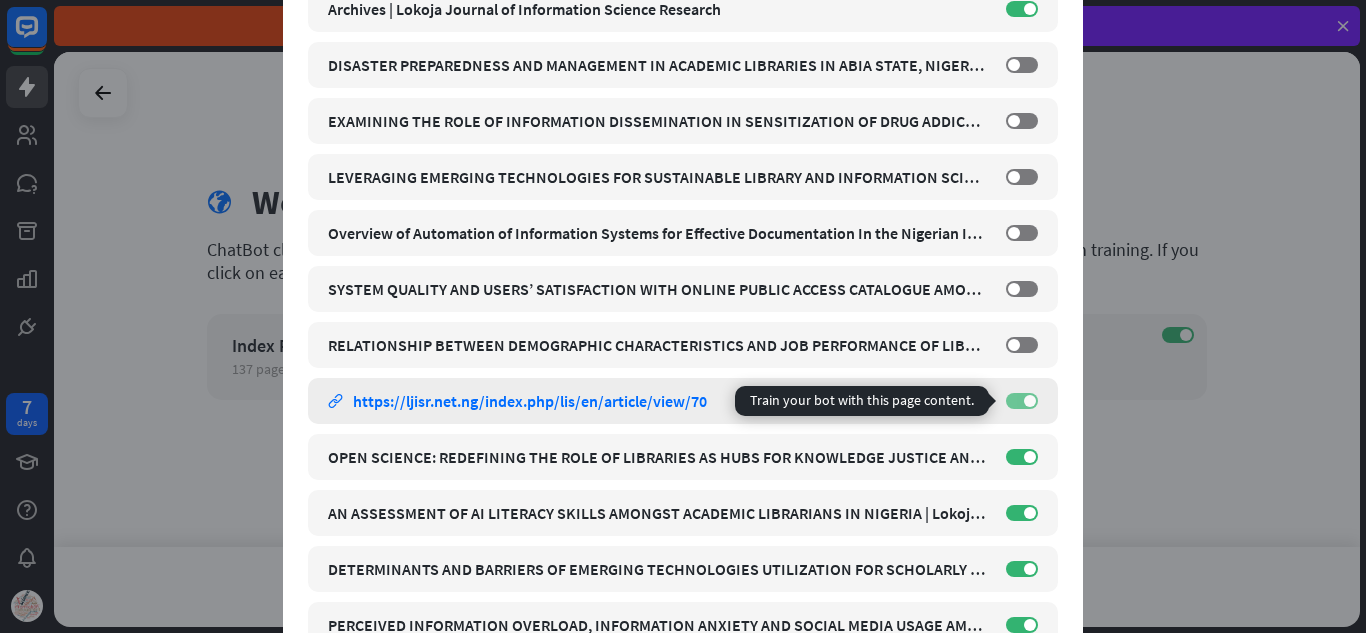 click on "ON" at bounding box center [1022, 401] 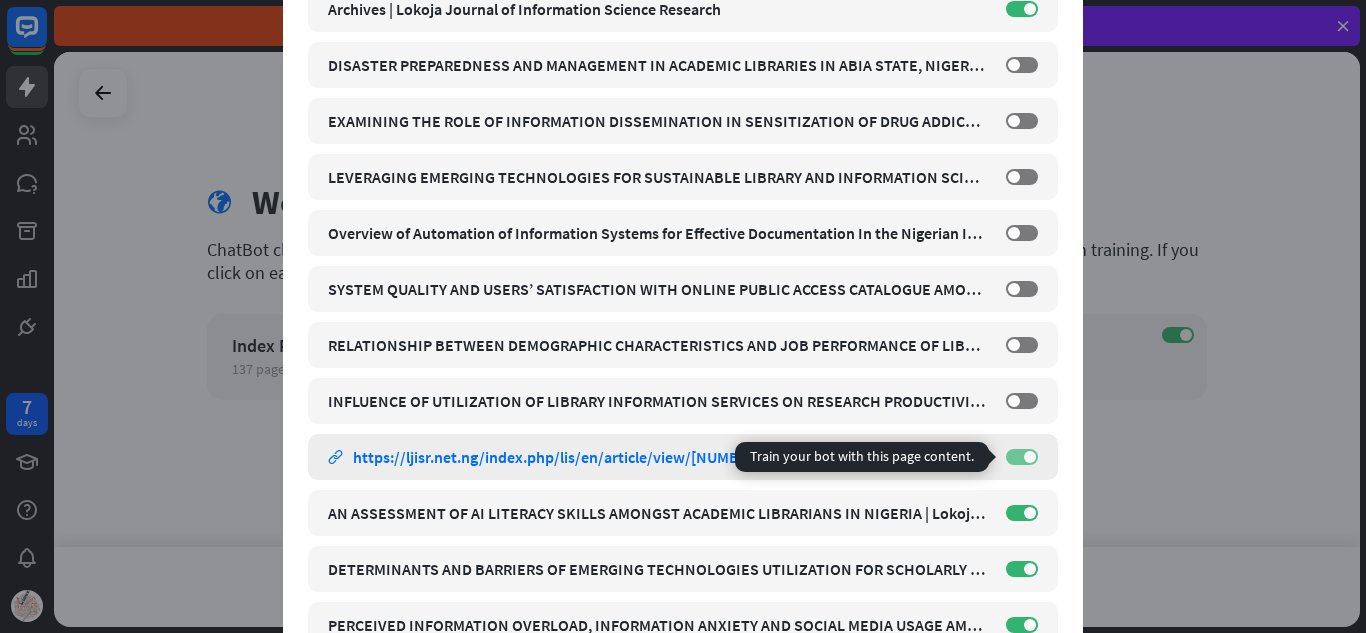 click on "ON" at bounding box center [1022, 457] 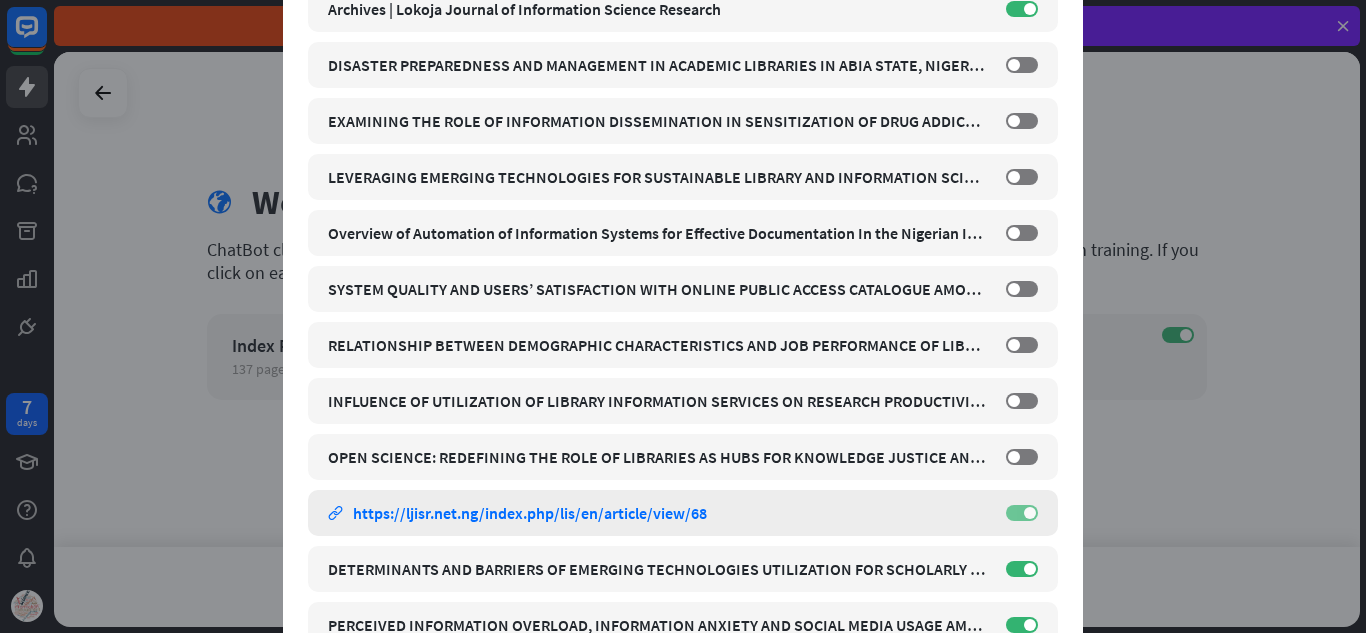 click on "ON" at bounding box center (1022, 513) 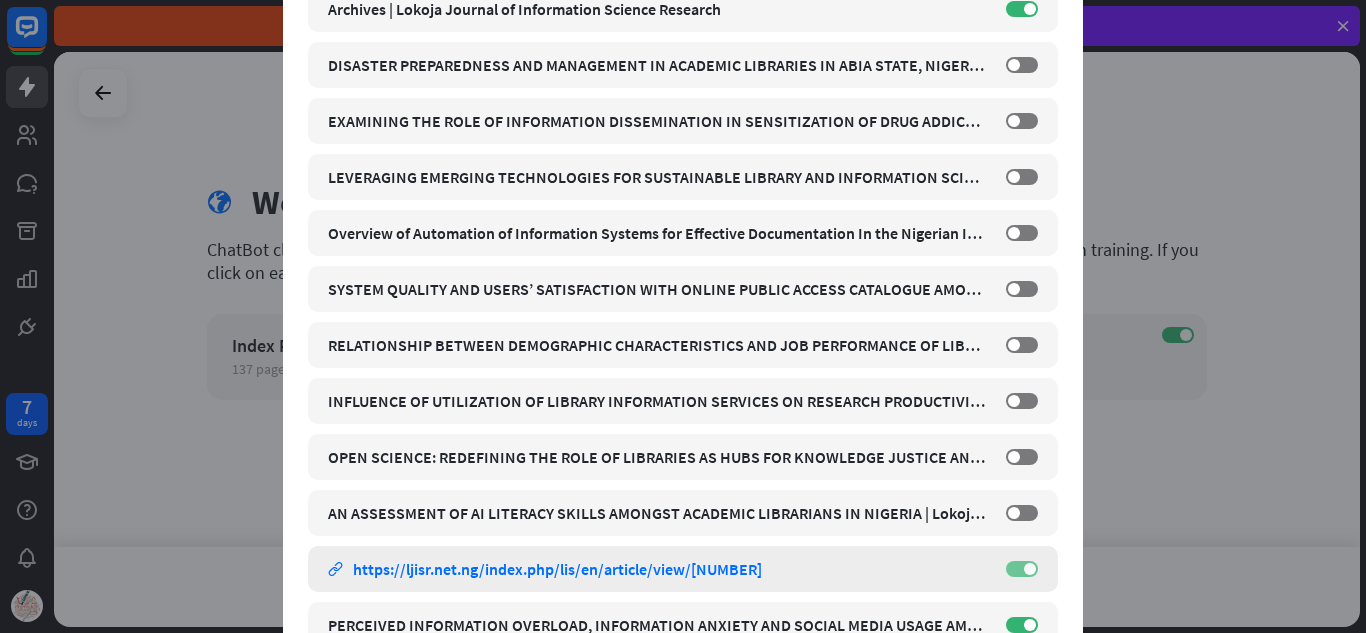click on "ON" at bounding box center [1022, 569] 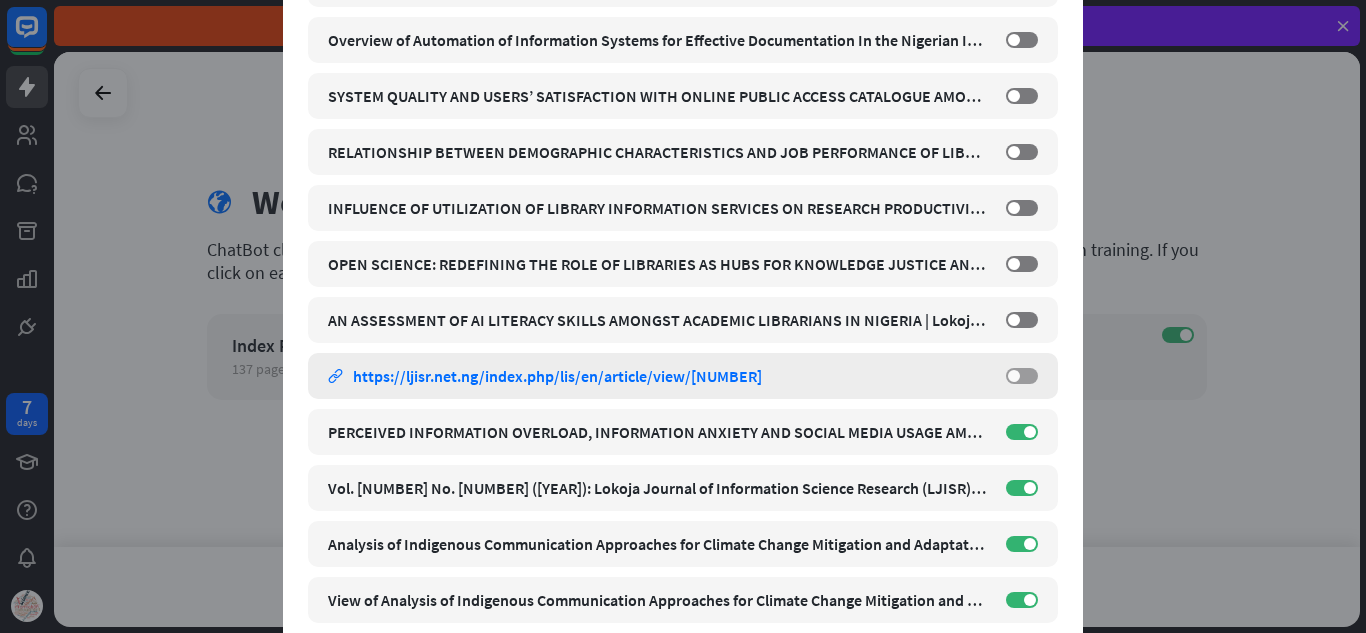 scroll, scrollTop: 1353, scrollLeft: 0, axis: vertical 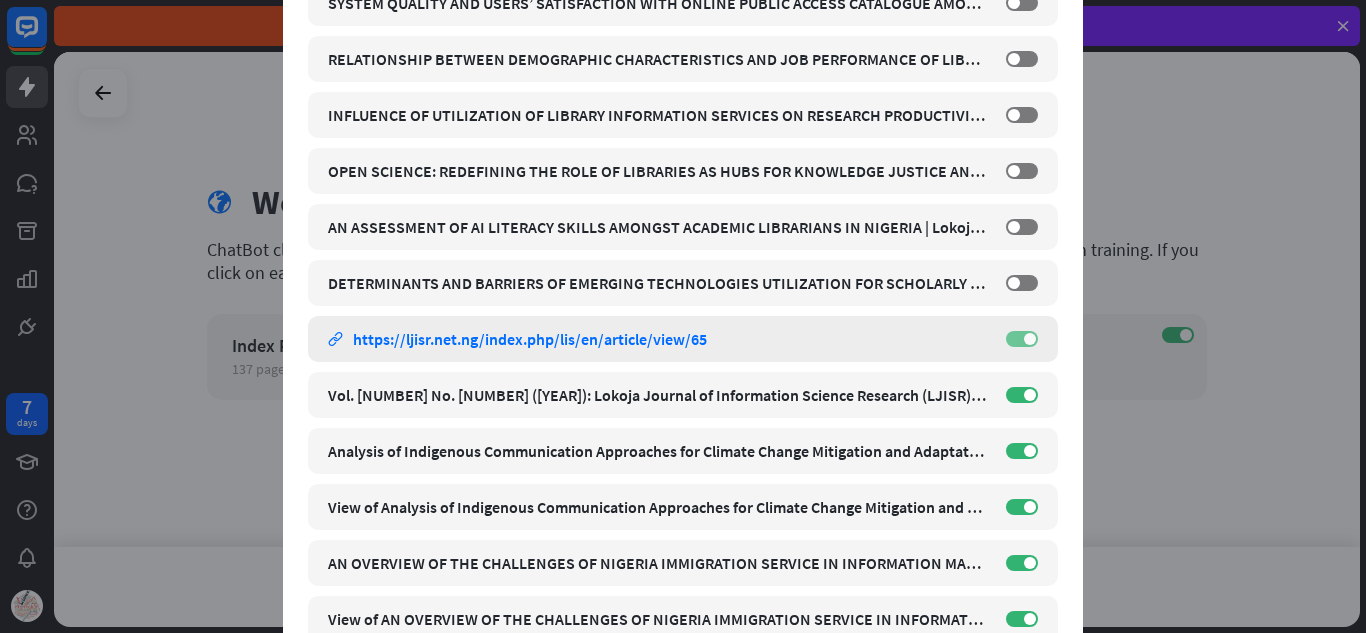 click on "ON" at bounding box center [1022, 339] 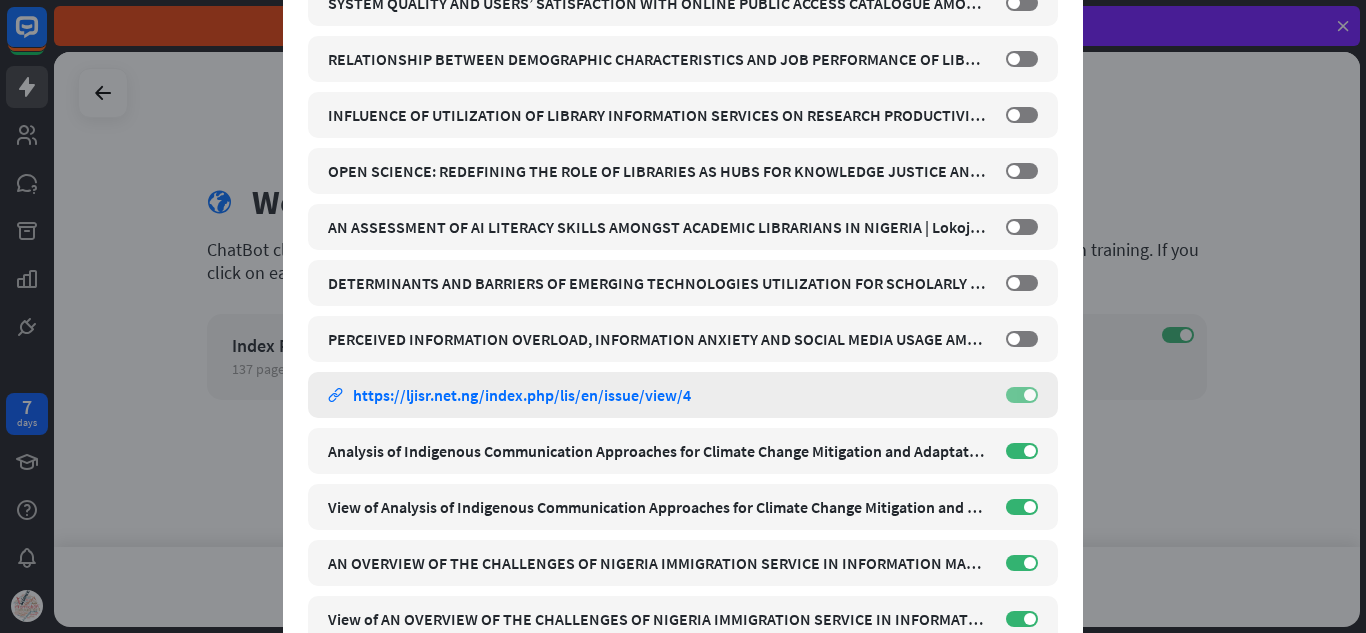 click on "ON" at bounding box center [1022, 395] 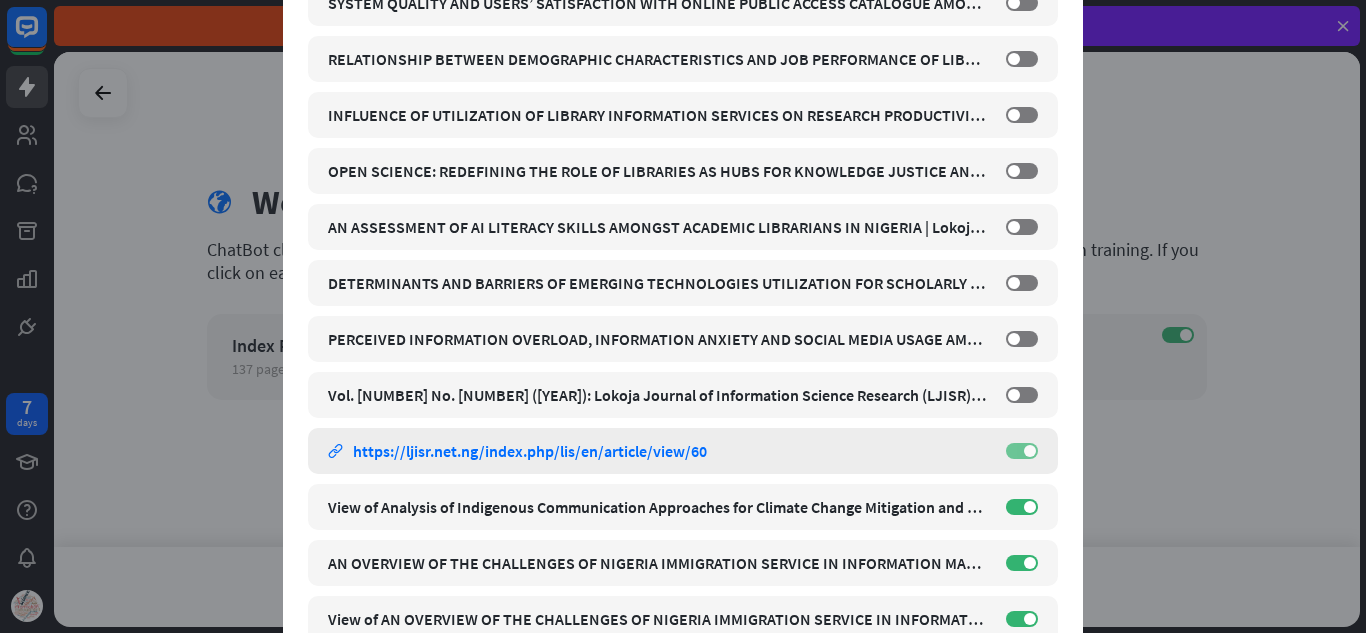 click on "ON" at bounding box center (1022, 451) 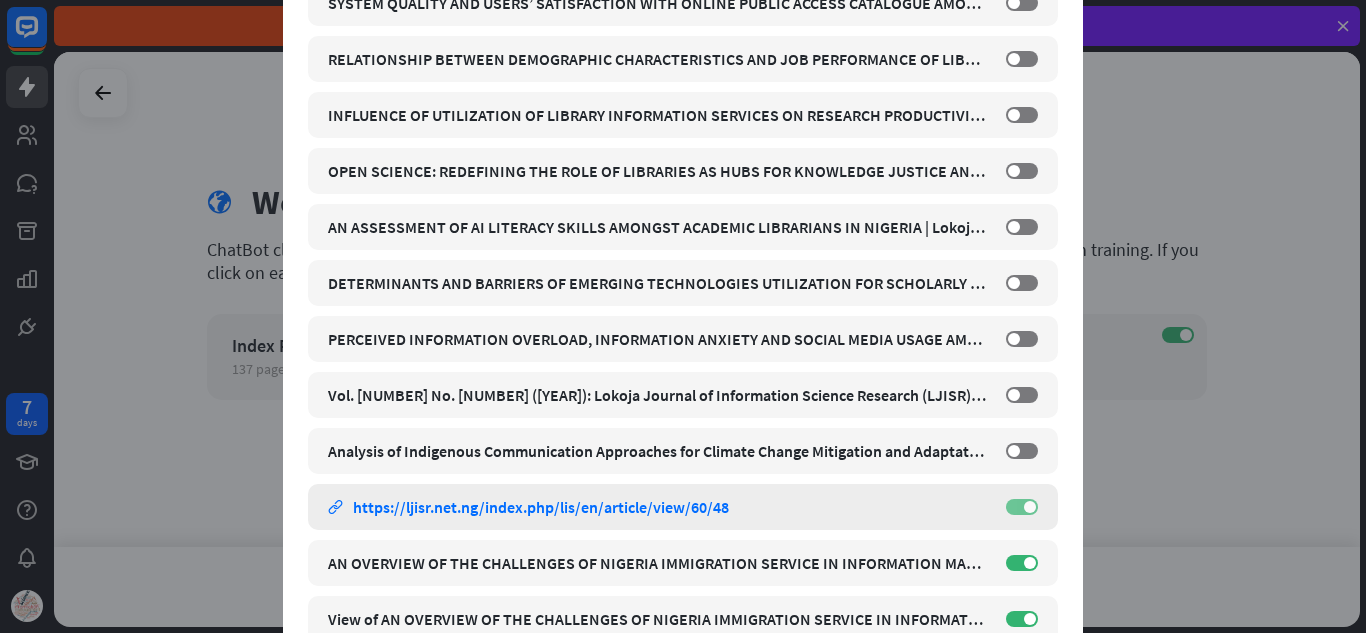 click on "ON" at bounding box center (1022, 507) 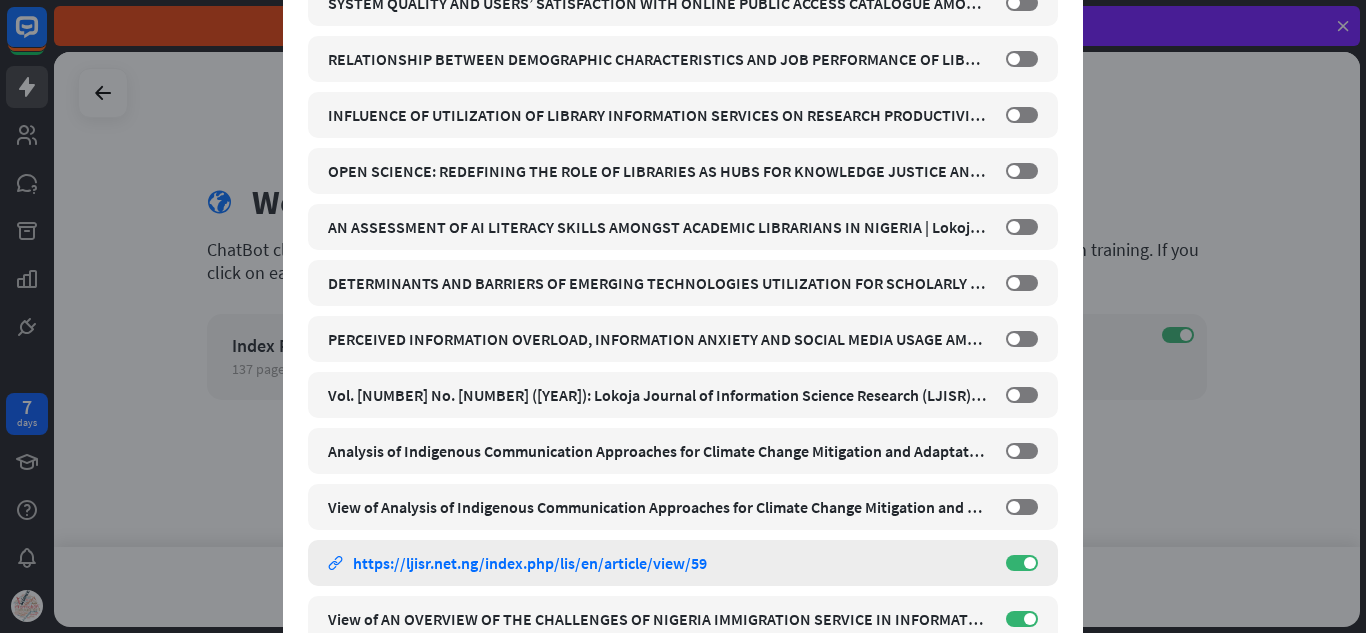 click on "AN OVERVIEW OF THE CHALLENGES OF NIGERIA IMMIGRATION SERVICE IN INFORMATION MANAGEMENT FOR EFFECTIVE DOCUMENTATION: THE WAYS FORWARD | Lokoja Journal of Information Science Research
link   https://ljisr.net.ng/index.php/lis/en/article/view/59
ON" at bounding box center [683, 563] 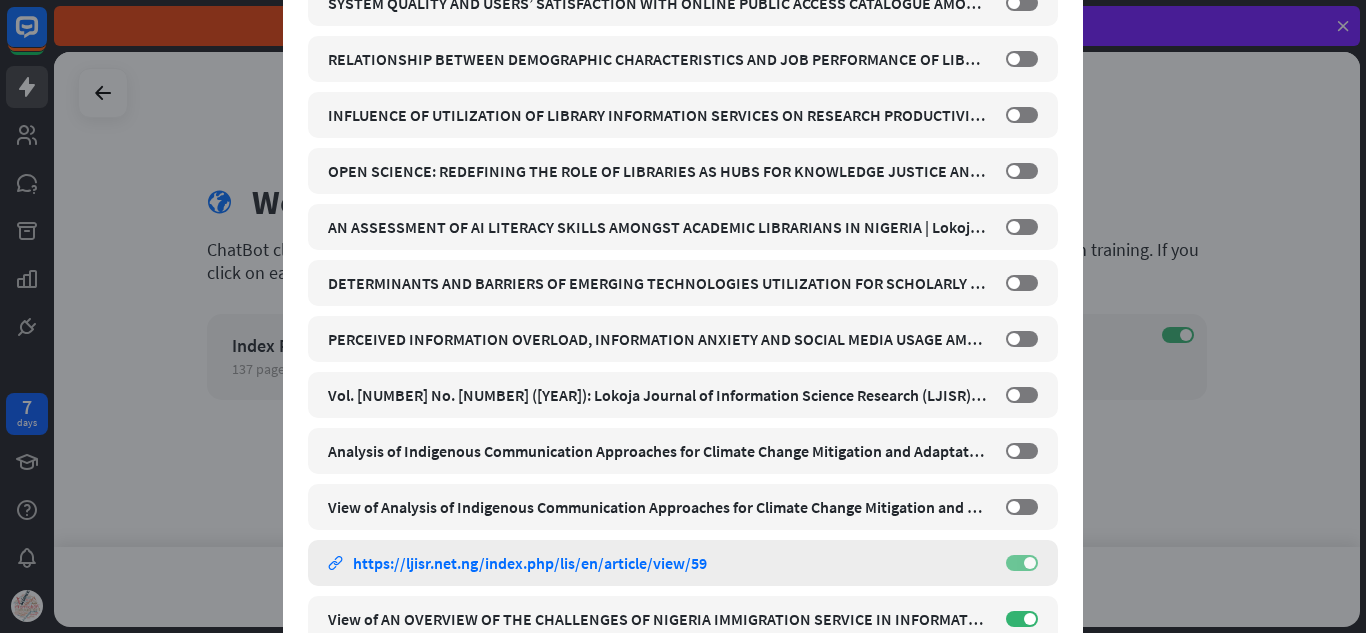click on "ON" at bounding box center [1022, 563] 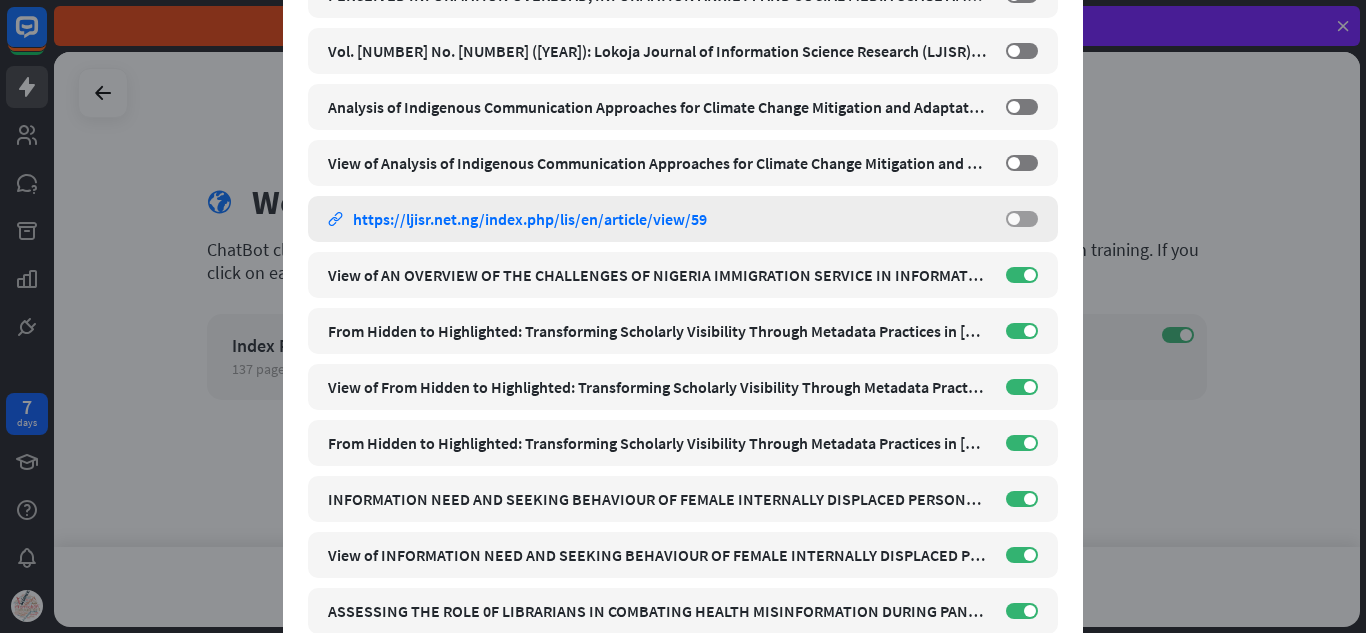 scroll, scrollTop: 1733, scrollLeft: 0, axis: vertical 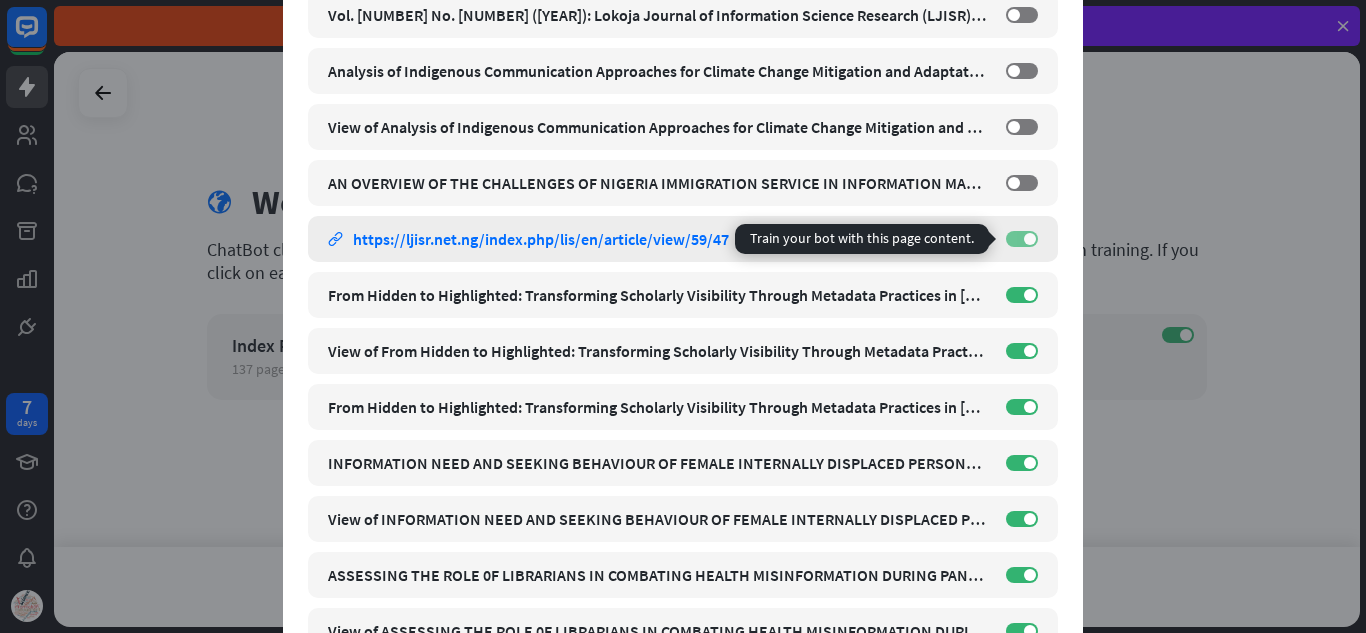 click on "ON" at bounding box center [1022, 239] 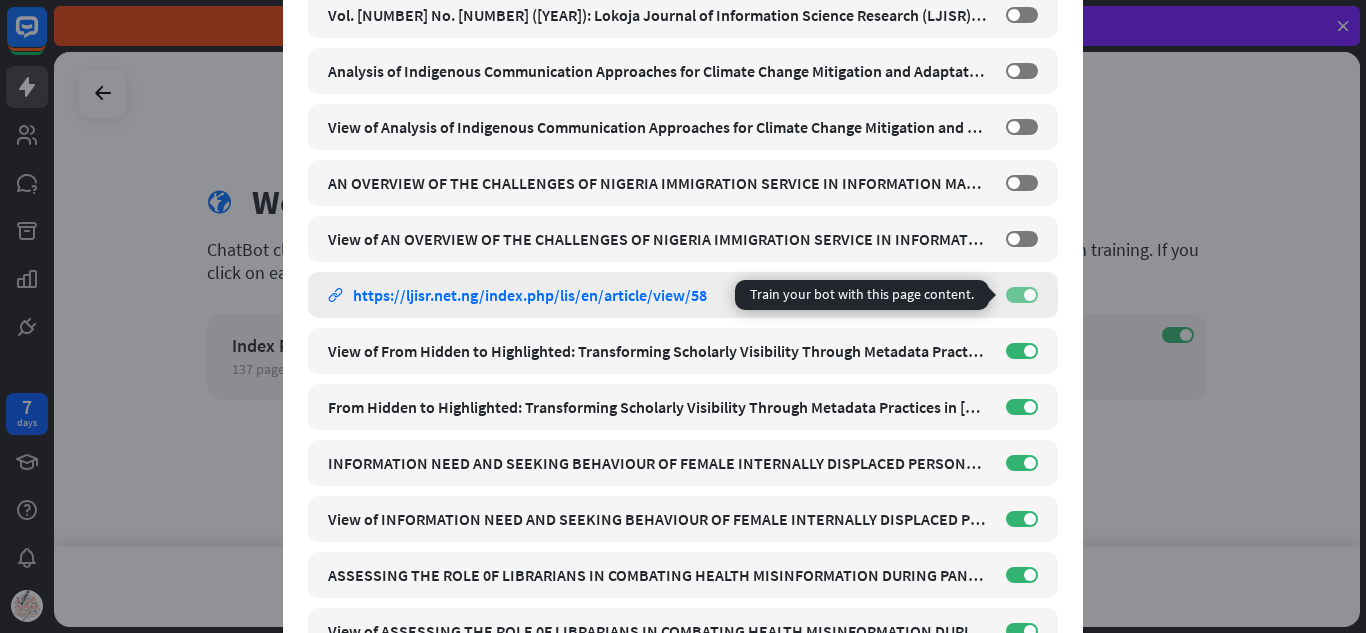 click on "ON" at bounding box center (1022, 295) 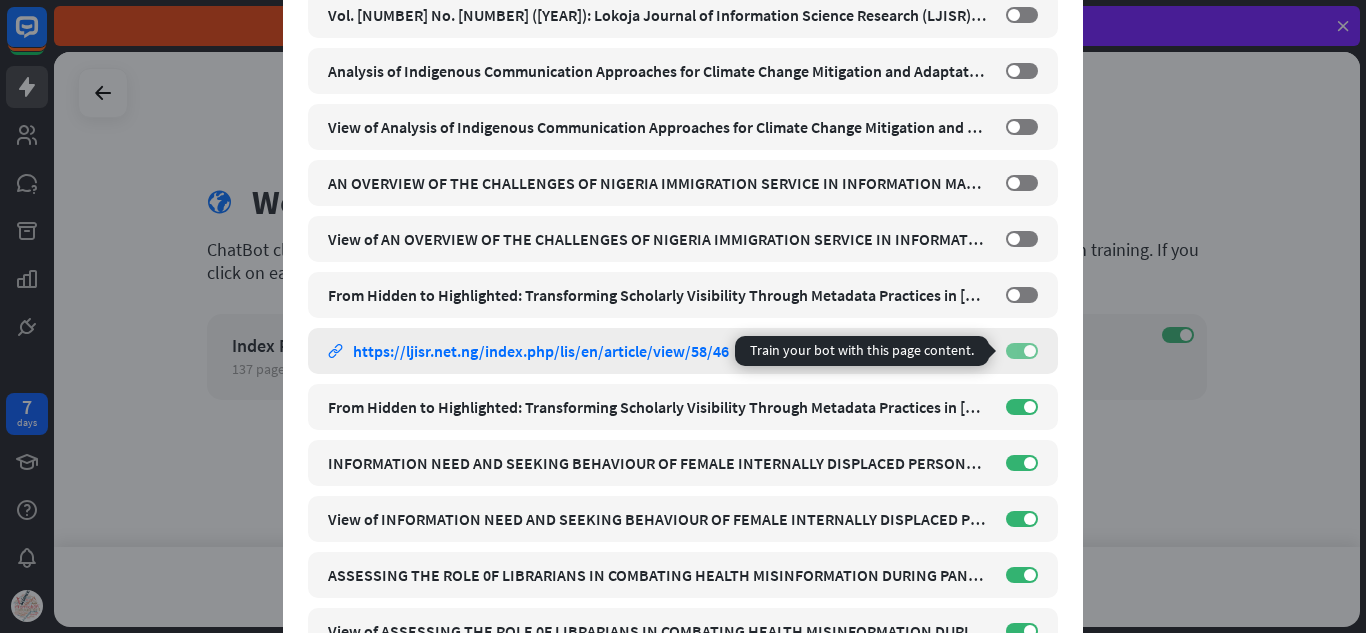 click on "ON" at bounding box center [1022, 351] 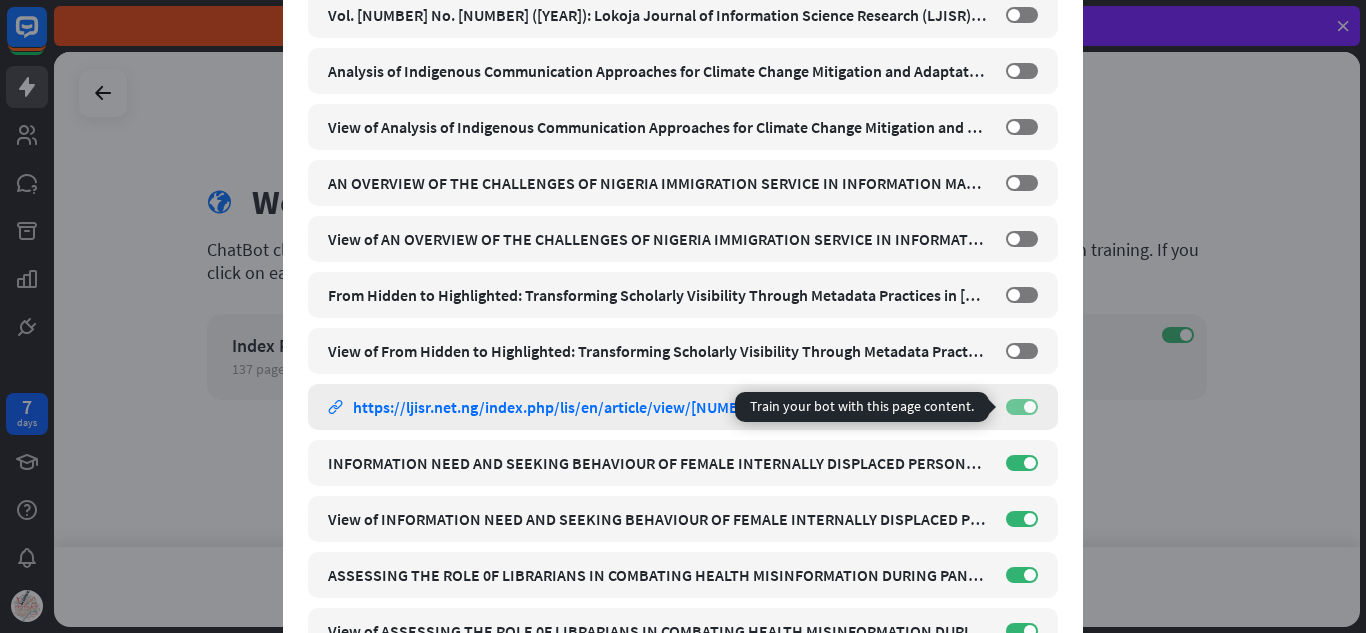 click on "ON" at bounding box center (1022, 407) 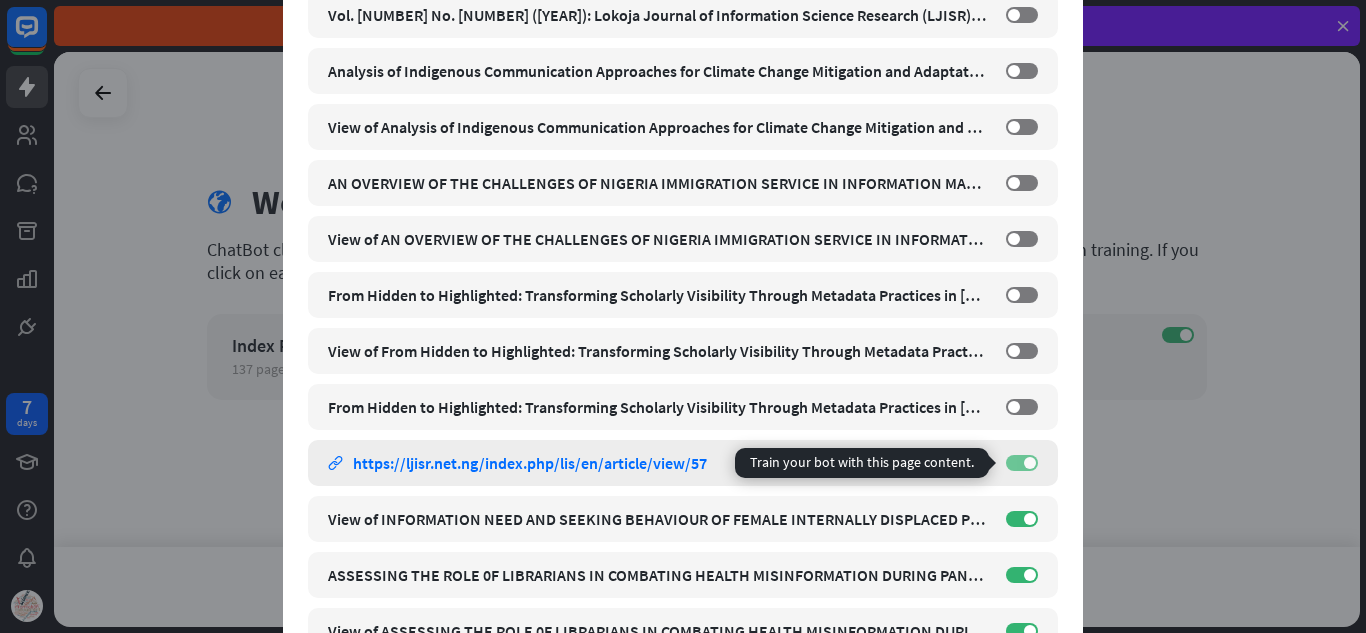 click on "ON" at bounding box center (1022, 463) 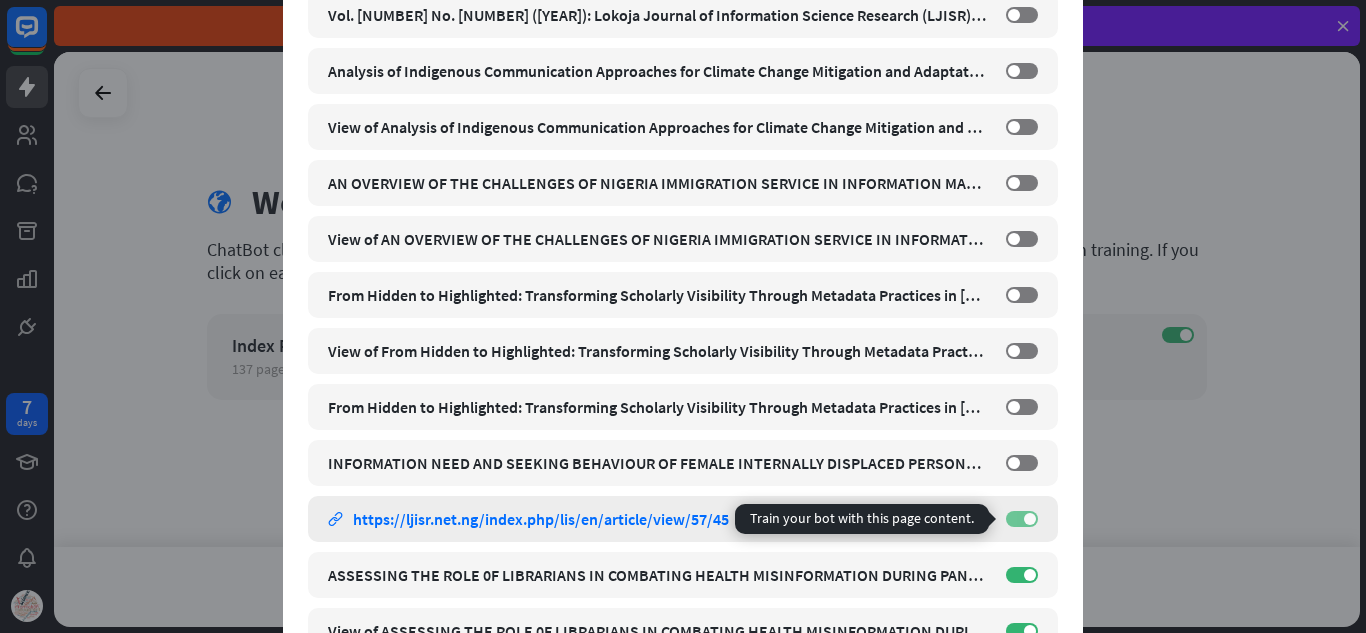 click on "ON" at bounding box center [1022, 519] 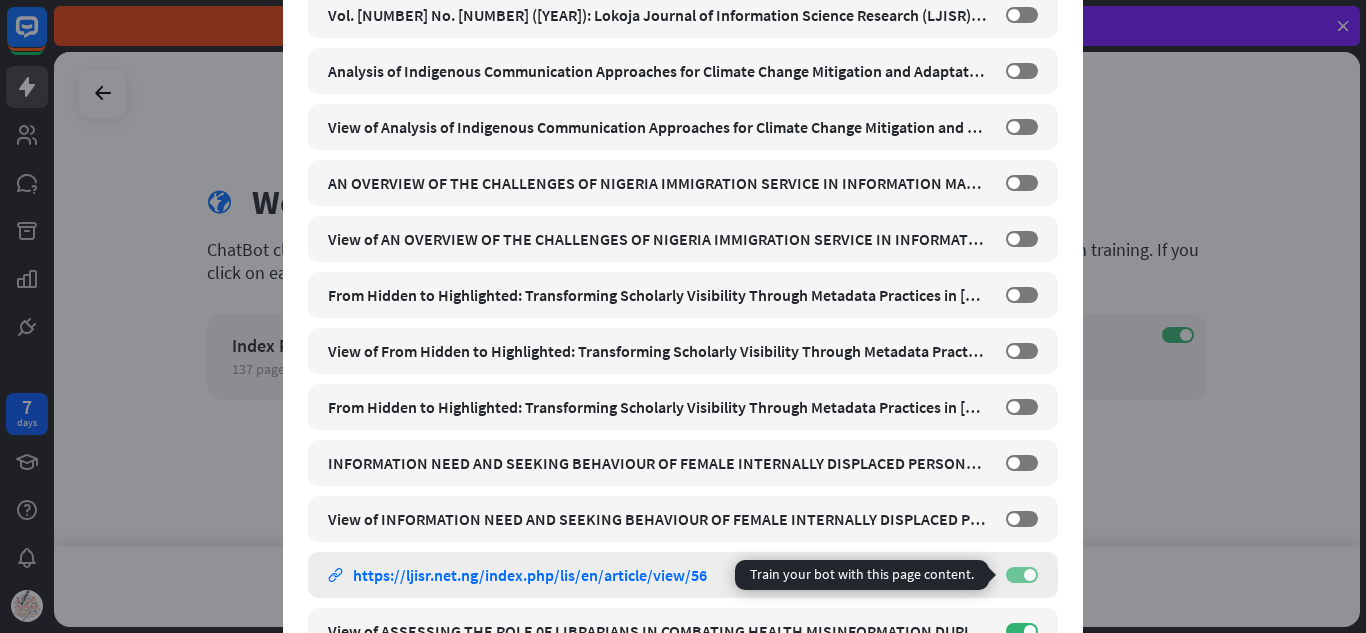 click on "ON" at bounding box center [1022, 575] 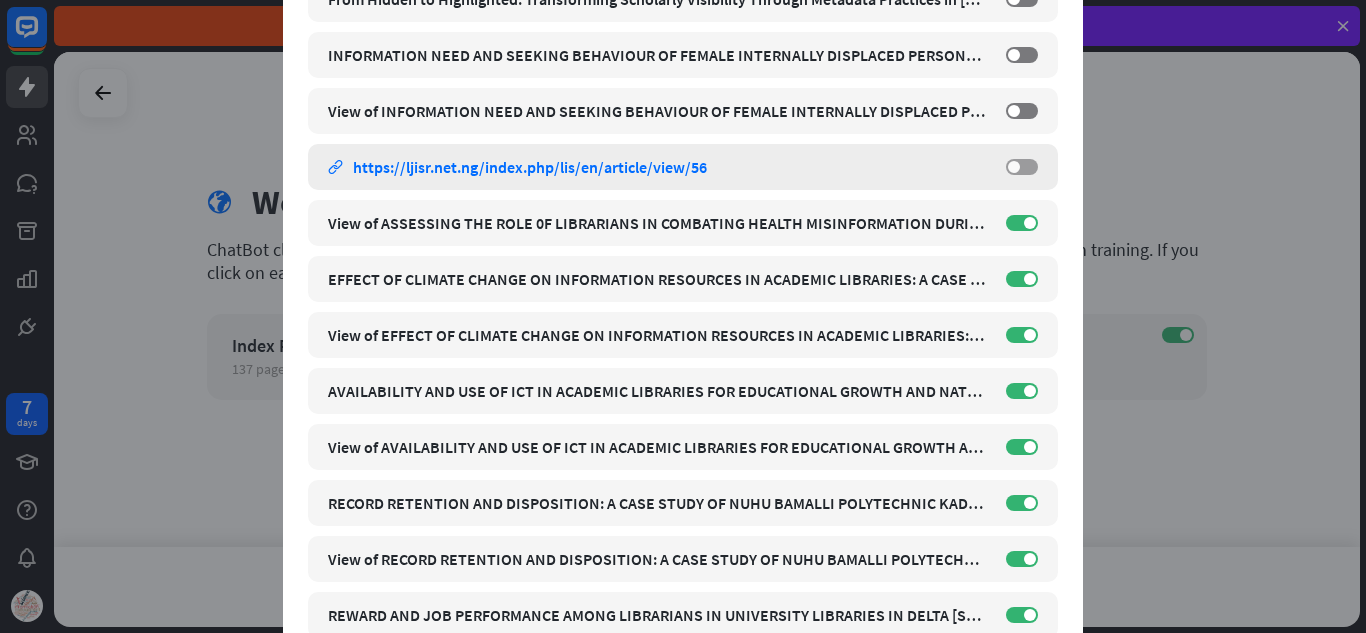 scroll, scrollTop: 2153, scrollLeft: 0, axis: vertical 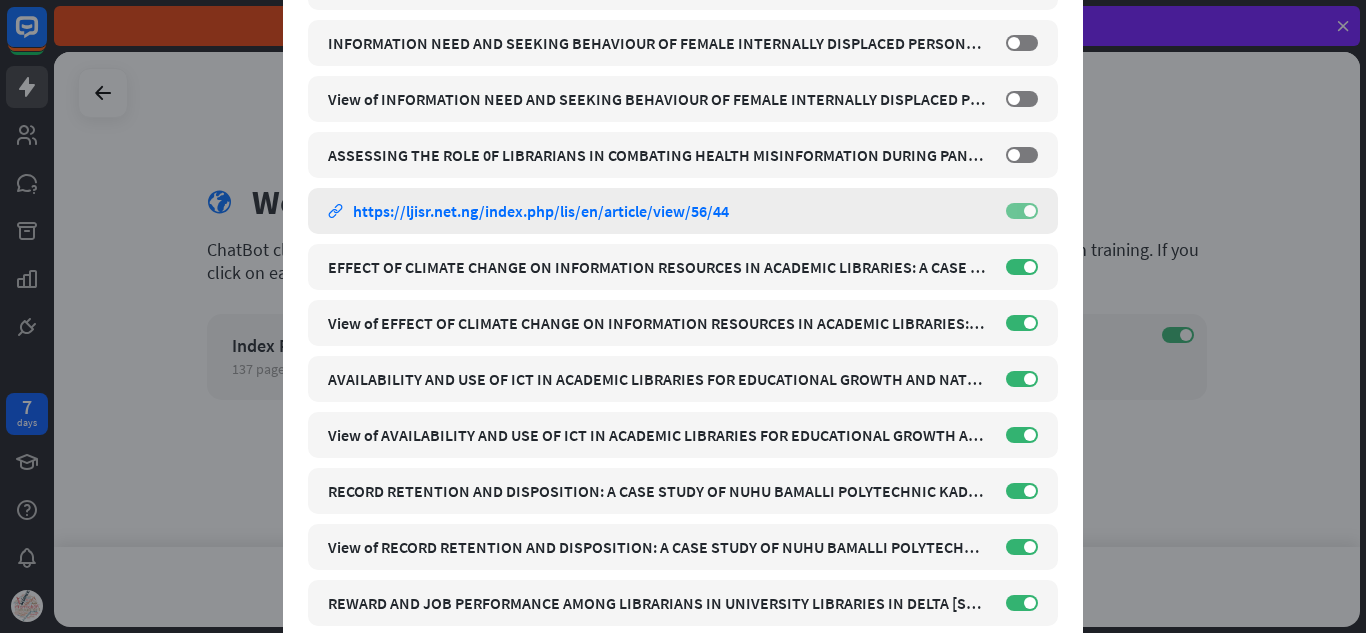 click on "ON" at bounding box center (1022, 211) 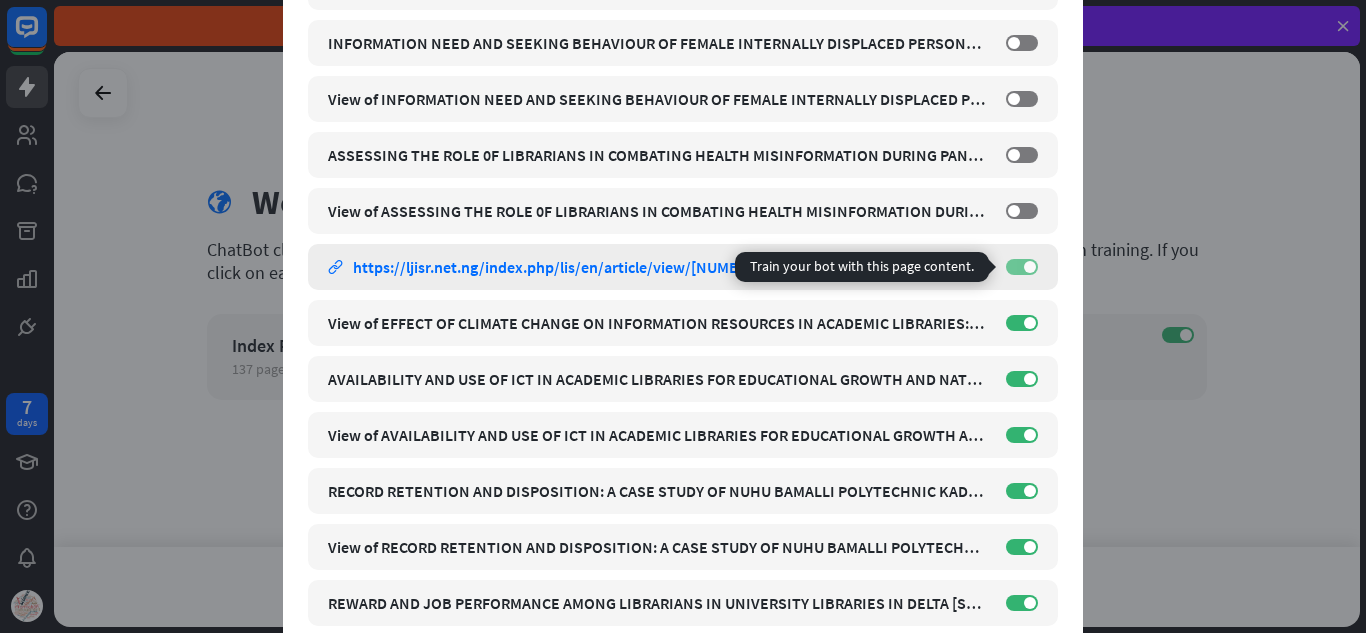 click on "ON" at bounding box center [1022, 267] 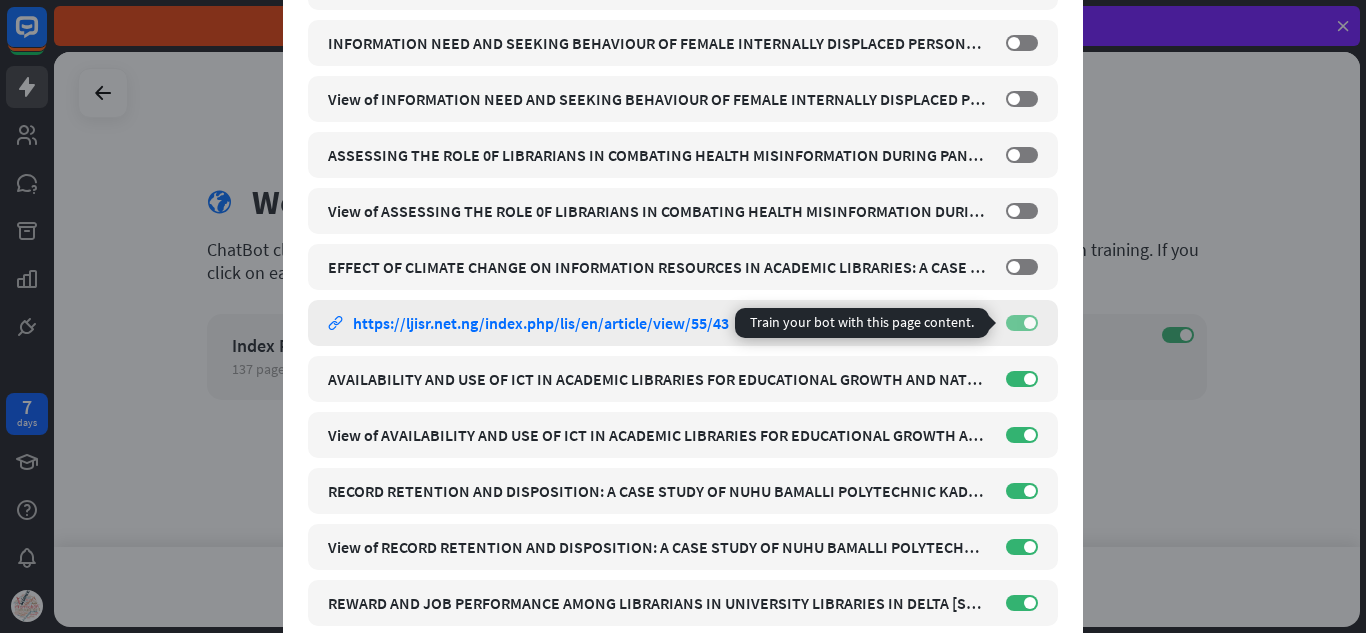 click on "ON" at bounding box center (1022, 323) 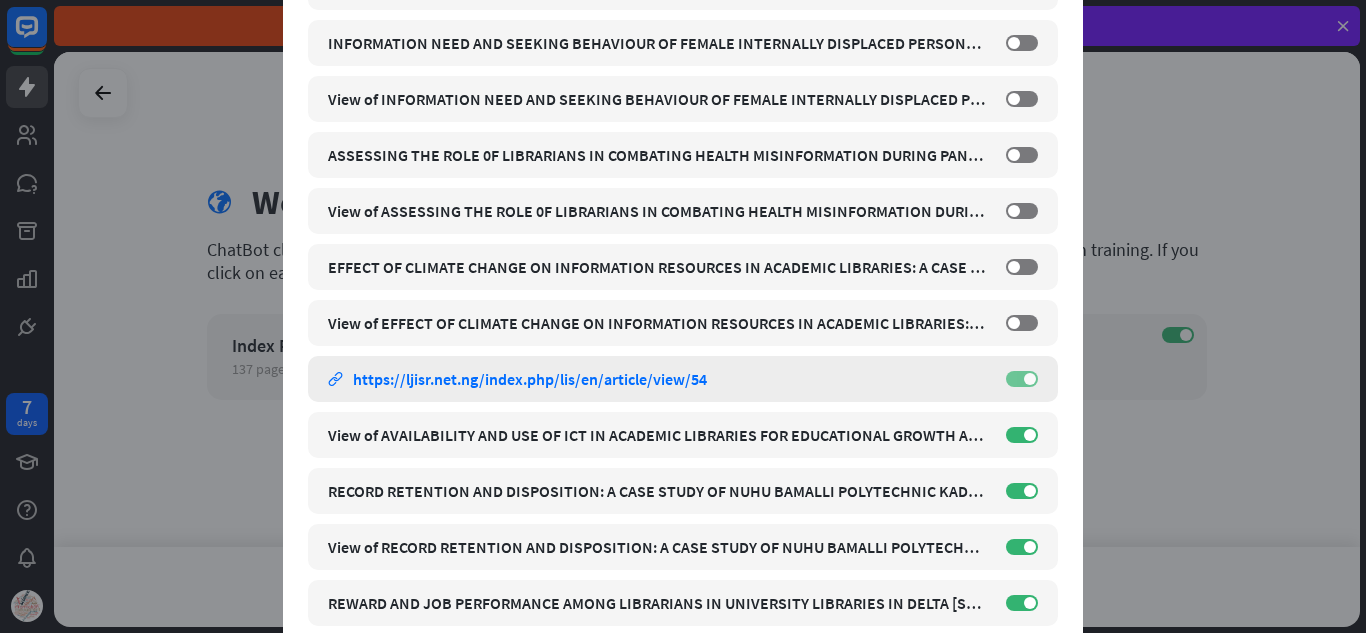 click on "ON" at bounding box center (1022, 379) 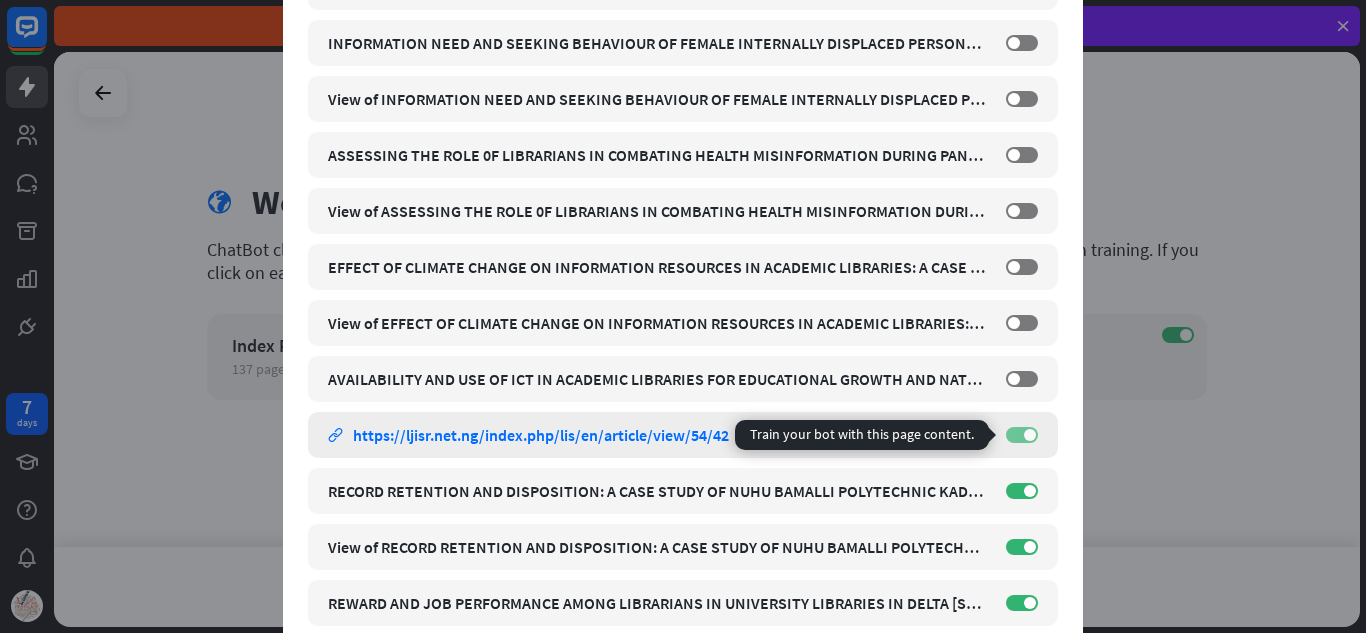 click on "ON" at bounding box center (1022, 435) 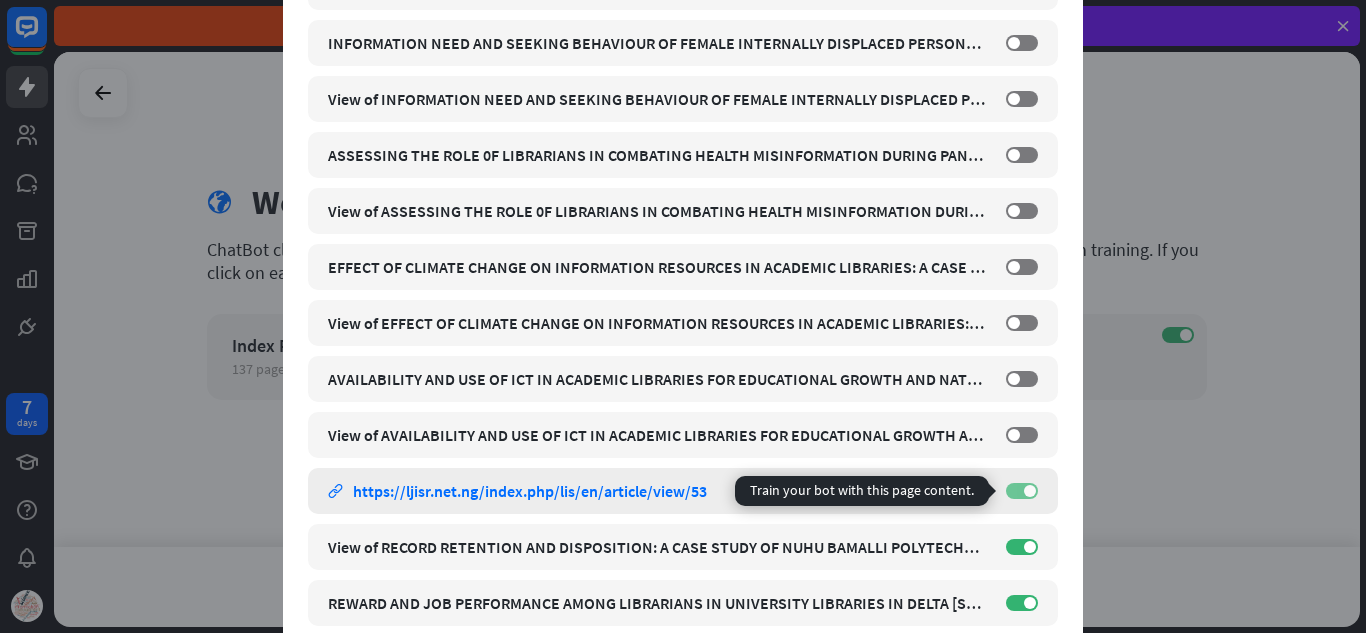 click on "ON" at bounding box center (1022, 491) 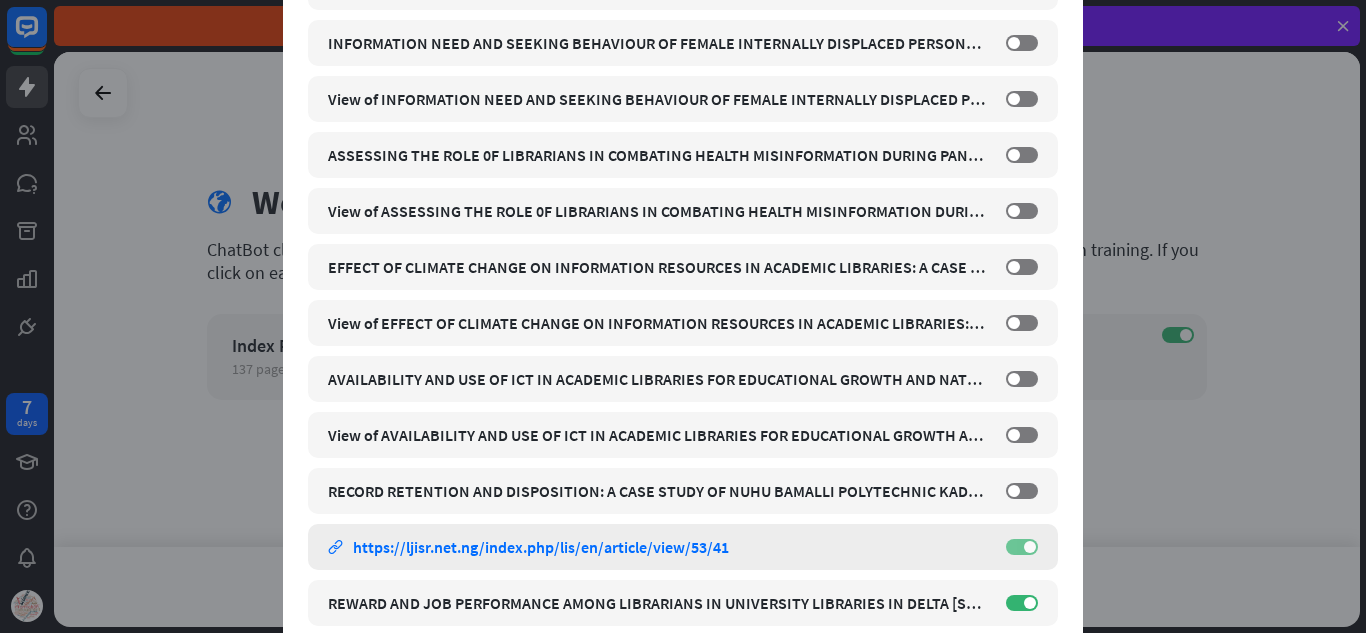 click on "ON" at bounding box center (1022, 547) 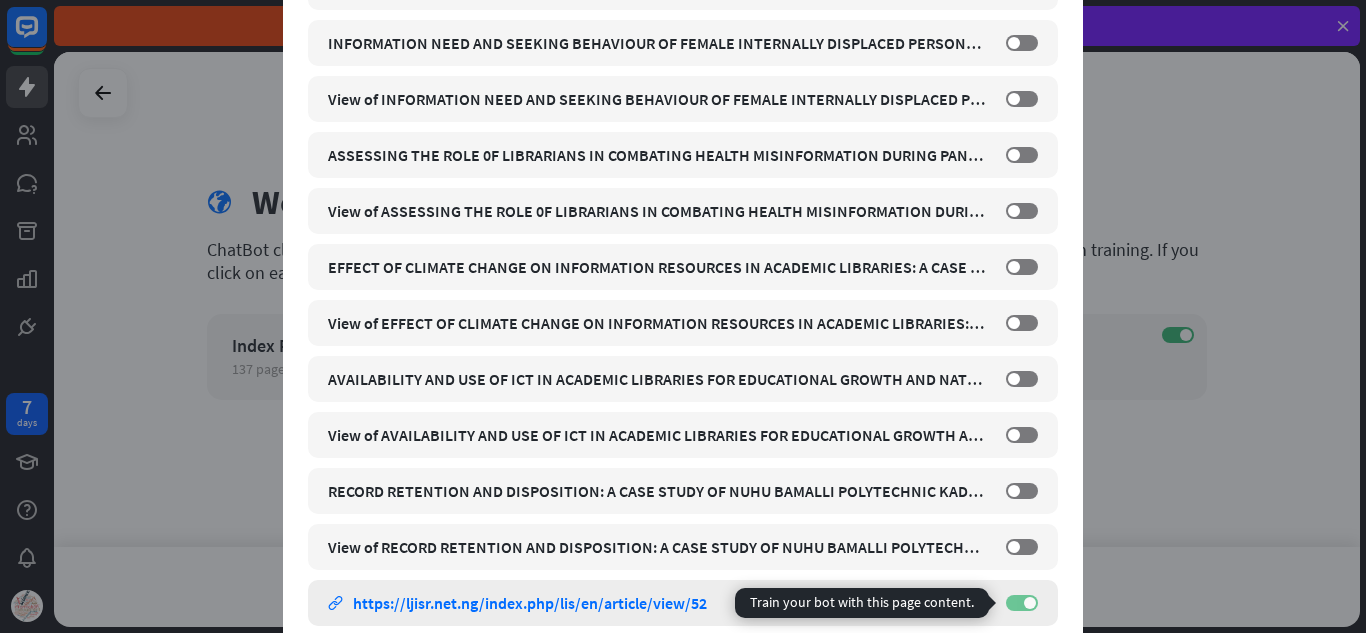 click on "ON" at bounding box center (1022, 603) 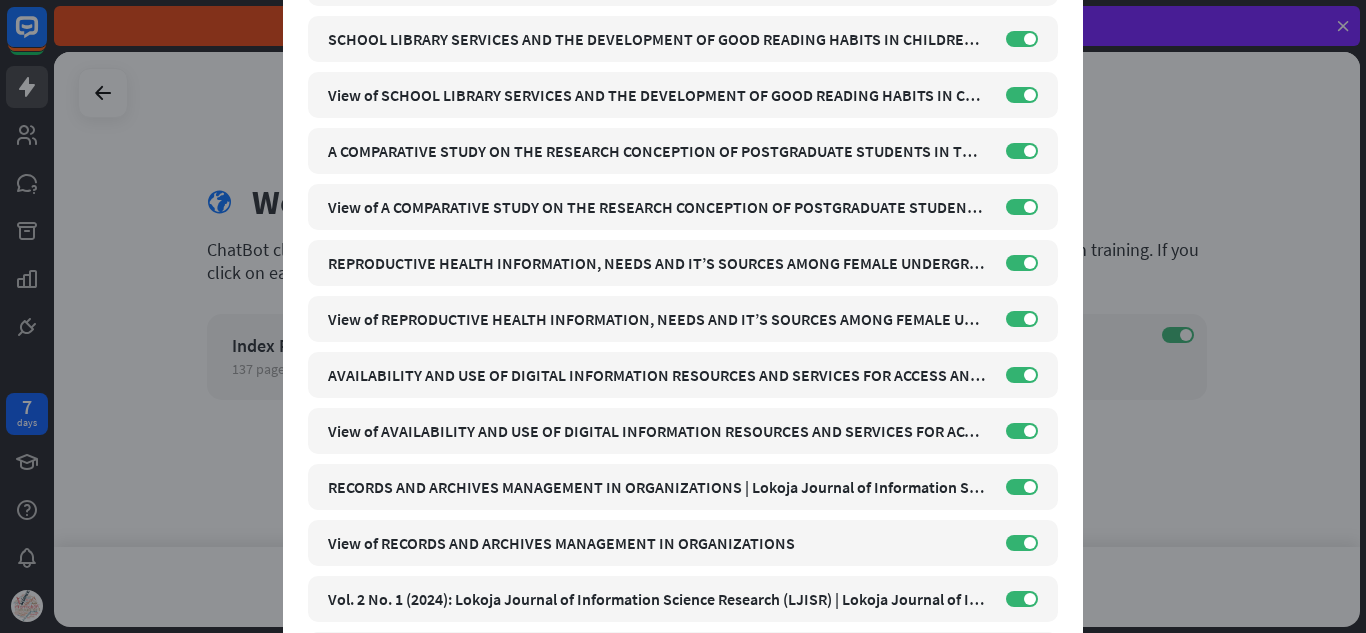 scroll, scrollTop: 2920, scrollLeft: 0, axis: vertical 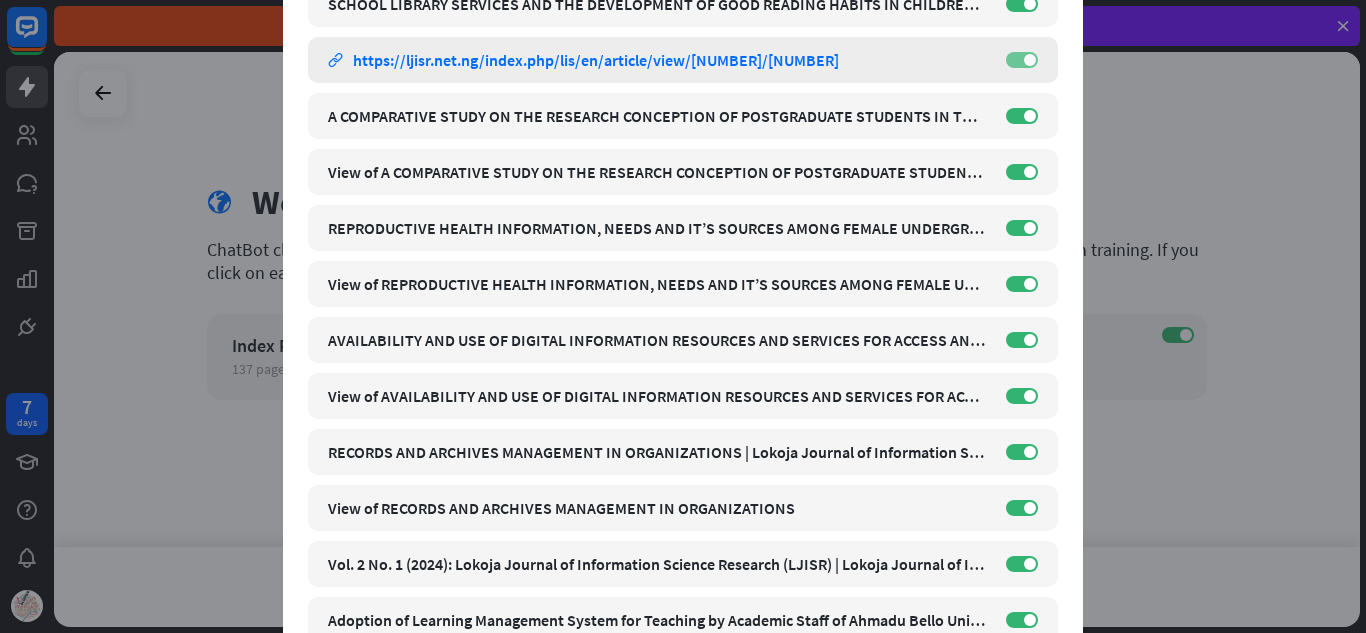 click at bounding box center (1030, 60) 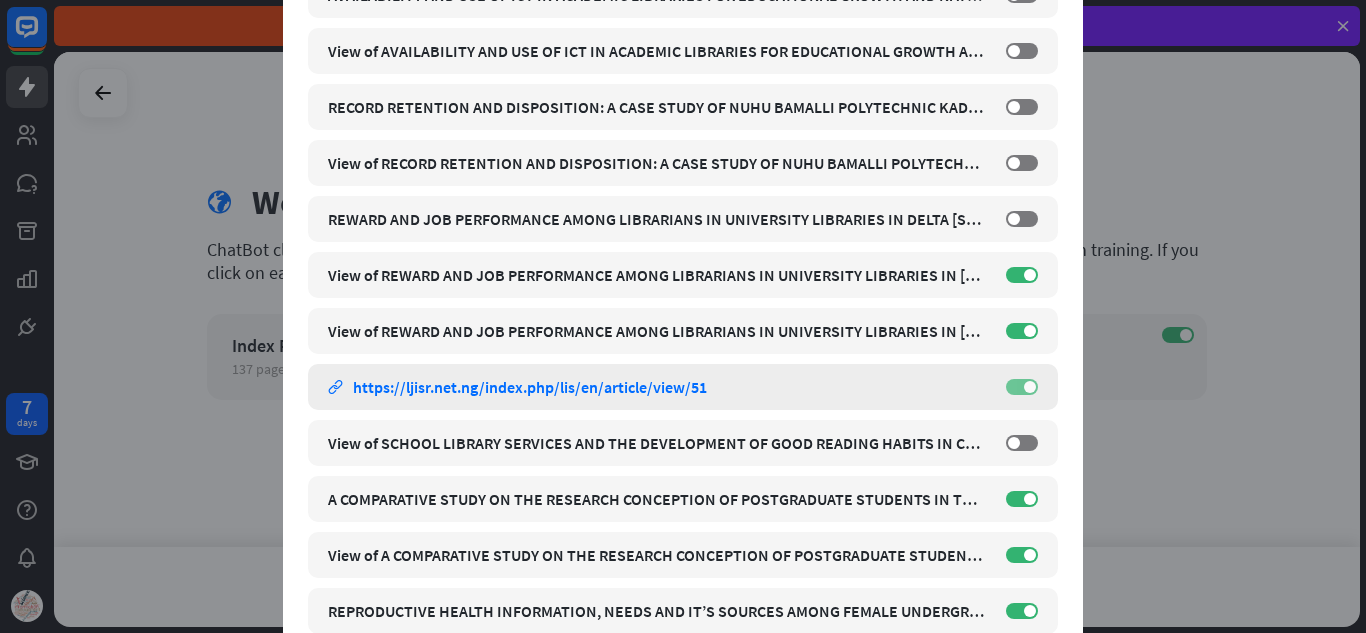 scroll, scrollTop: 2513, scrollLeft: 0, axis: vertical 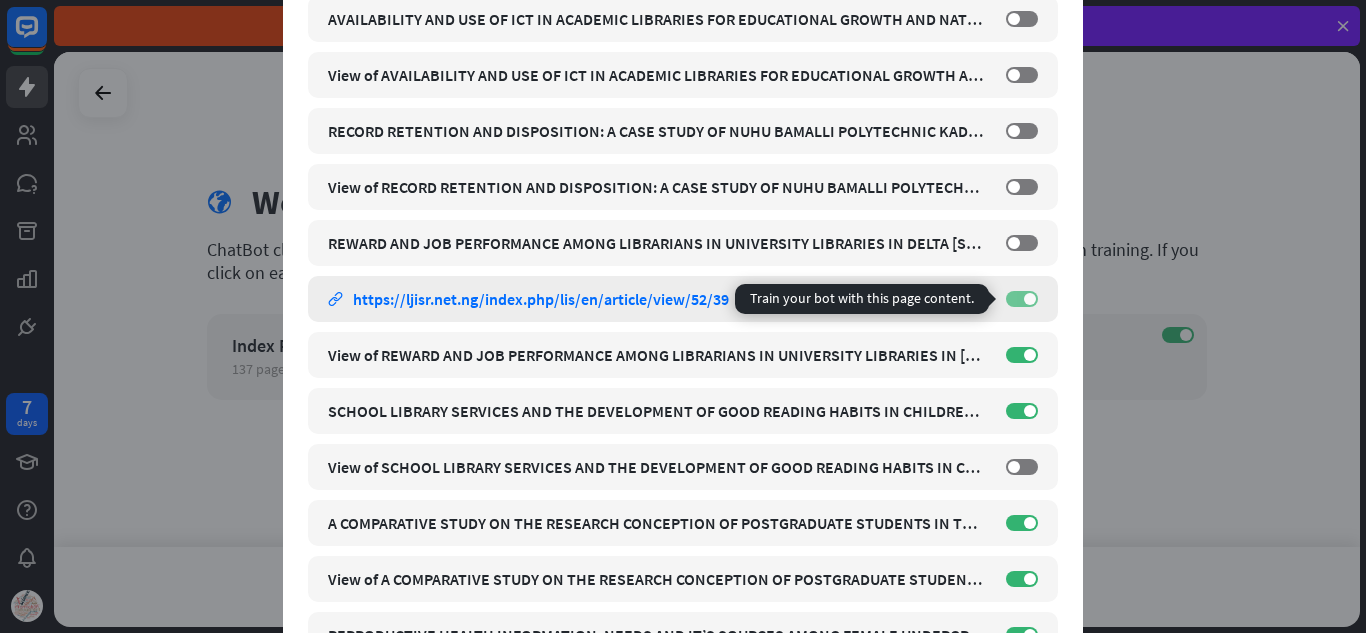 click at bounding box center [1030, 299] 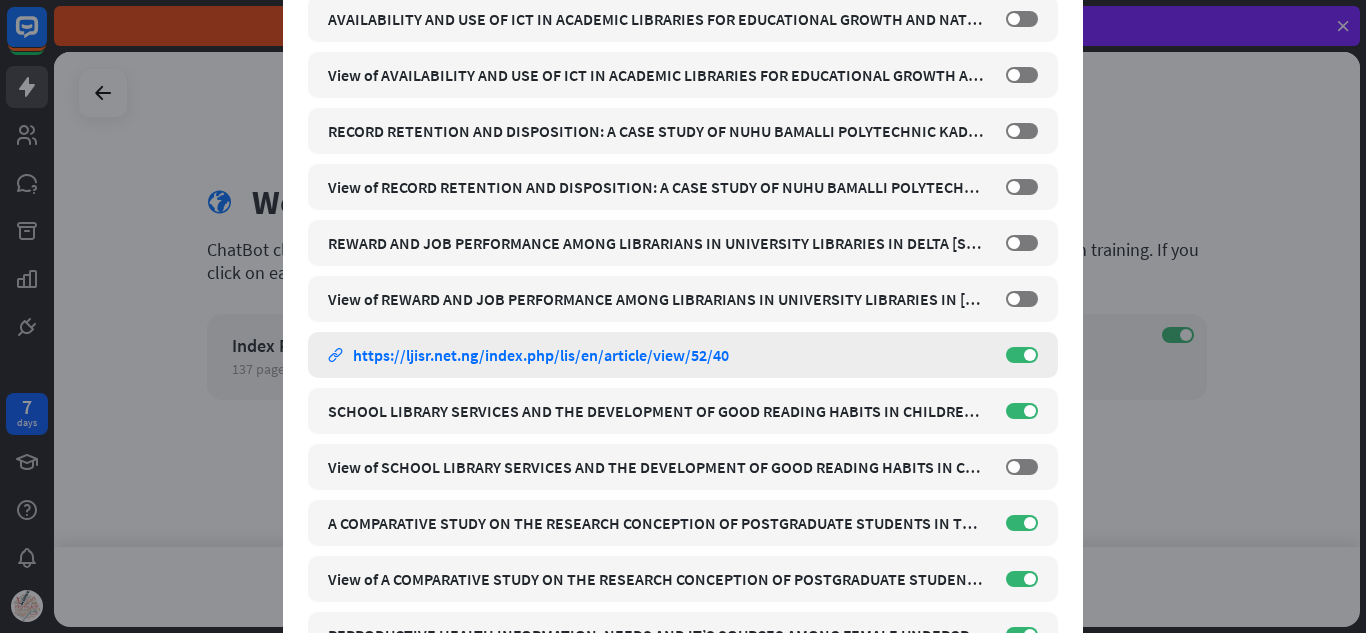 click on "View of REWARD AND JOB PERFORMANCE AMONG LIBRARIANS IN UNIVERSITY LIBRARIES IN DELTA STATE
link   https://ljisr.net.ng/index.php/lis/en/article/view/52/40
ON" at bounding box center [683, 355] 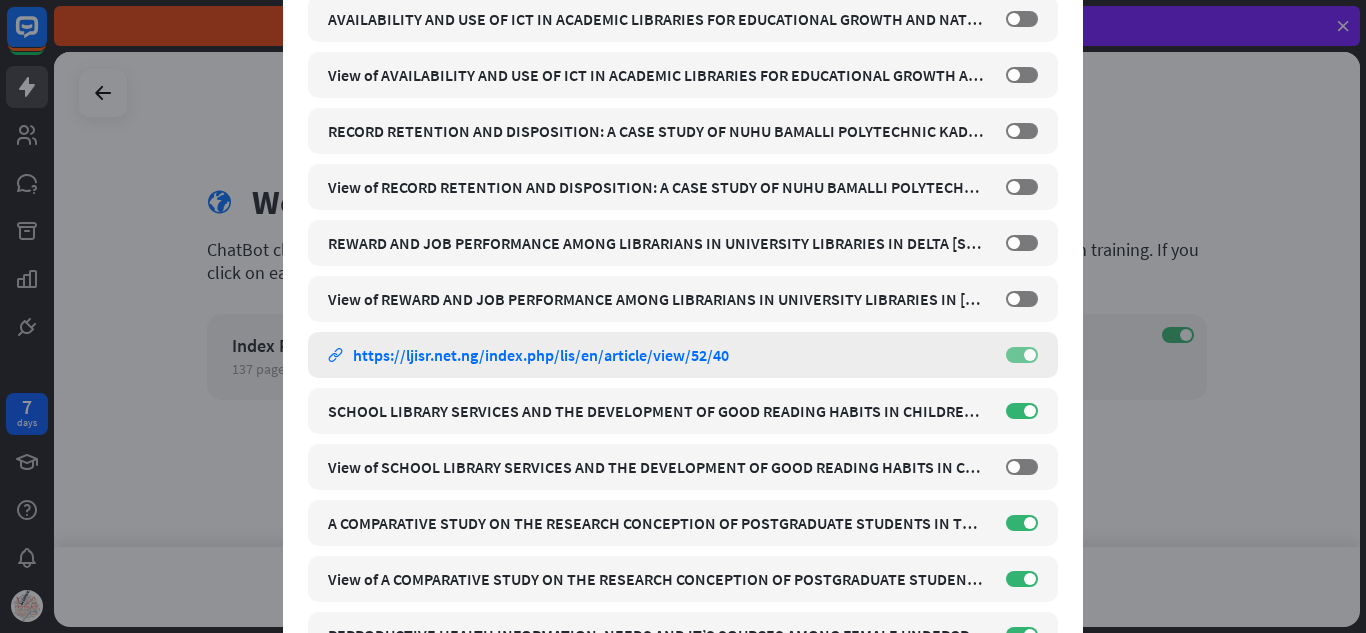 click on "ON" at bounding box center (1022, 355) 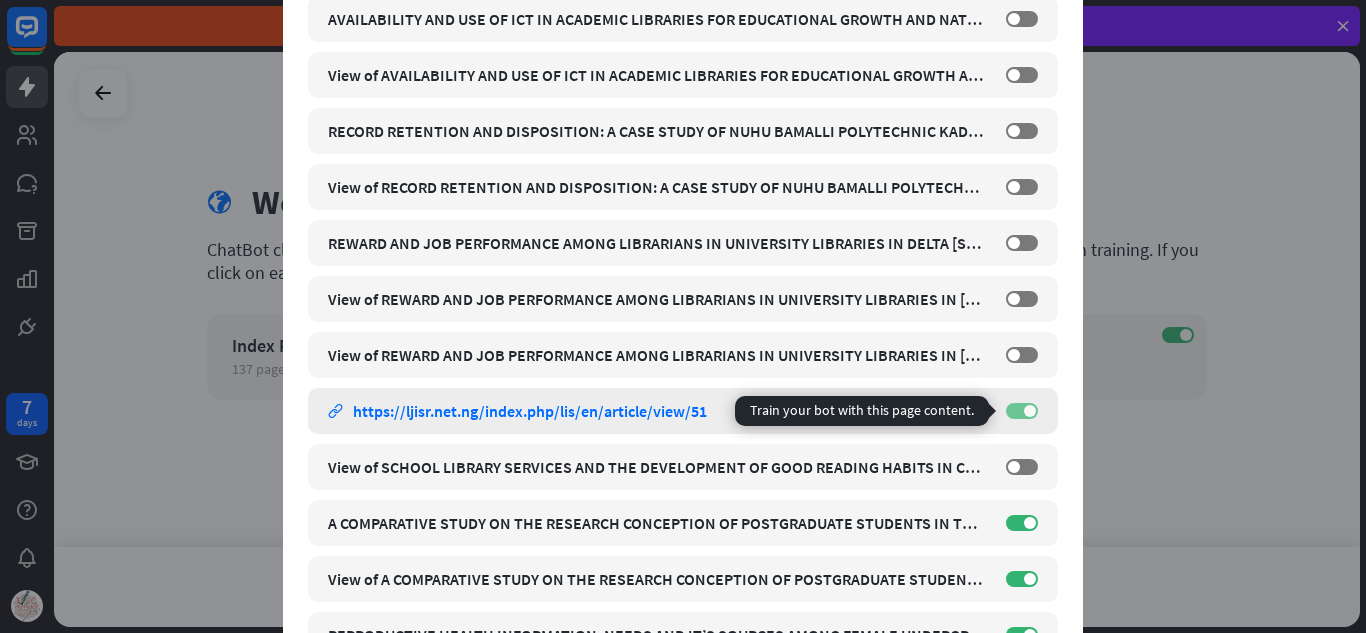 click on "ON" at bounding box center (1022, 411) 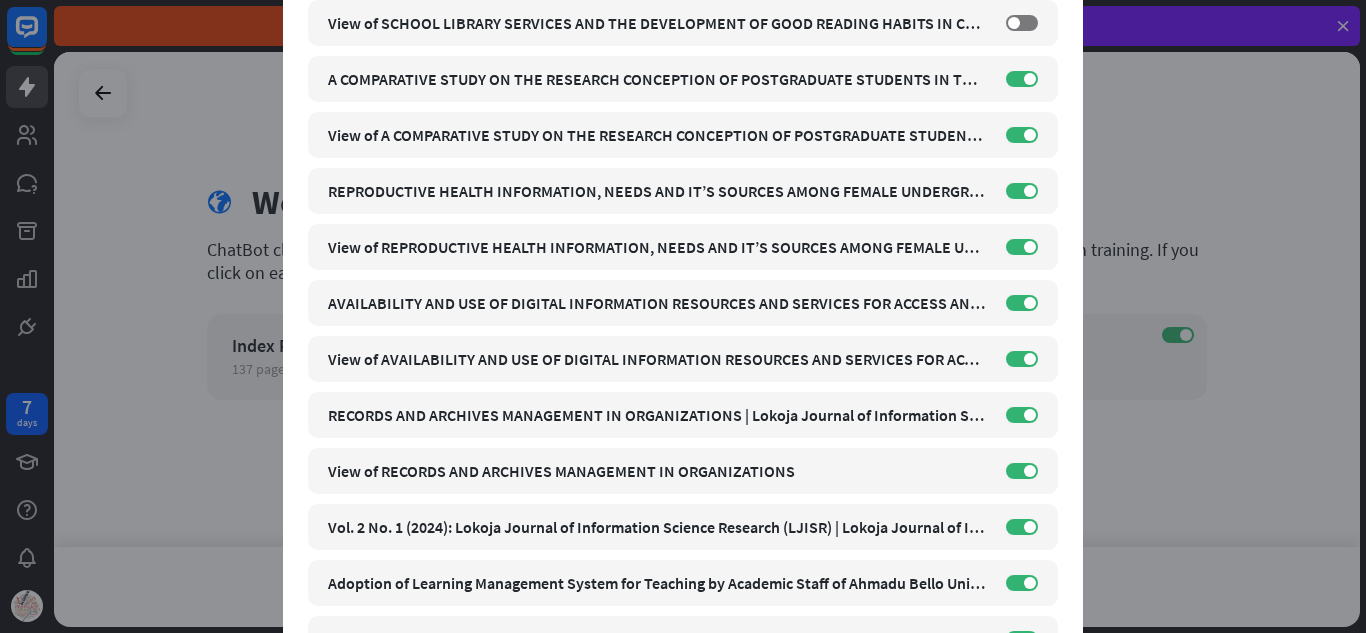 scroll, scrollTop: 2973, scrollLeft: 0, axis: vertical 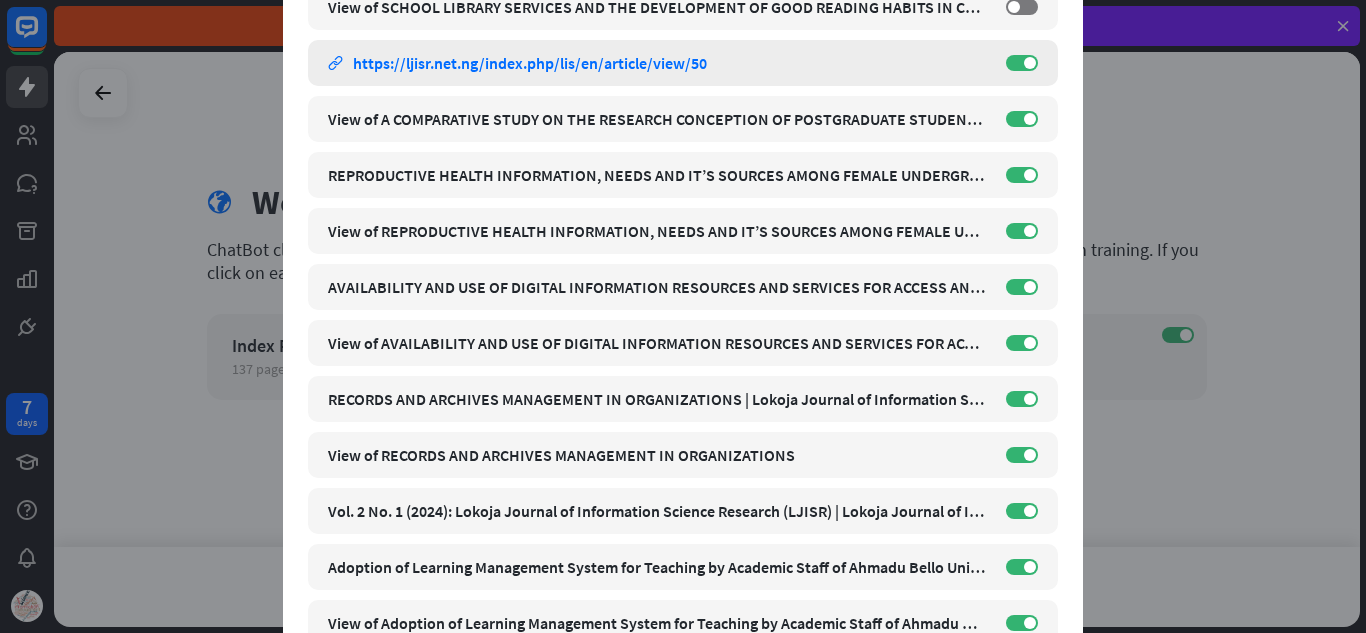click on "A COMPARATIVE STUDY ON THE RESEARCH CONCEPTION OF POSTGRADUATE STUDENTS IN THE LIBRARY SCHOOL AT TAI SOLARIN UNIVERSITY OF EDUCATION AND UNIVERSITY OF IBADAN | Lokoja Journal of Information Science Research
link   https://ljisr.net.ng/index.php/lis/en/article/view/[NUMBER]/[NUMBER]
ON" at bounding box center (683, 63) 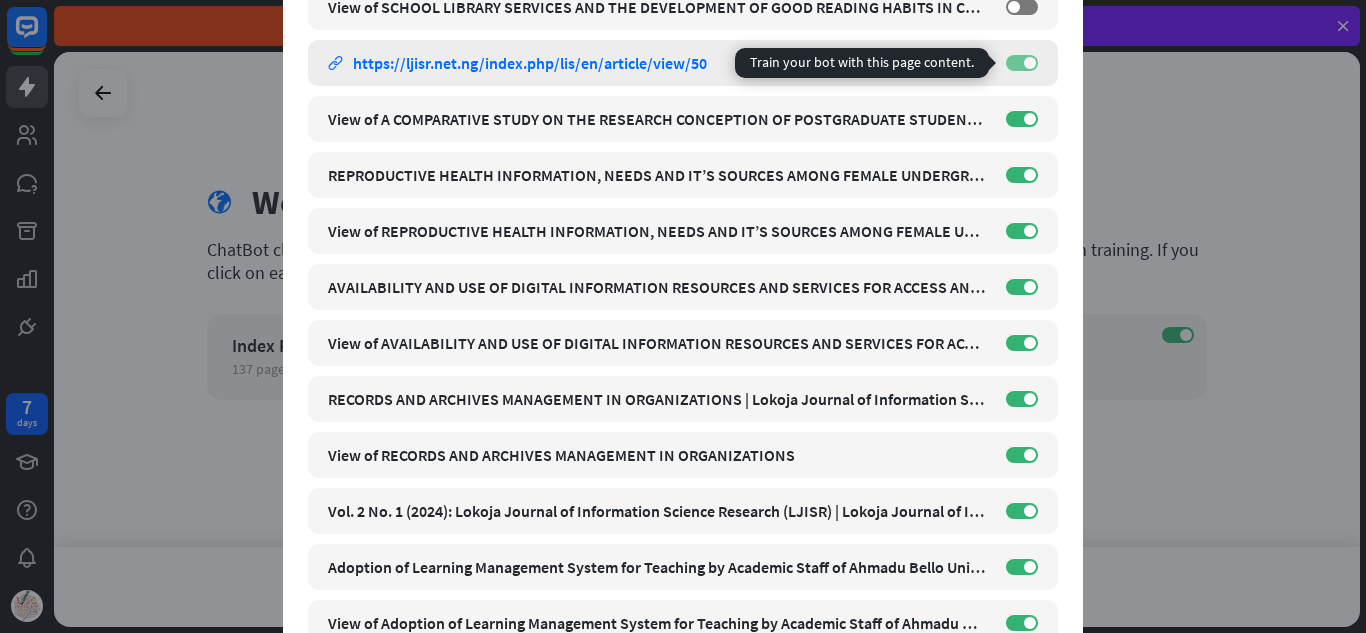 click on "ON" at bounding box center [1022, 63] 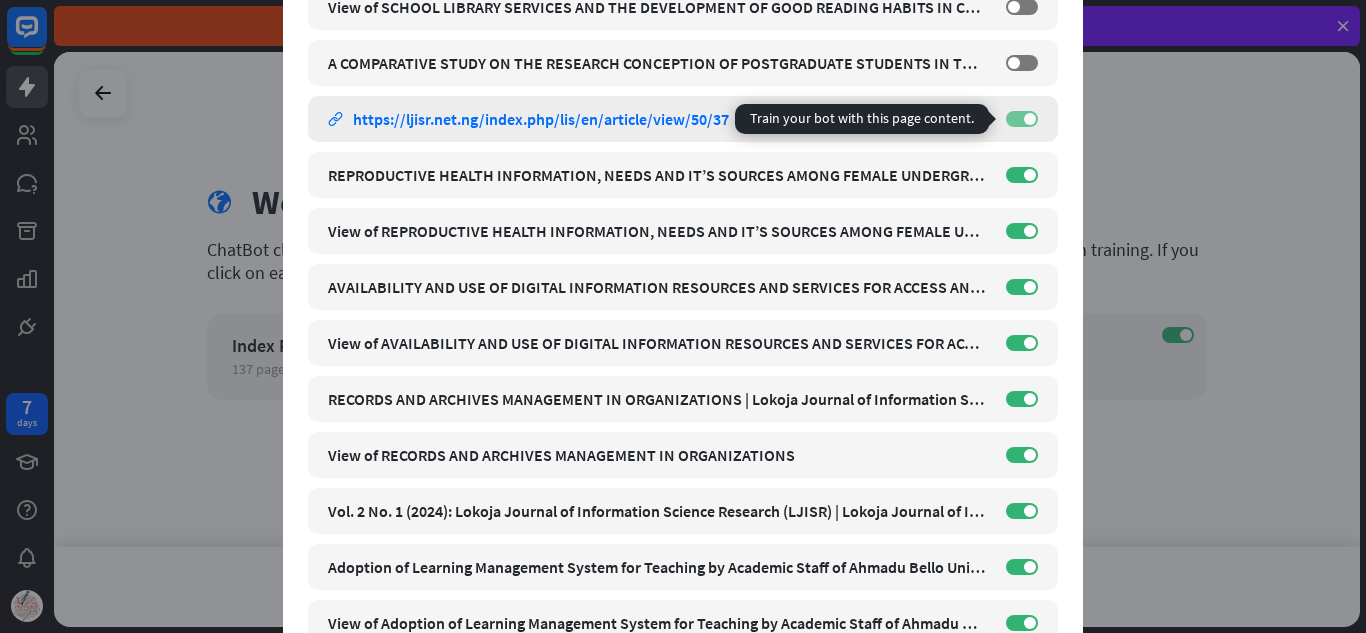 click on "ON" at bounding box center (1022, 119) 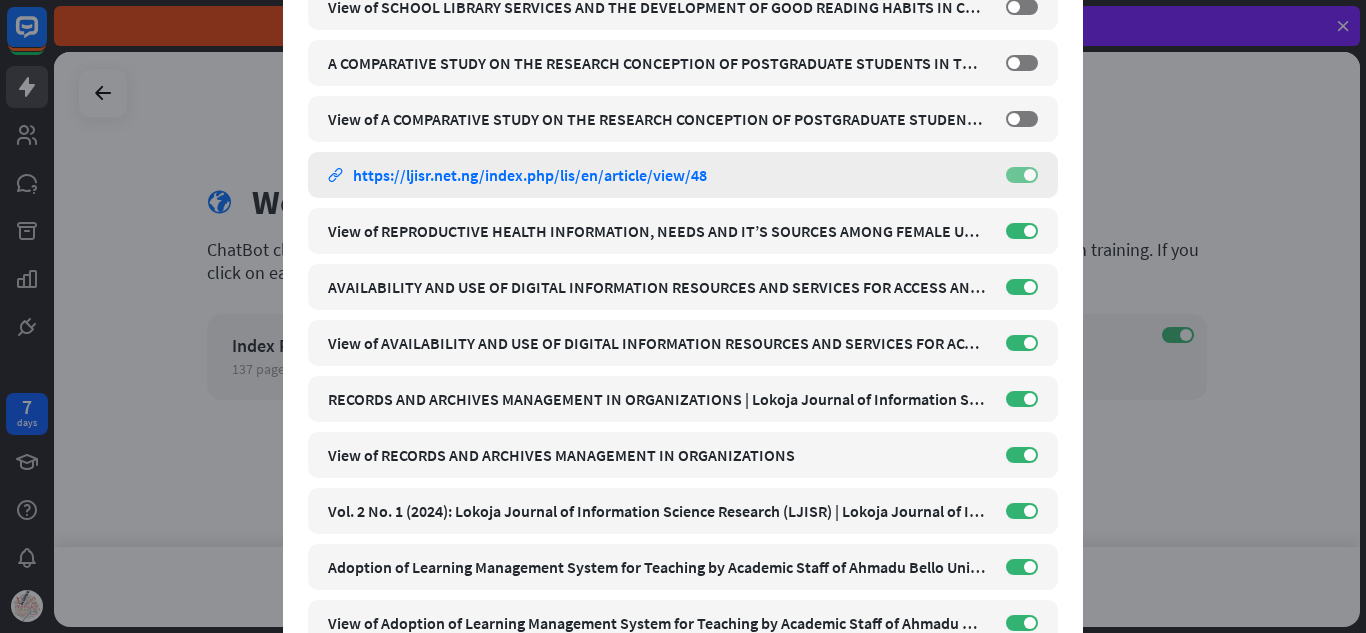 click on "ON" at bounding box center (1022, 175) 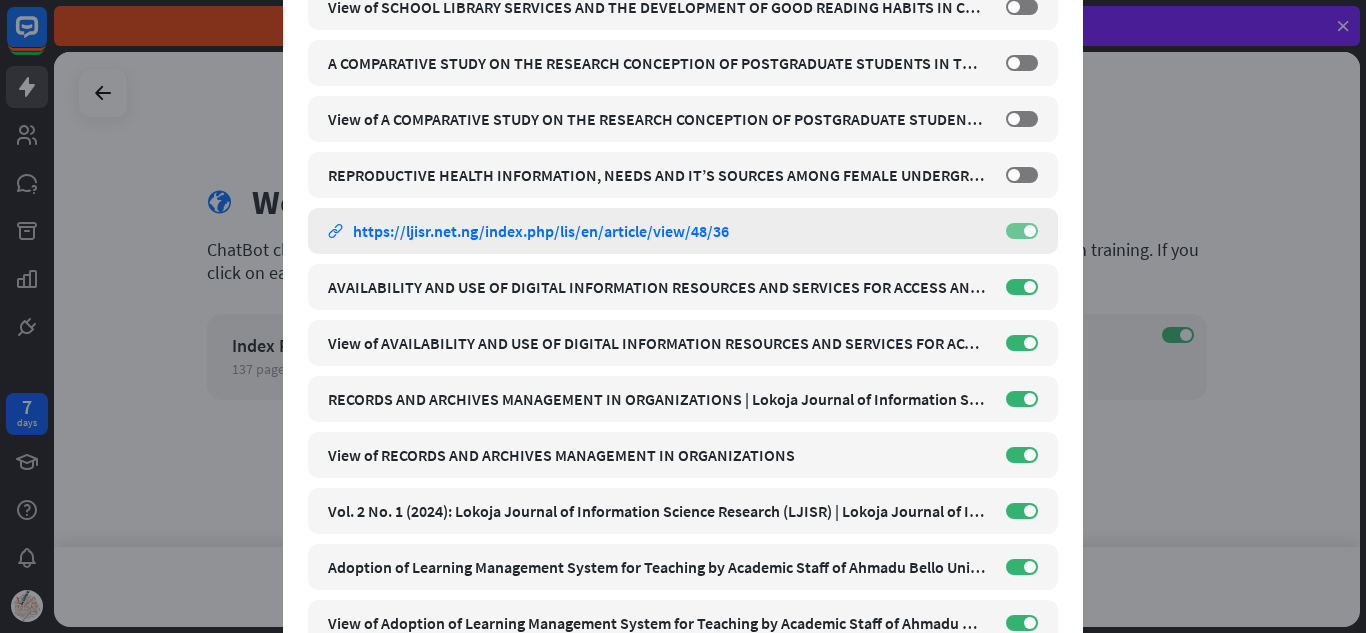 click on "ON" at bounding box center [1022, 231] 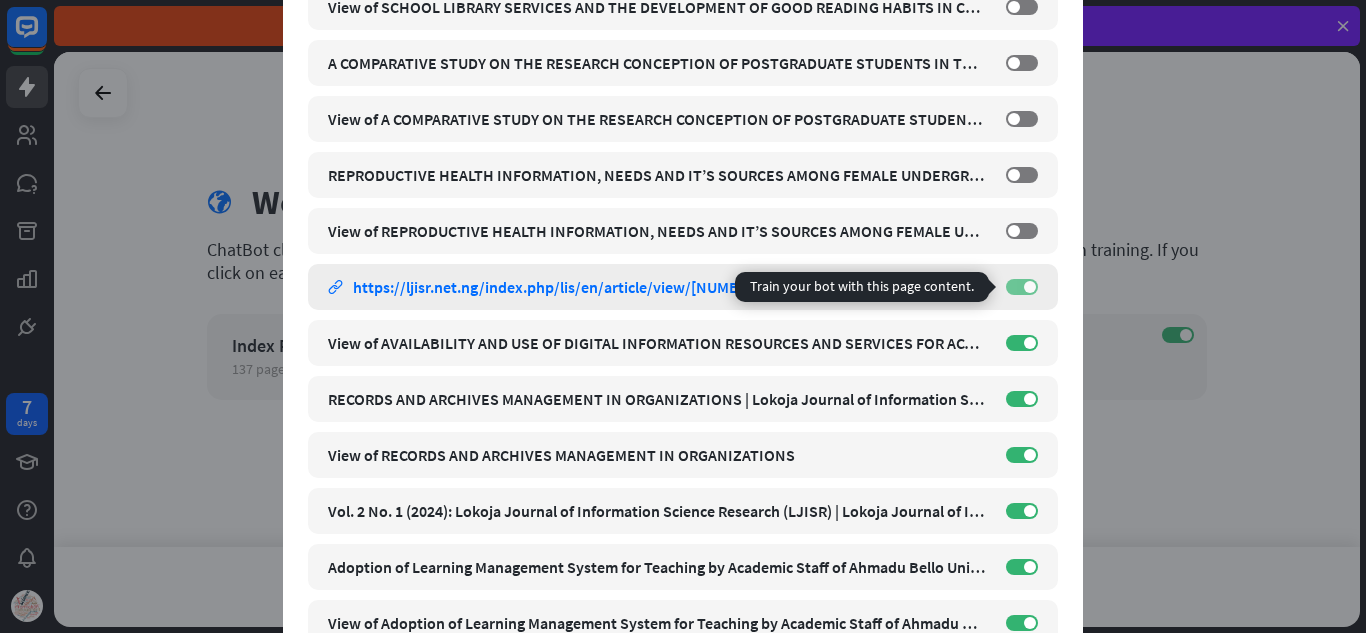 click on "ON" at bounding box center [1022, 287] 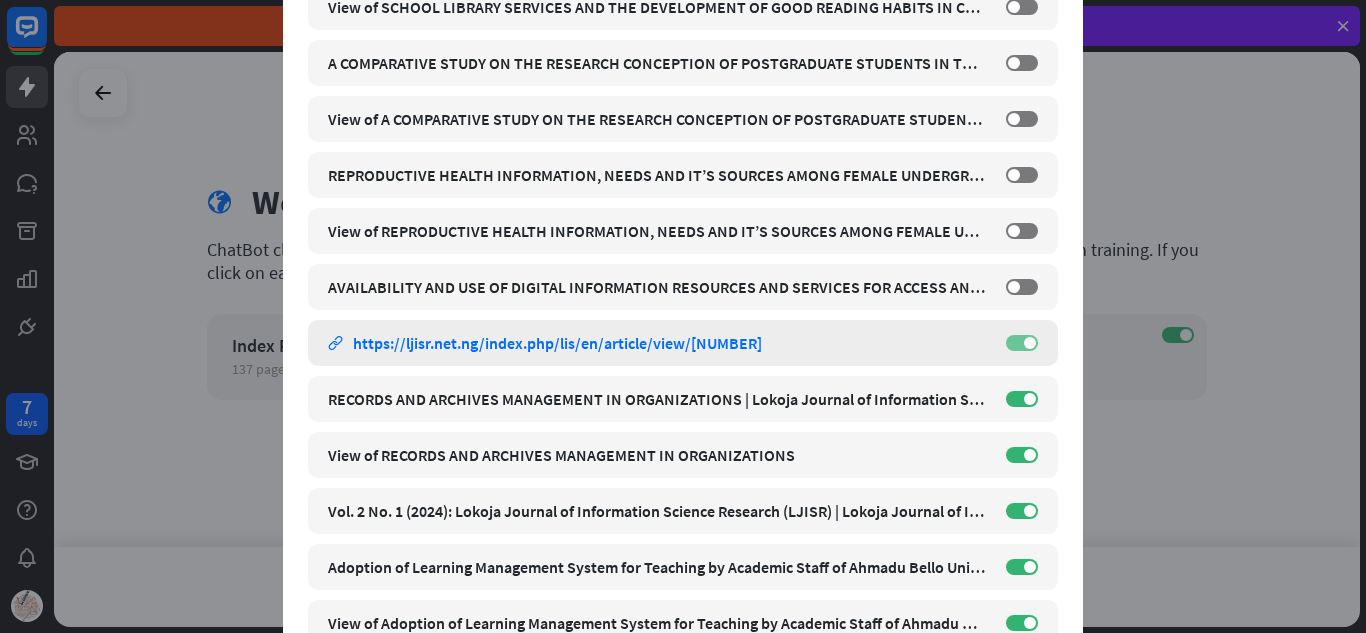 click on "ON" at bounding box center [1022, 343] 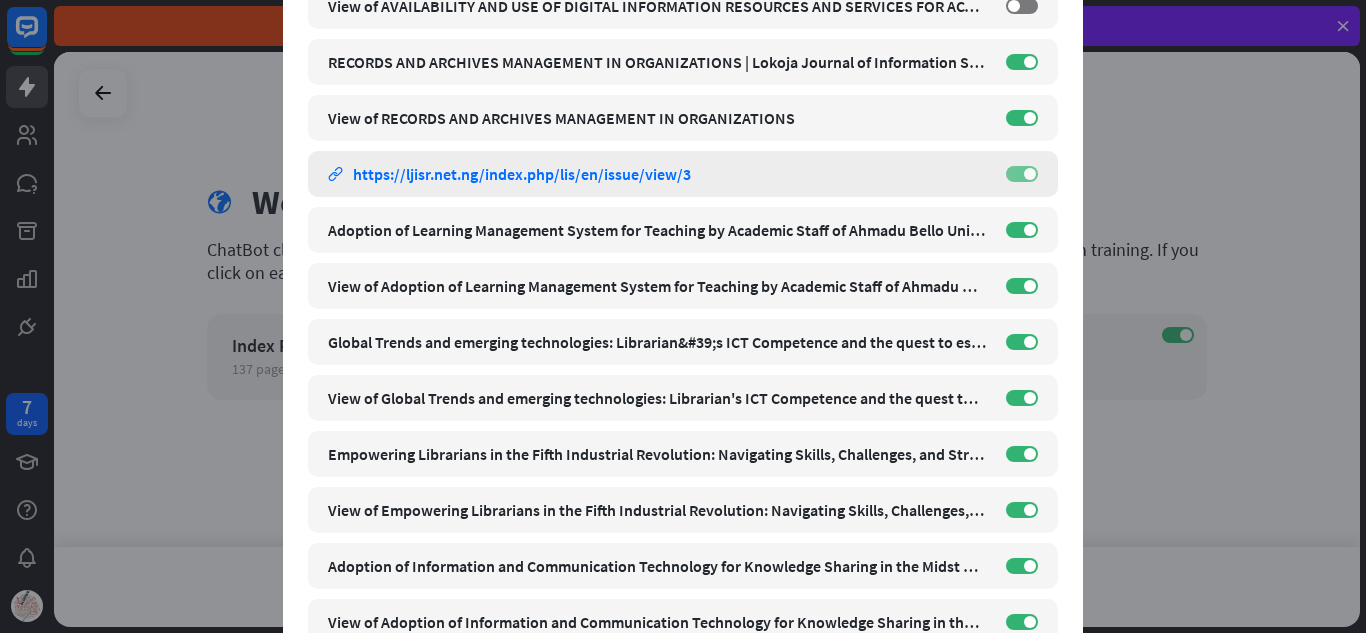 scroll, scrollTop: 3320, scrollLeft: 0, axis: vertical 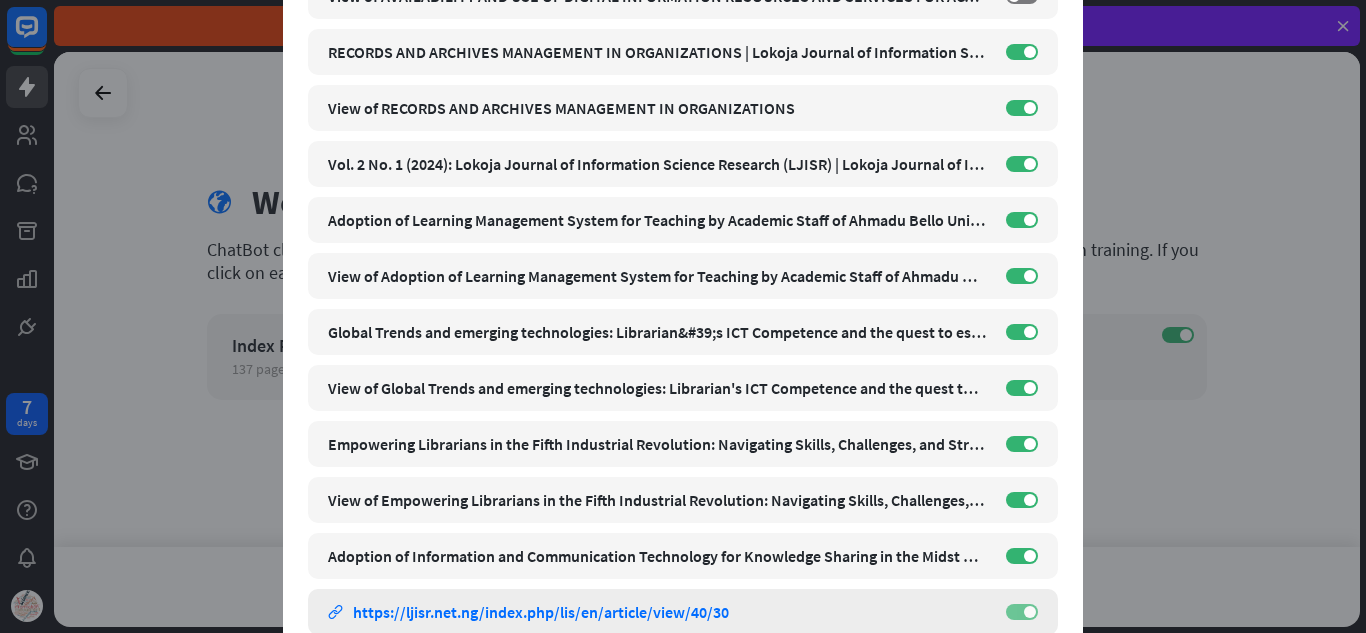 click on "ON" at bounding box center (1022, 612) 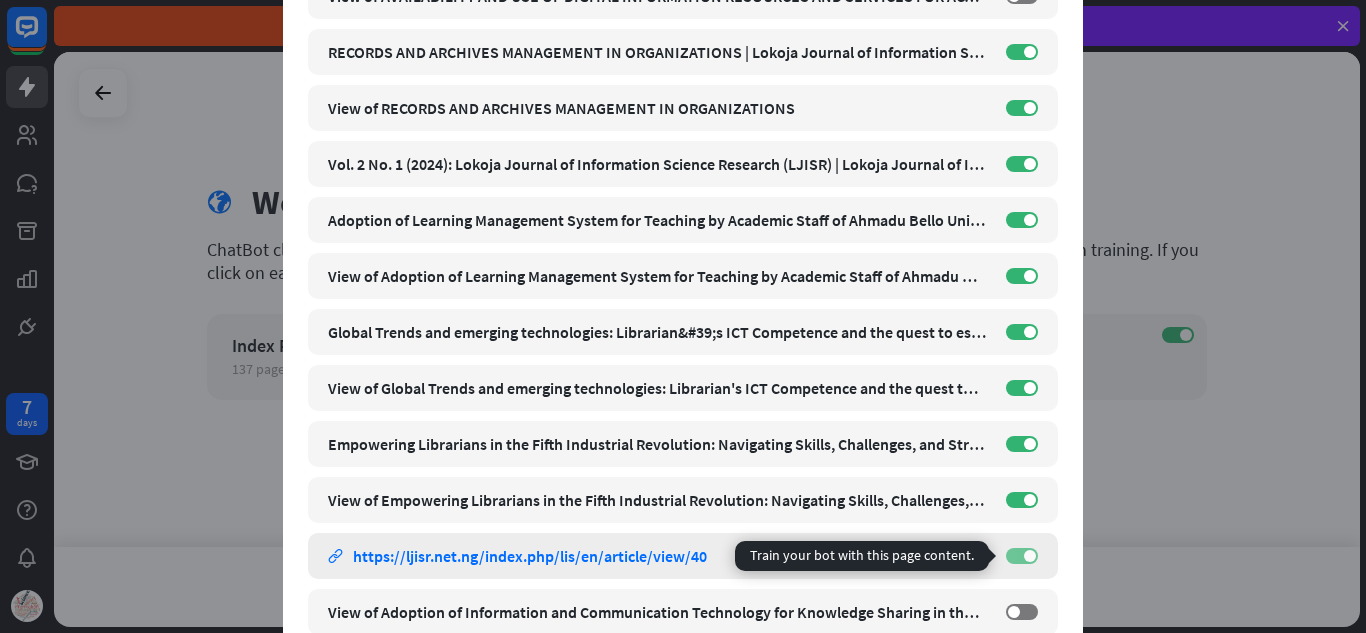 click on "ON" at bounding box center [1022, 556] 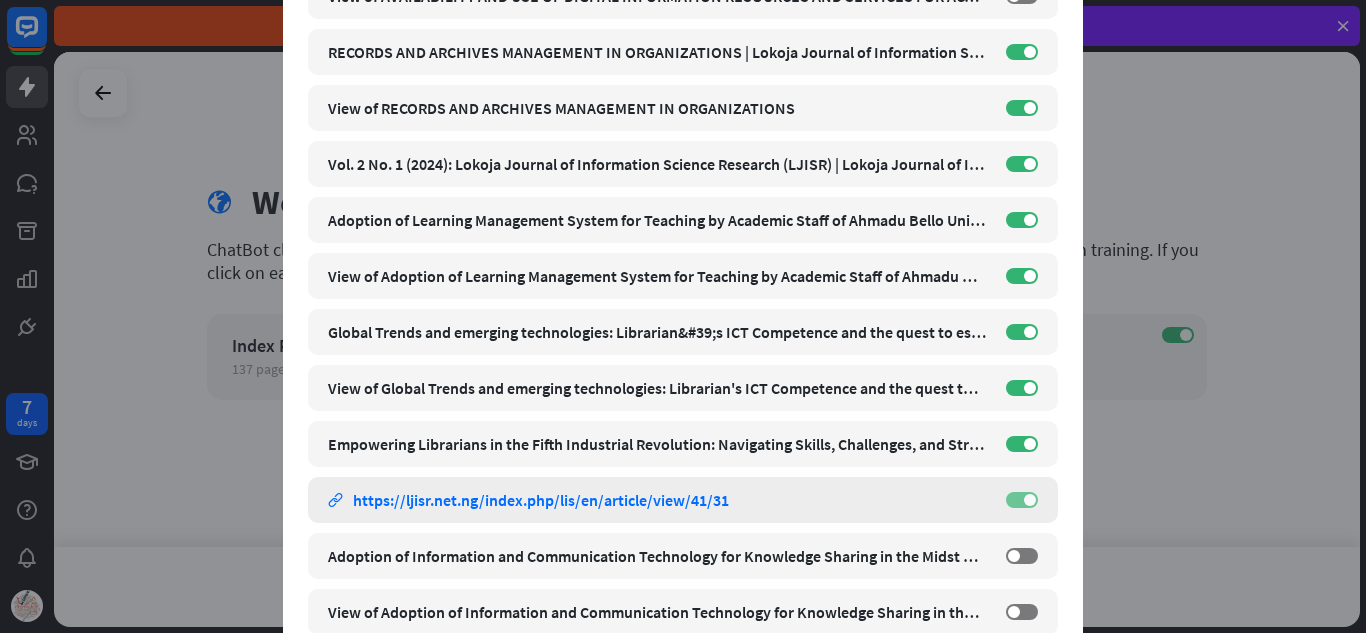 click on "ON" at bounding box center (1022, 500) 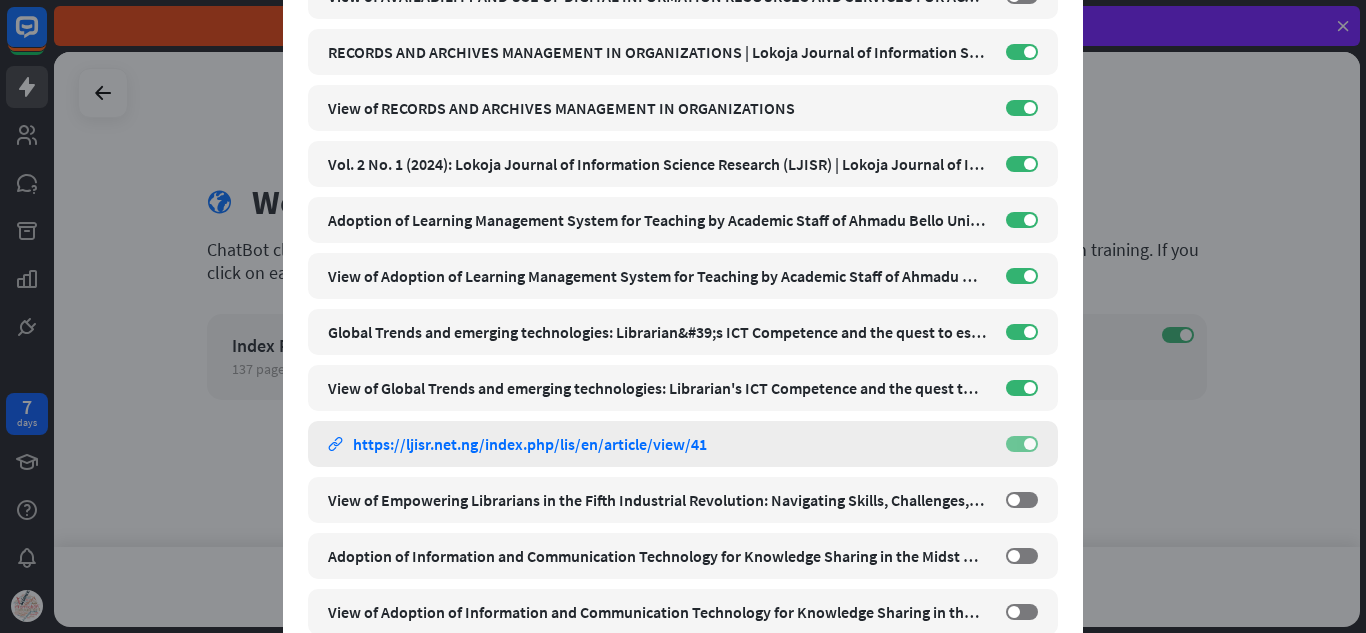 click on "ON" at bounding box center [1022, 444] 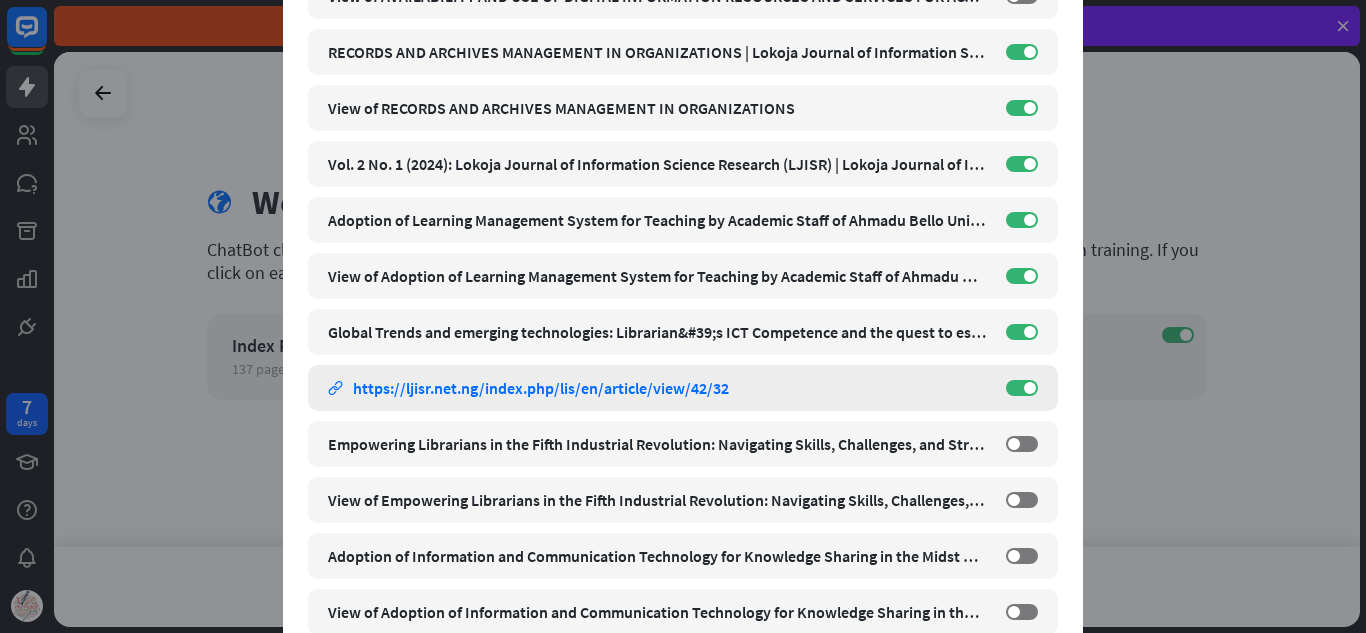 click on "View of Global Trends and emerging technologies: Librarian&#39;s ICT Competence and the quest to establish ICT based Library consortium in Nigeria.
link   https://ljisr.net.ng/index.php/lis/en/article/view/42/32
ON" at bounding box center (683, 388) 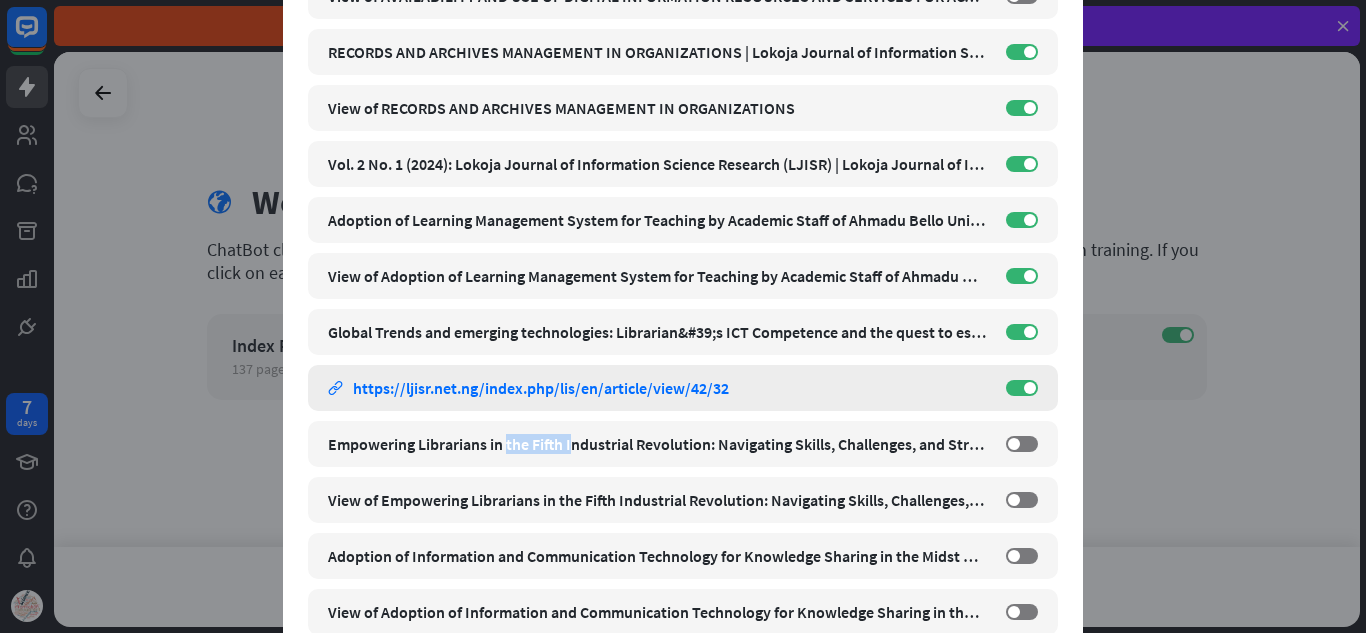 click on "View of Global Trends and emerging technologies: Librarian&#39;s ICT Competence and the quest to establish ICT based Library consortium in Nigeria.
link   https://ljisr.net.ng/index.php/lis/en/article/view/42/32
ON" at bounding box center [683, 388] 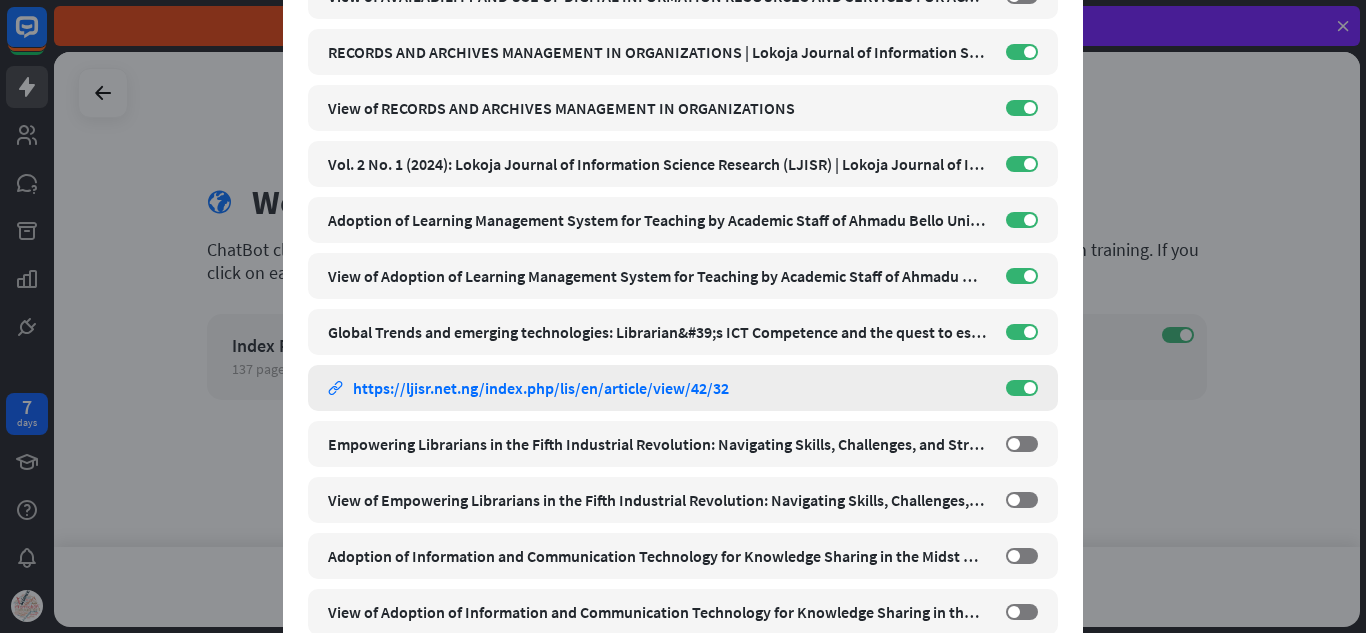 click on "View of Global Trends and emerging technologies: Librarian&#39;s ICT Competence and the quest to establish ICT based Library consortium in Nigeria.
link   https://ljisr.net.ng/index.php/lis/en/article/view/42/32
ON" at bounding box center [683, 388] 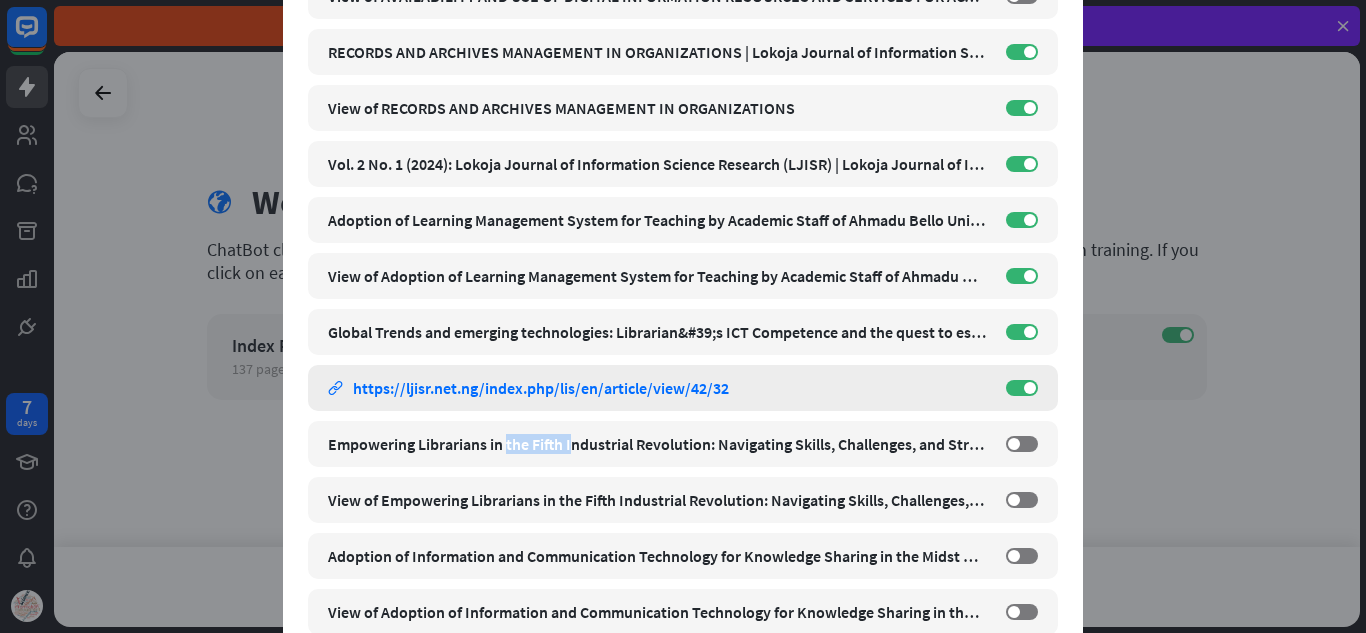 click on "View of Global Trends and emerging technologies: Librarian&#39;s ICT Competence and the quest to establish ICT based Library consortium in Nigeria.
link   https://ljisr.net.ng/index.php/lis/en/article/view/42/32
ON" at bounding box center (683, 388) 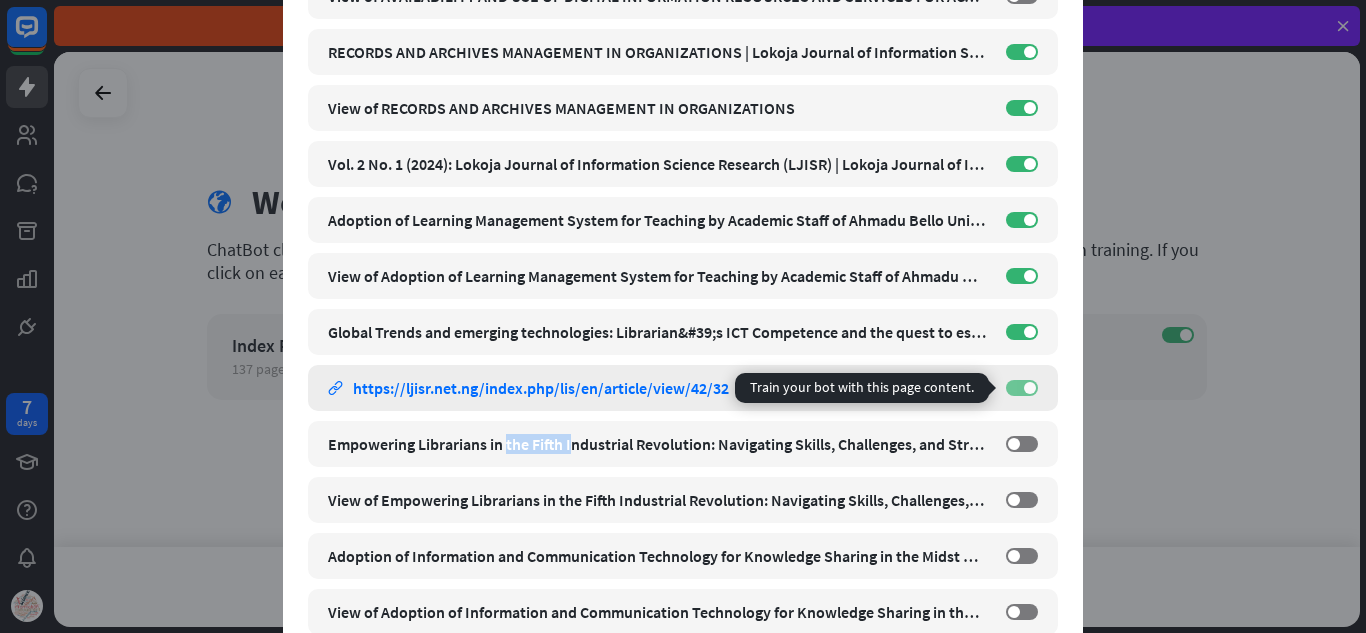 click on "ON" at bounding box center [1022, 388] 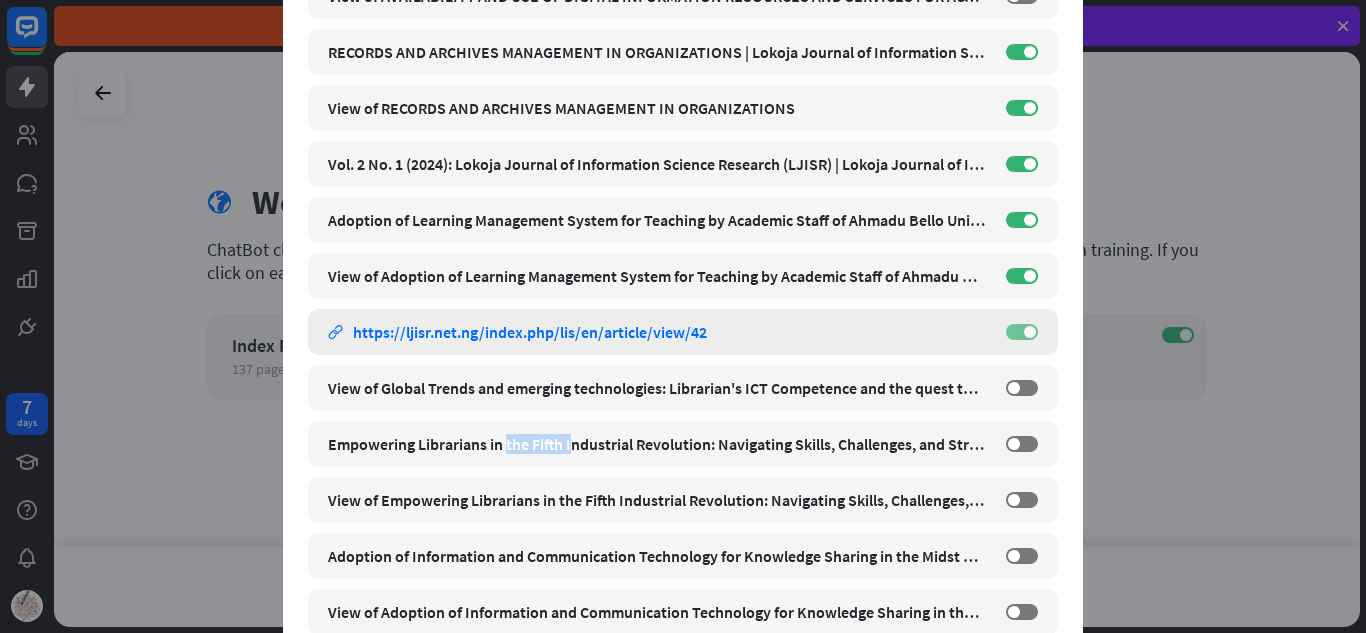 click on "ON" at bounding box center [1022, 332] 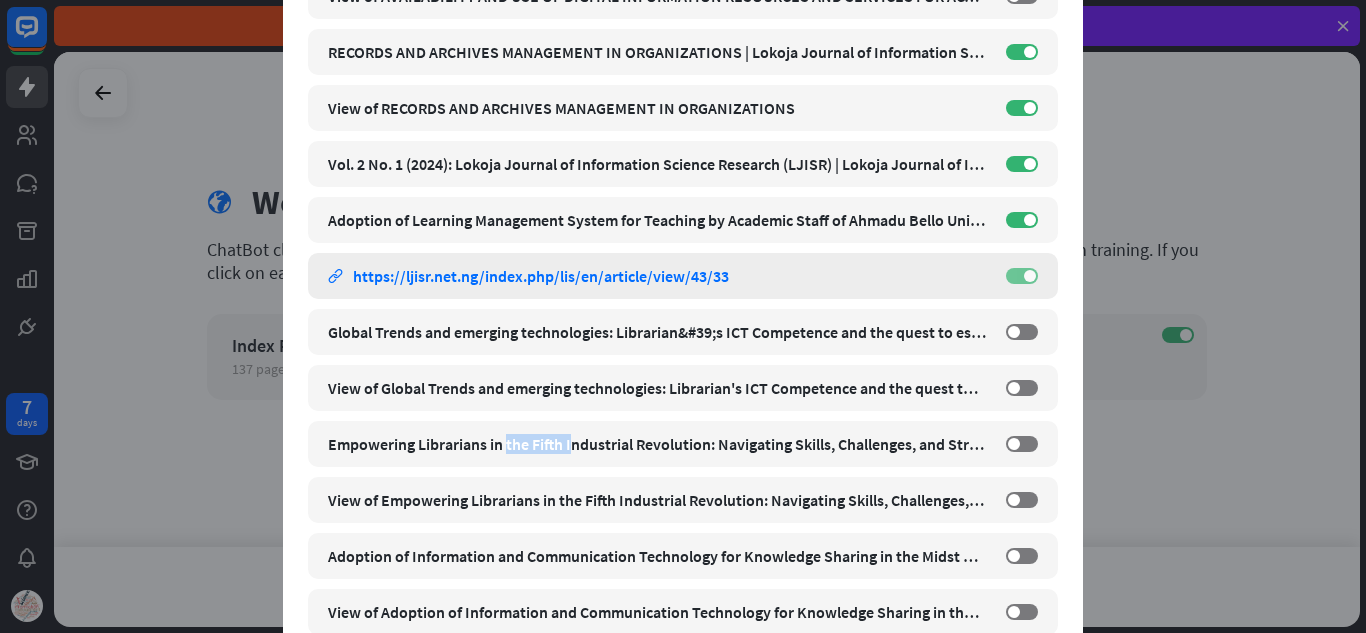 click on "ON" at bounding box center [1022, 276] 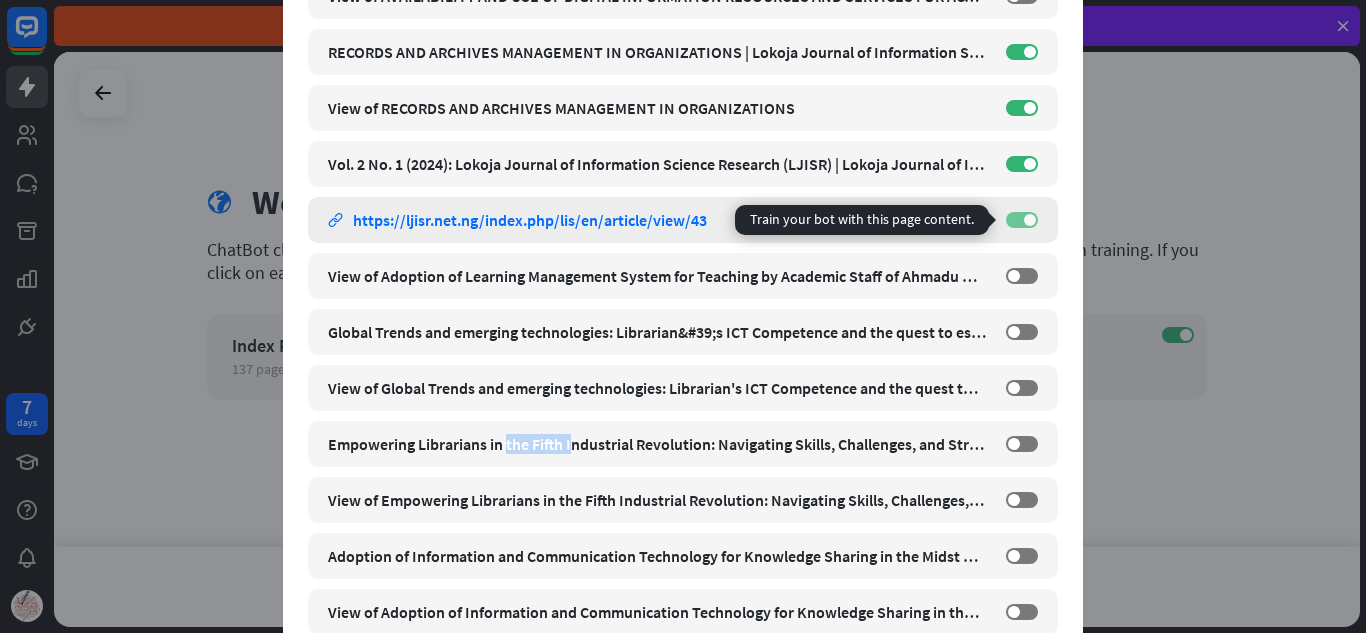 click on "ON" at bounding box center [1022, 220] 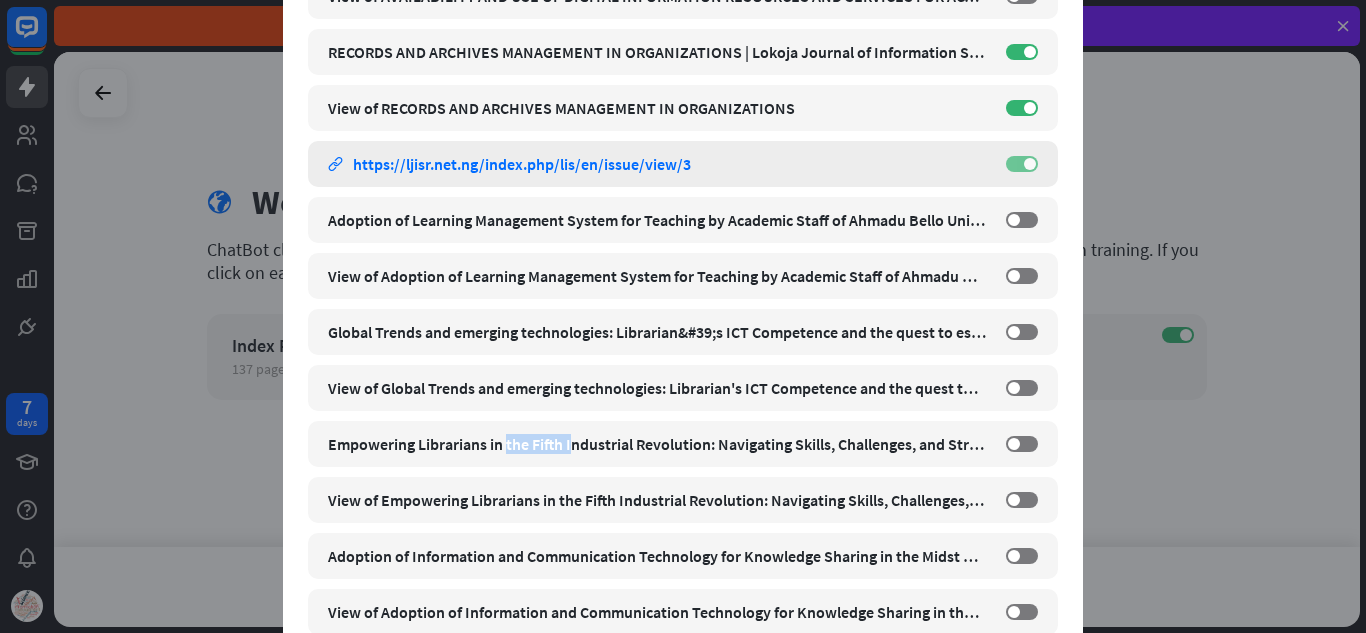 click on "ON" at bounding box center [1022, 164] 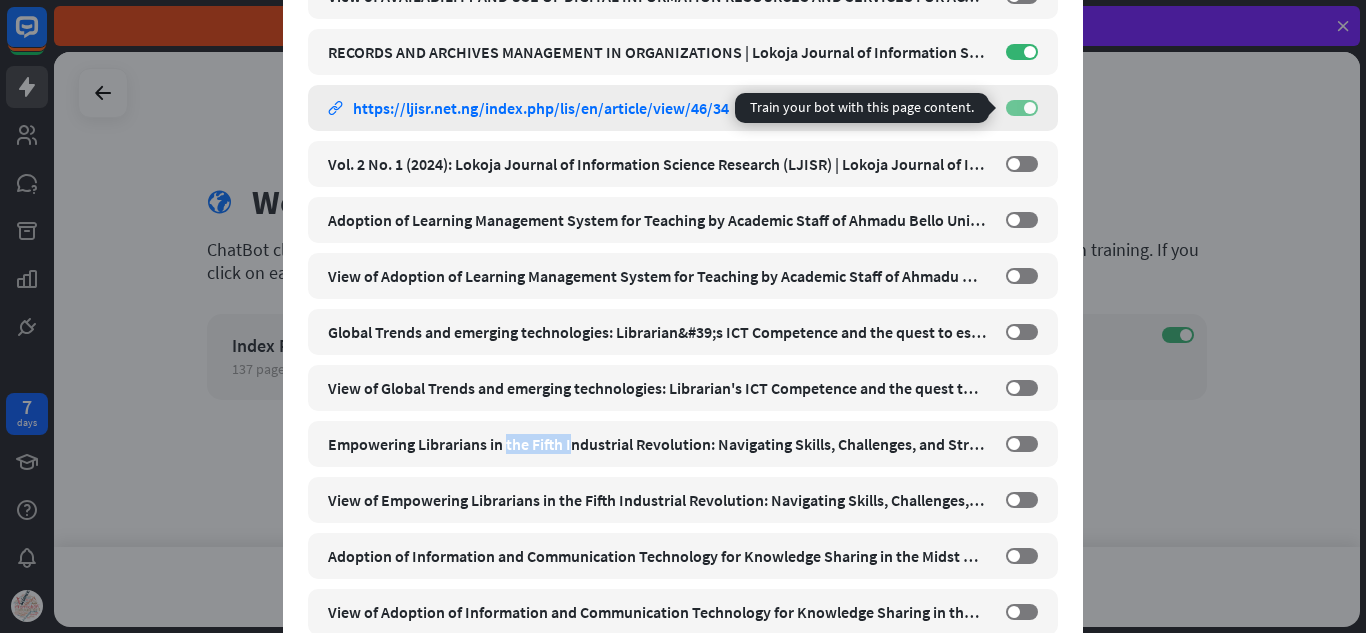 click on "ON" at bounding box center [1022, 108] 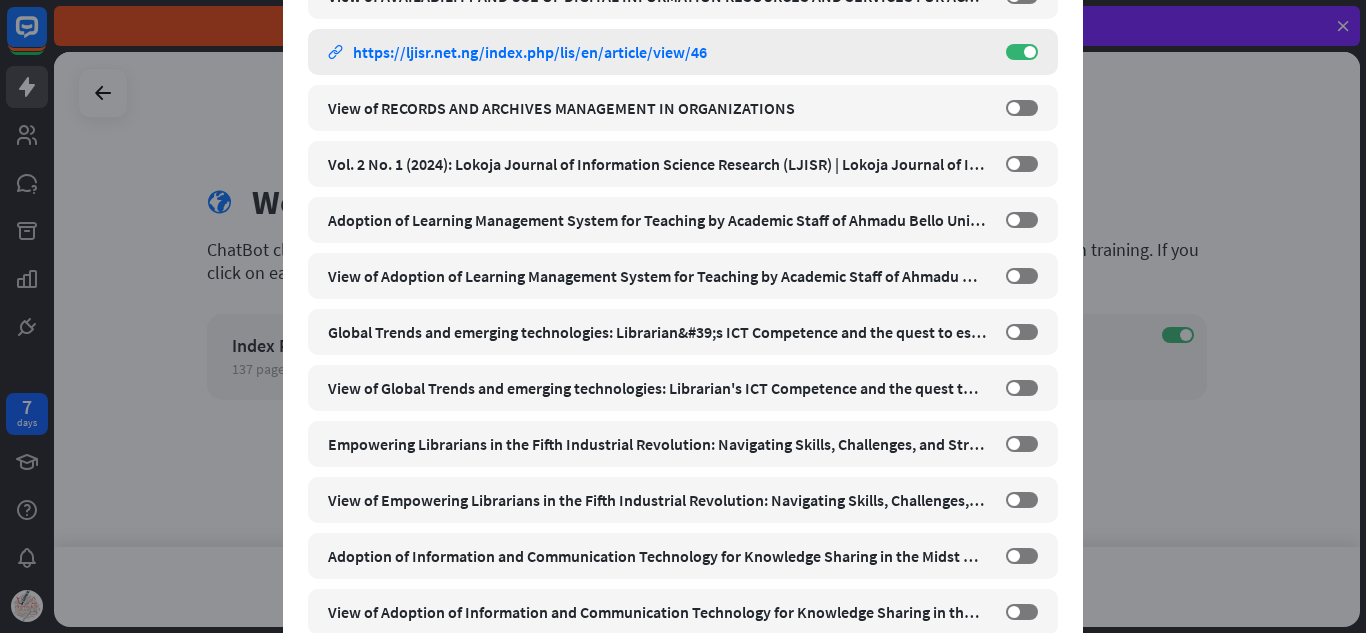 click on "RECORDS AND ARCHIVES MANAGEMENT IN ORGANIZATIONS | Lokoja Journal of Information Science Research
link   https://ljisr.net.ng/index.php/lis/en/article/view/46
ON" at bounding box center (683, 52) 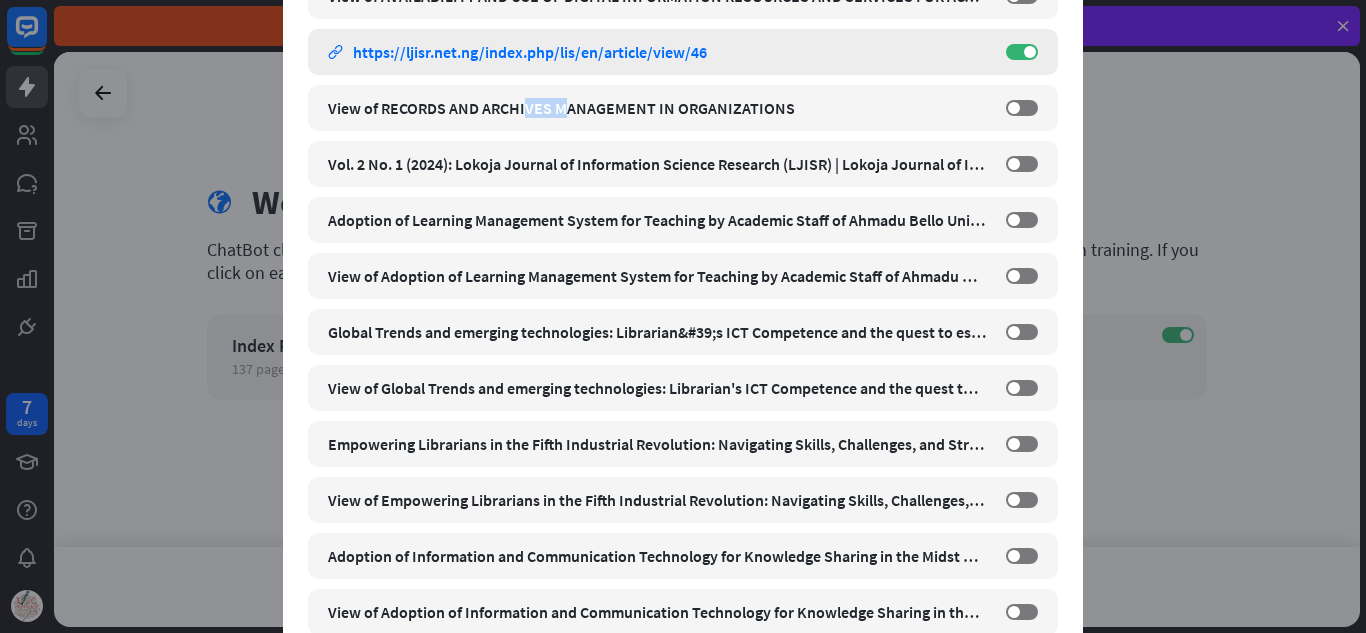 click on "RECORDS AND ARCHIVES MANAGEMENT IN ORGANIZATIONS | Lokoja Journal of Information Science Research
link   https://ljisr.net.ng/index.php/lis/en/article/view/46
ON" at bounding box center [683, 52] 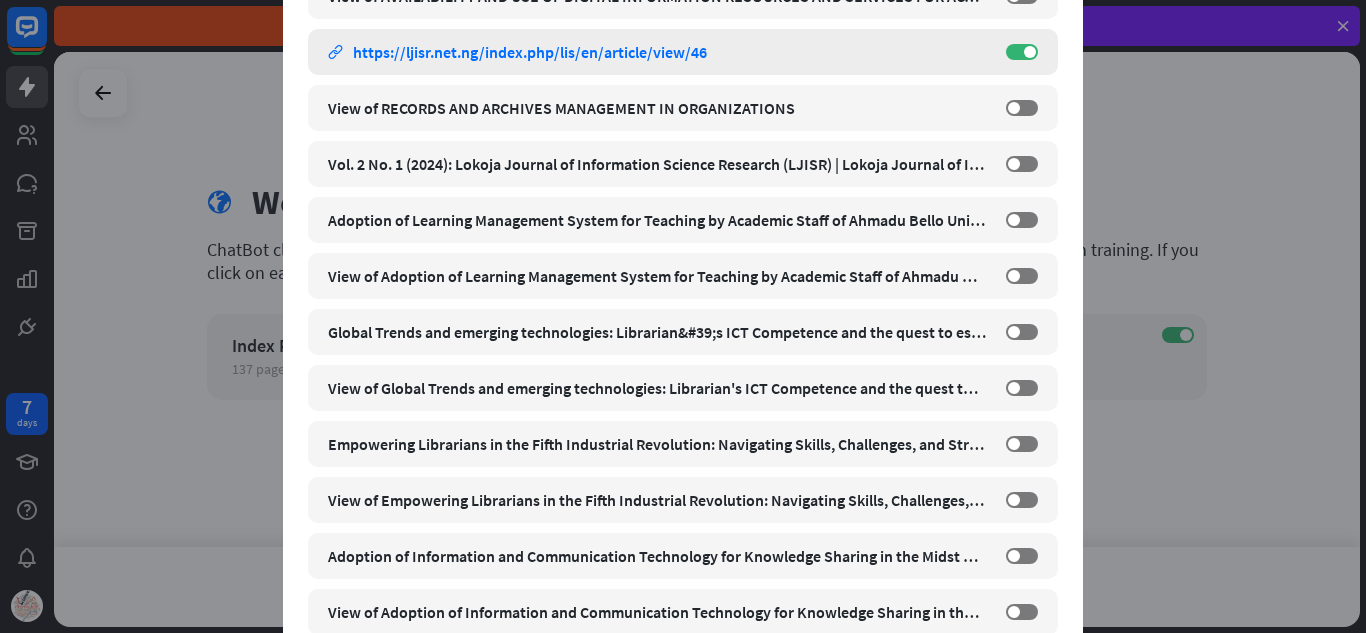 click on "RECORDS AND ARCHIVES MANAGEMENT IN ORGANIZATIONS | Lokoja Journal of Information Science Research
link   https://ljisr.net.ng/index.php/lis/en/article/view/46
ON" at bounding box center [683, 52] 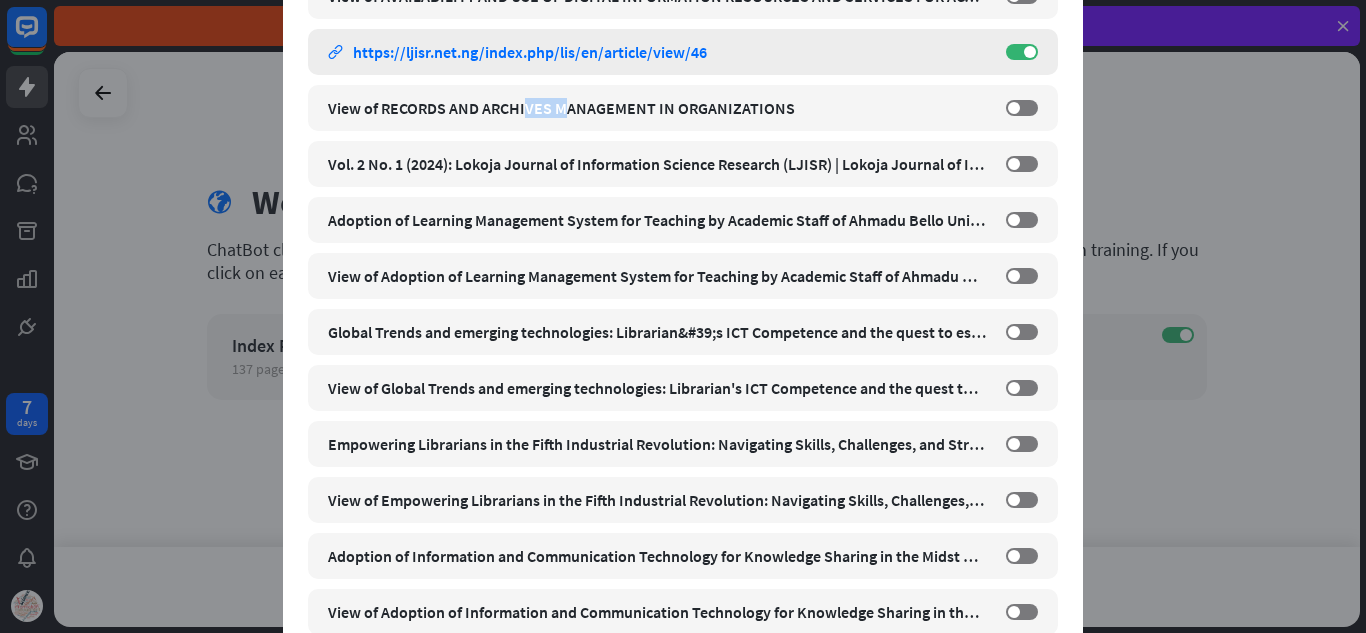 click on "RECORDS AND ARCHIVES MANAGEMENT IN ORGANIZATIONS | Lokoja Journal of Information Science Research
link   https://ljisr.net.ng/index.php/lis/en/article/view/46
ON" at bounding box center (683, 52) 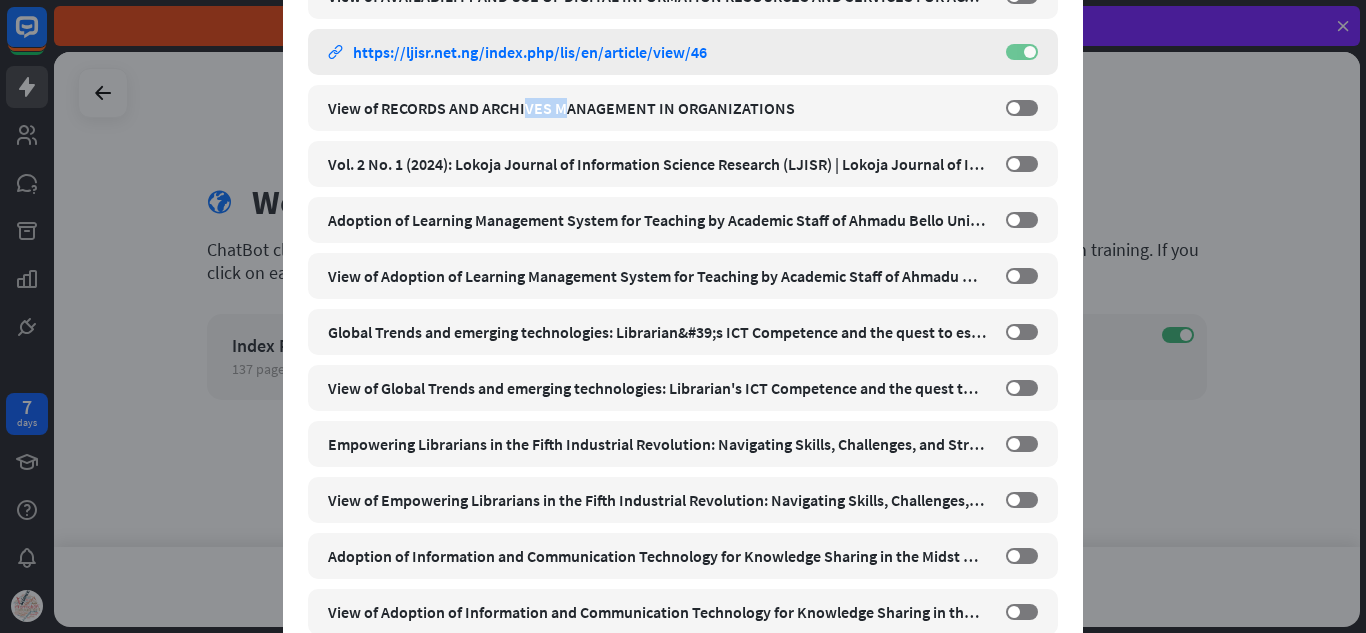 click on "ON" at bounding box center (1022, 52) 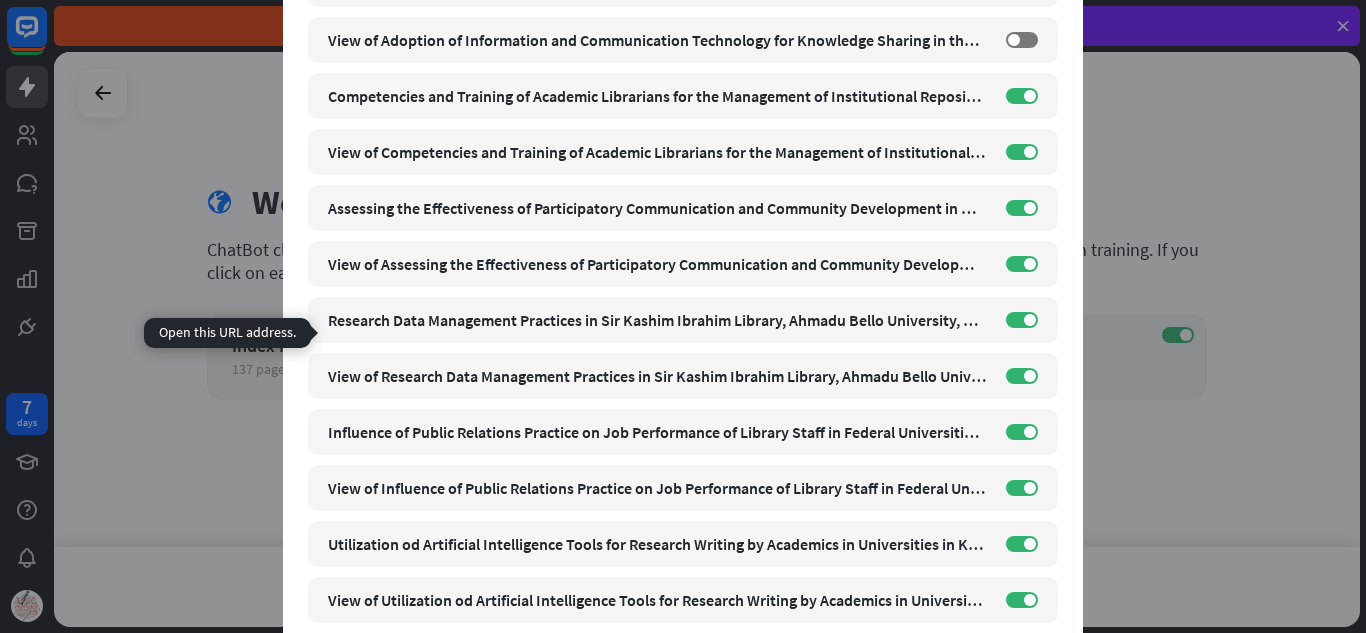 scroll, scrollTop: 3867, scrollLeft: 0, axis: vertical 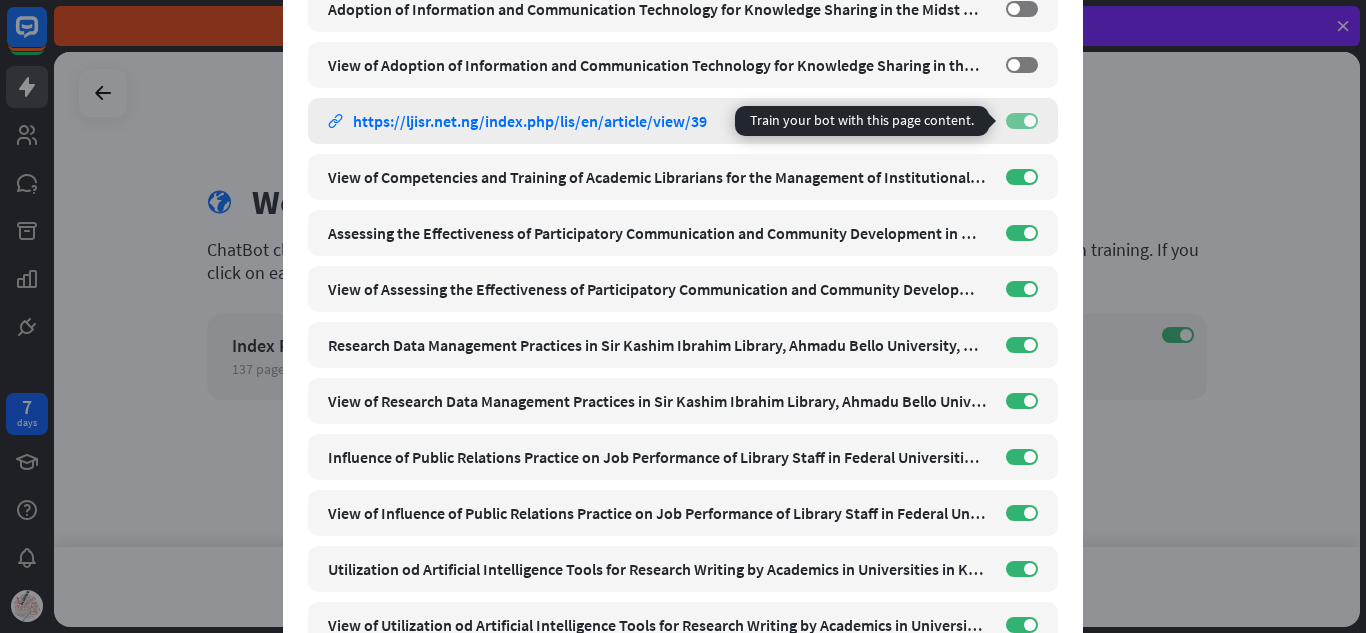 click on "ON" at bounding box center [1022, 121] 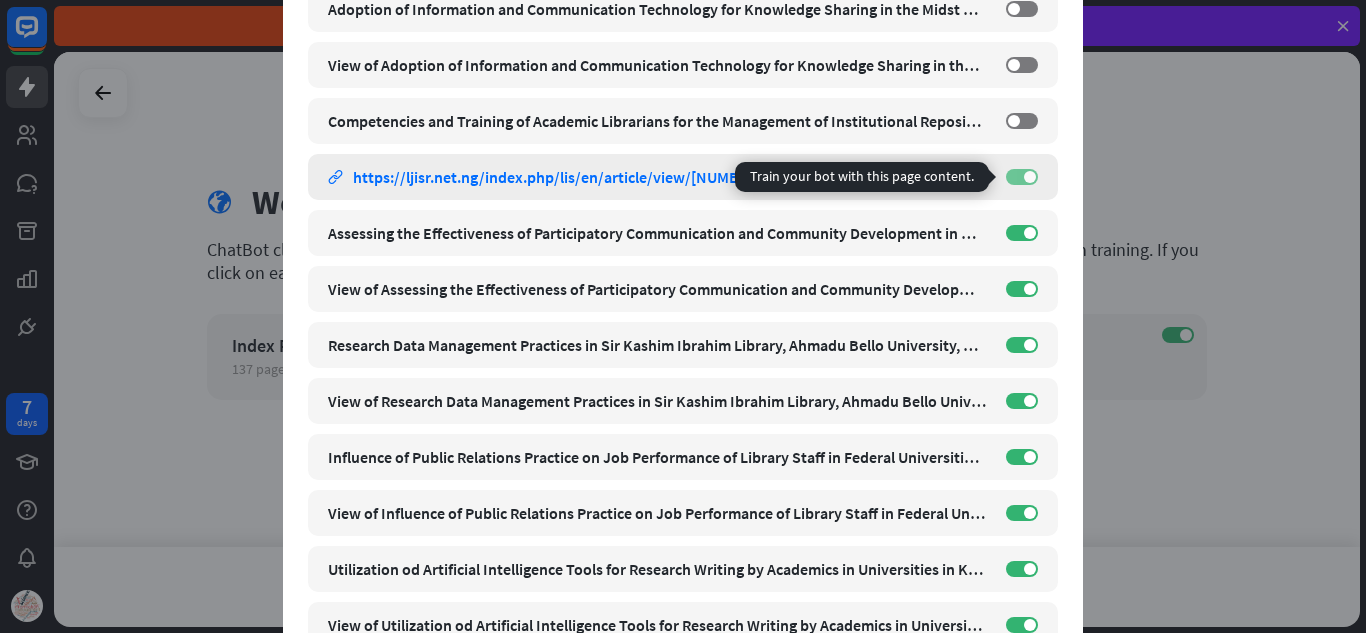 click on "ON" at bounding box center (1022, 177) 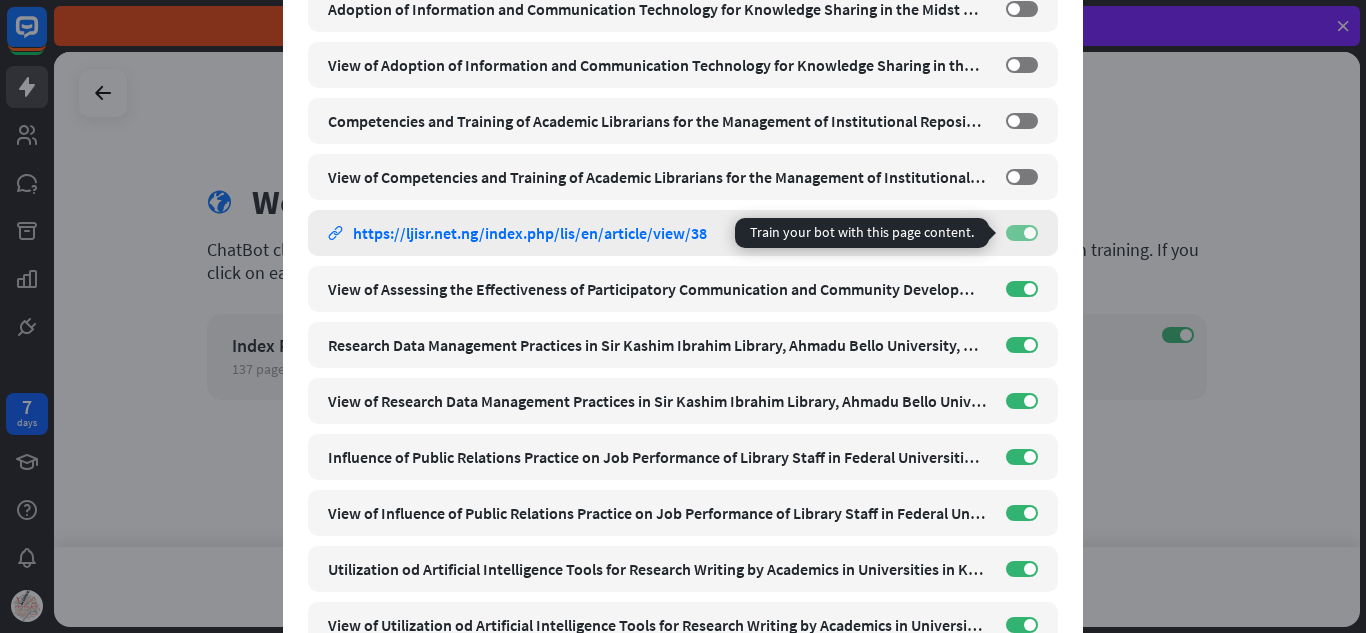 click on "ON" at bounding box center (1022, 233) 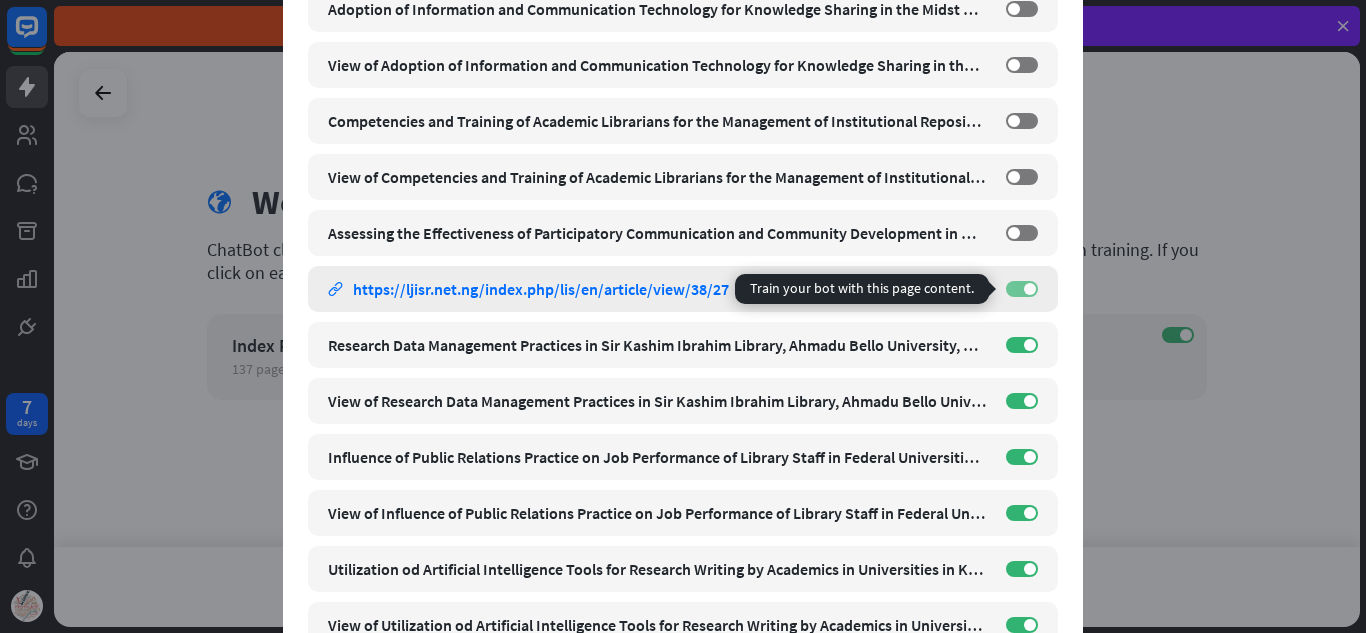 click at bounding box center (1030, 289) 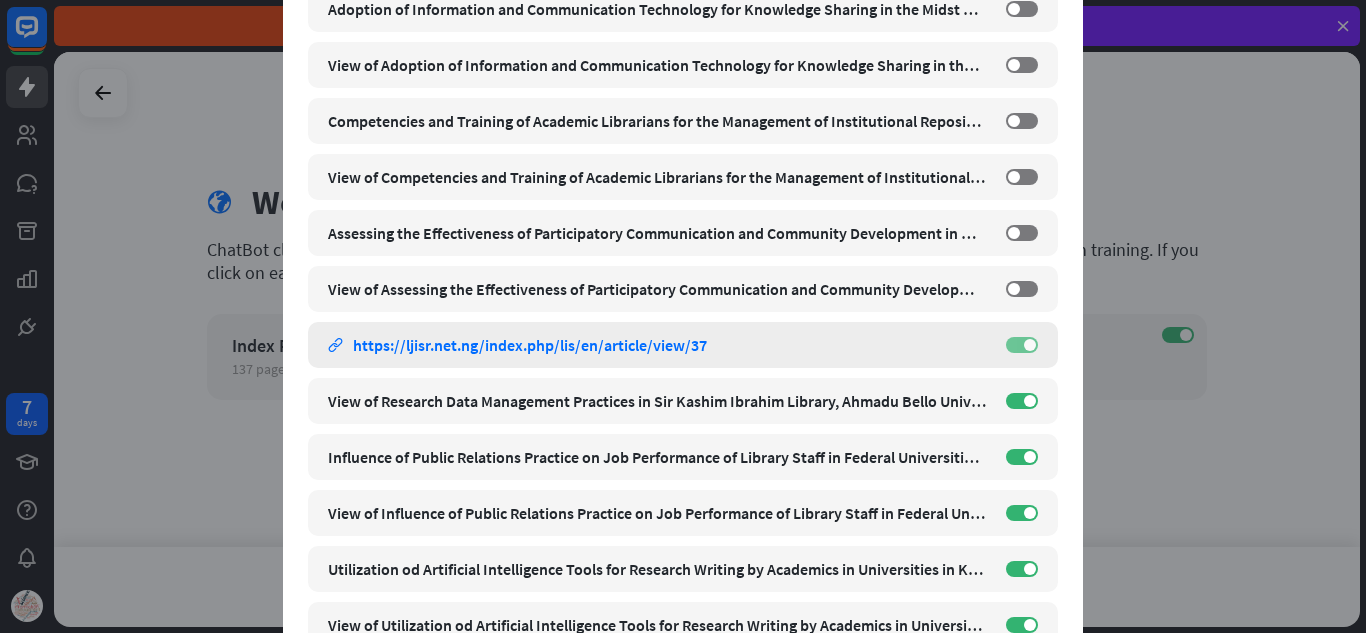 click on "ON" at bounding box center [1022, 345] 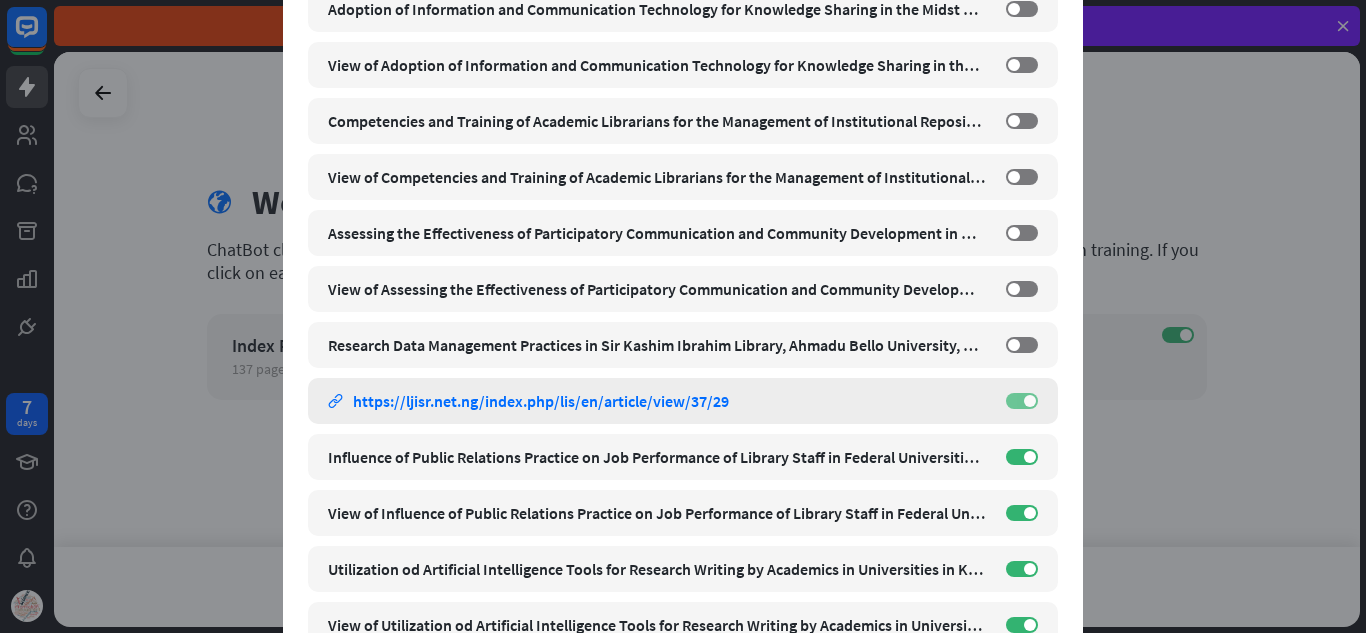 click on "ON" at bounding box center (1022, 401) 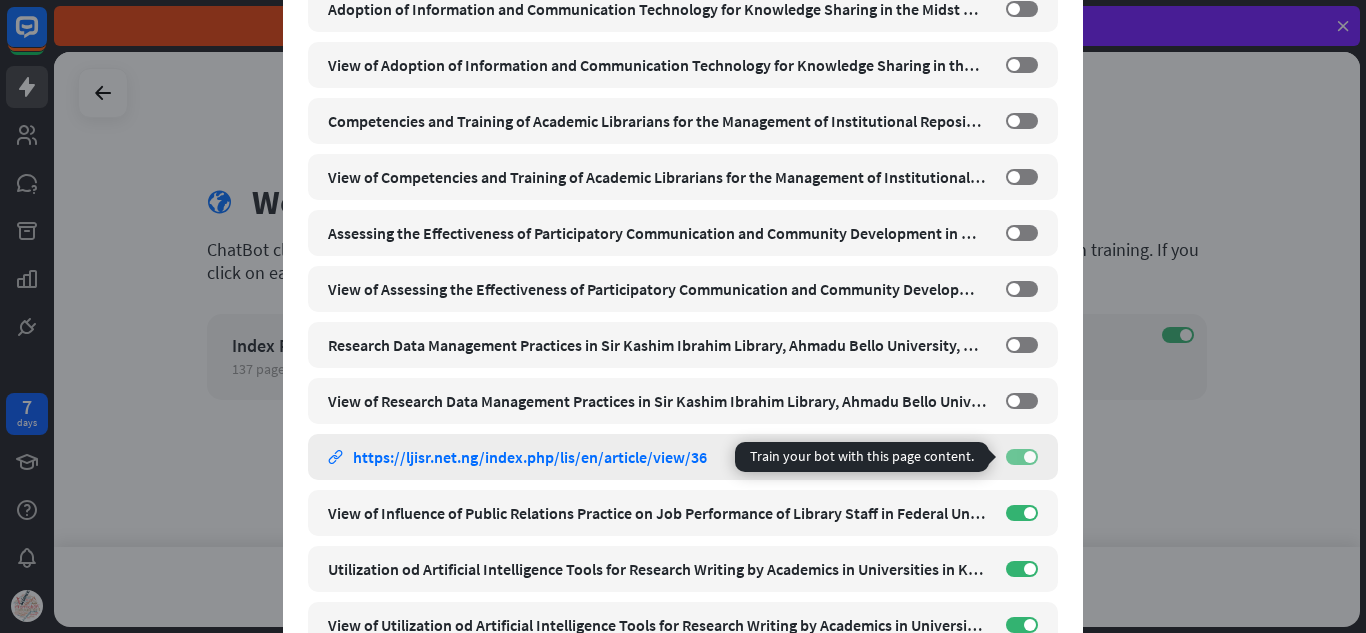 click on "ON" at bounding box center [1022, 457] 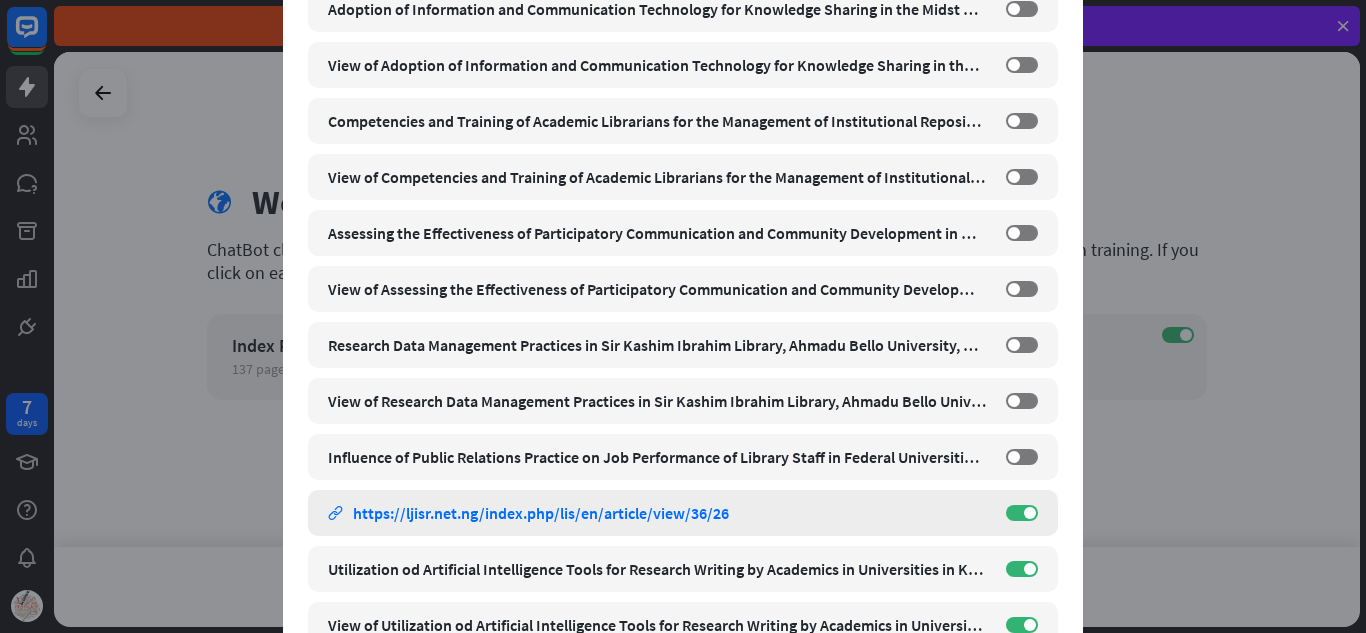 click on "View of Influence of Public Relations Practice on Job Performance of Library Staff in Federal Universities in Plateau and Nasarawa State
link   https://ljisr.net.ng/index.php/lis/en/article/view/[NUMBER]/[NUMBER]
ON" at bounding box center (683, 513) 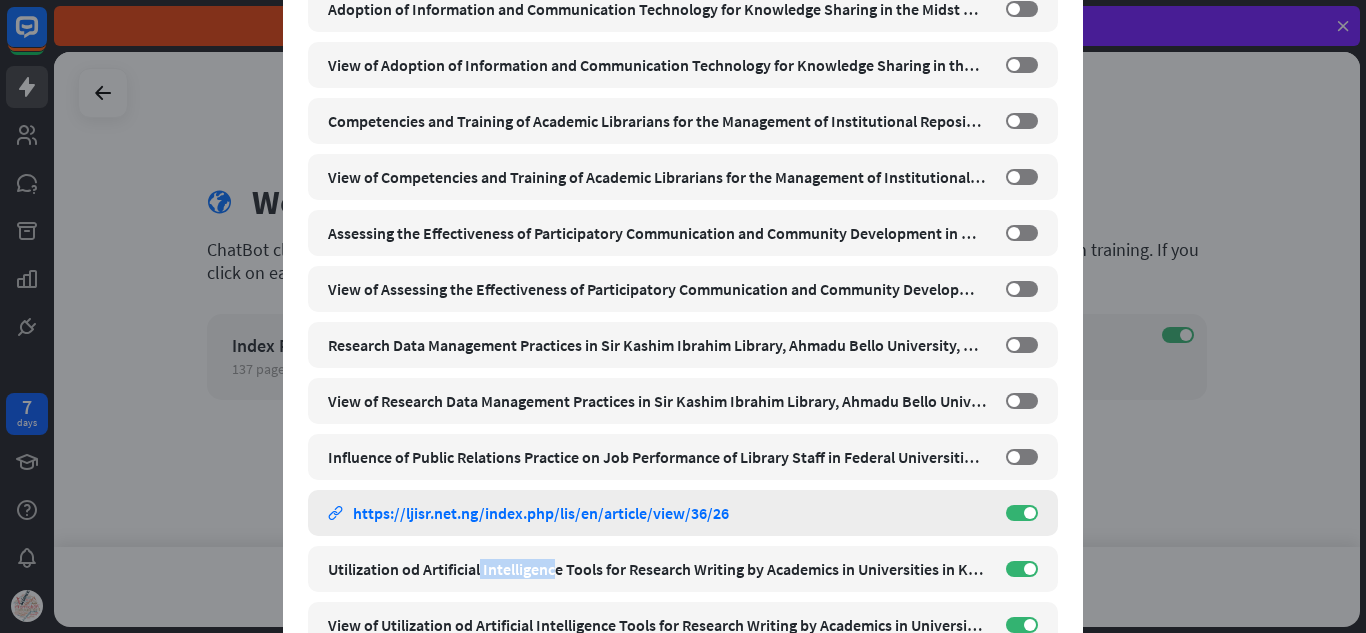 click on "View of Influence of Public Relations Practice on Job Performance of Library Staff in Federal Universities in Plateau and Nasarawa State
link   https://ljisr.net.ng/index.php/lis/en/article/view/[NUMBER]/[NUMBER]
ON" at bounding box center (683, 513) 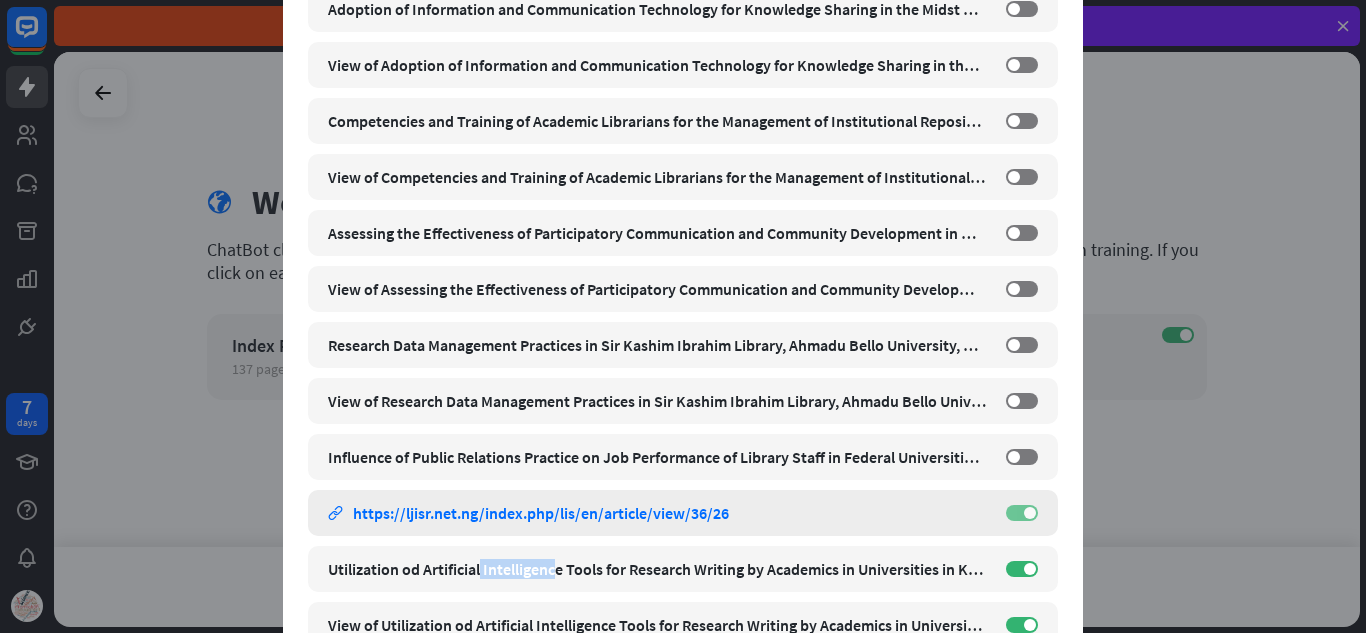click on "ON" at bounding box center (1022, 513) 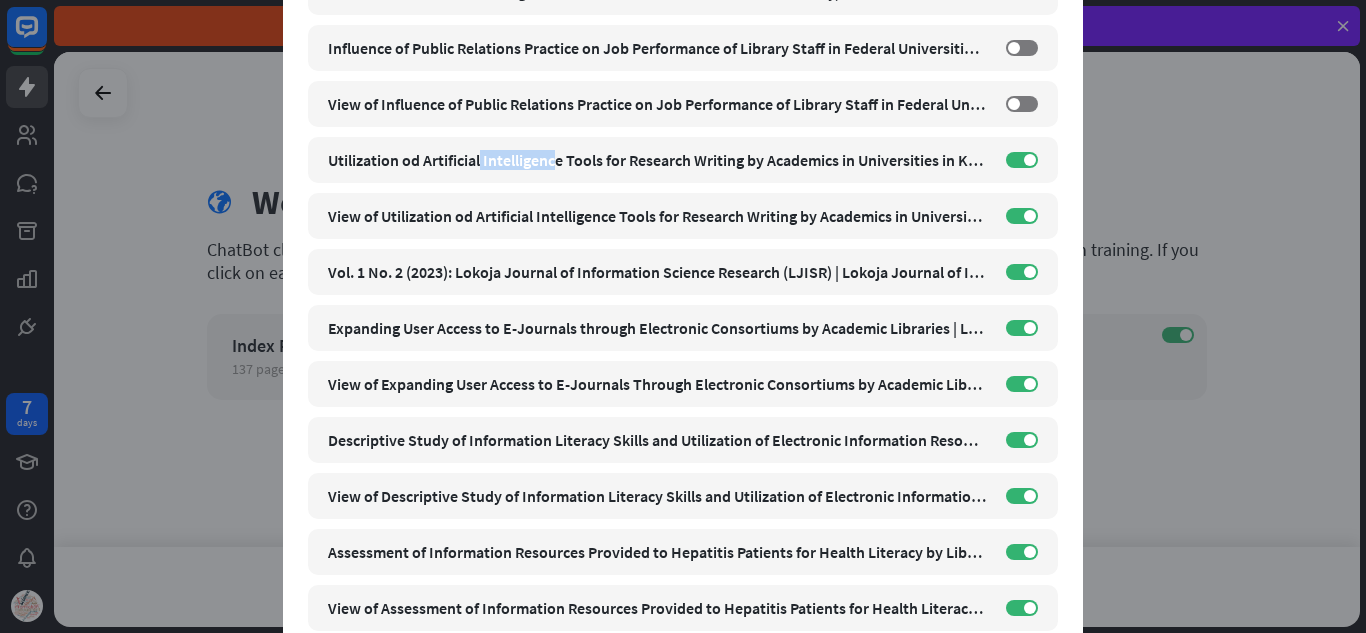 scroll, scrollTop: 4353, scrollLeft: 0, axis: vertical 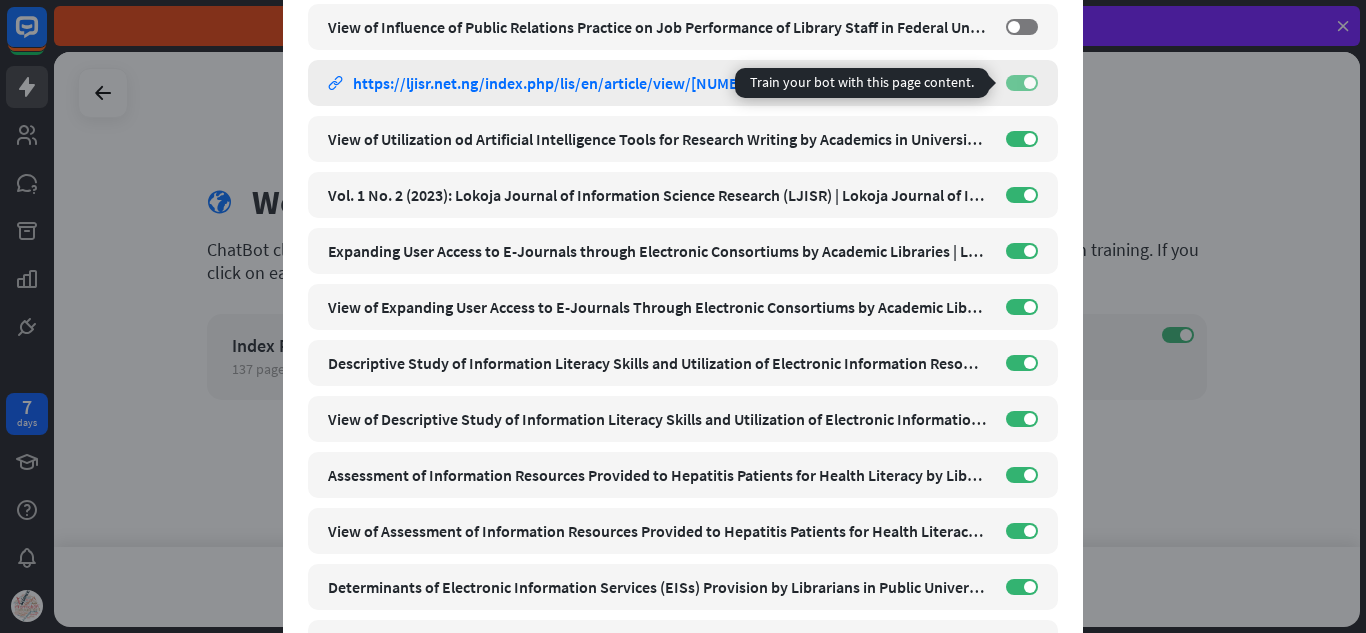 click on "ON" at bounding box center [1022, 83] 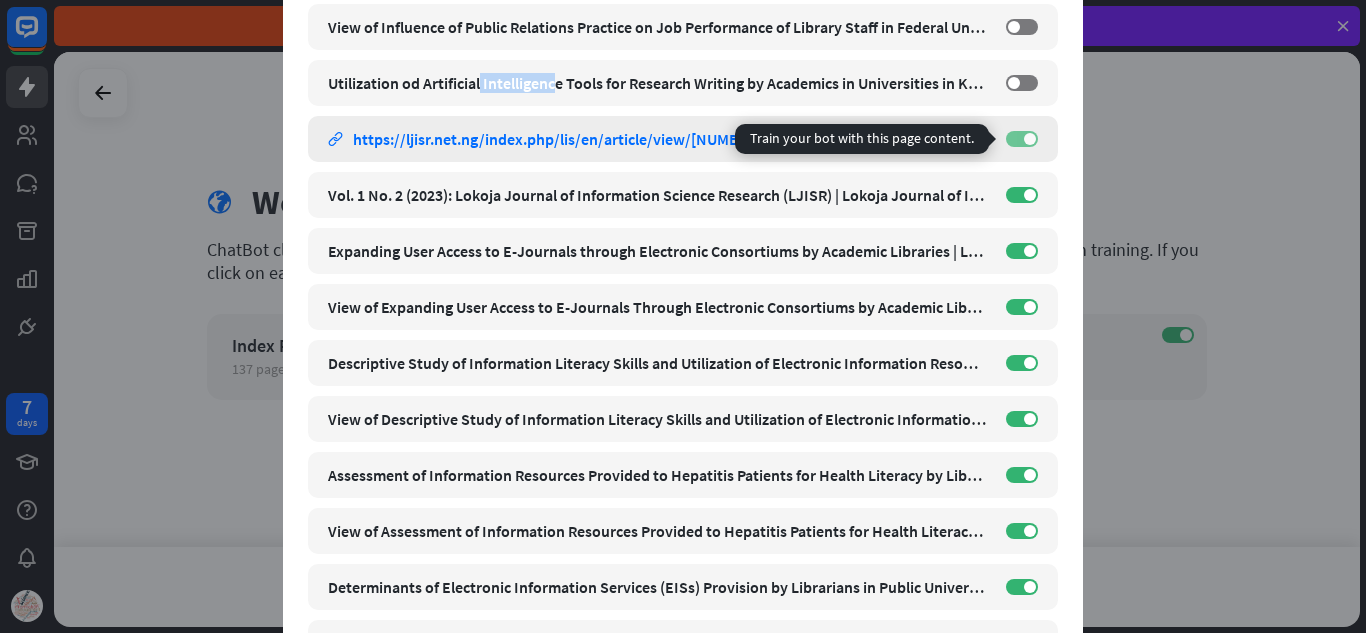click on "ON" at bounding box center (1022, 139) 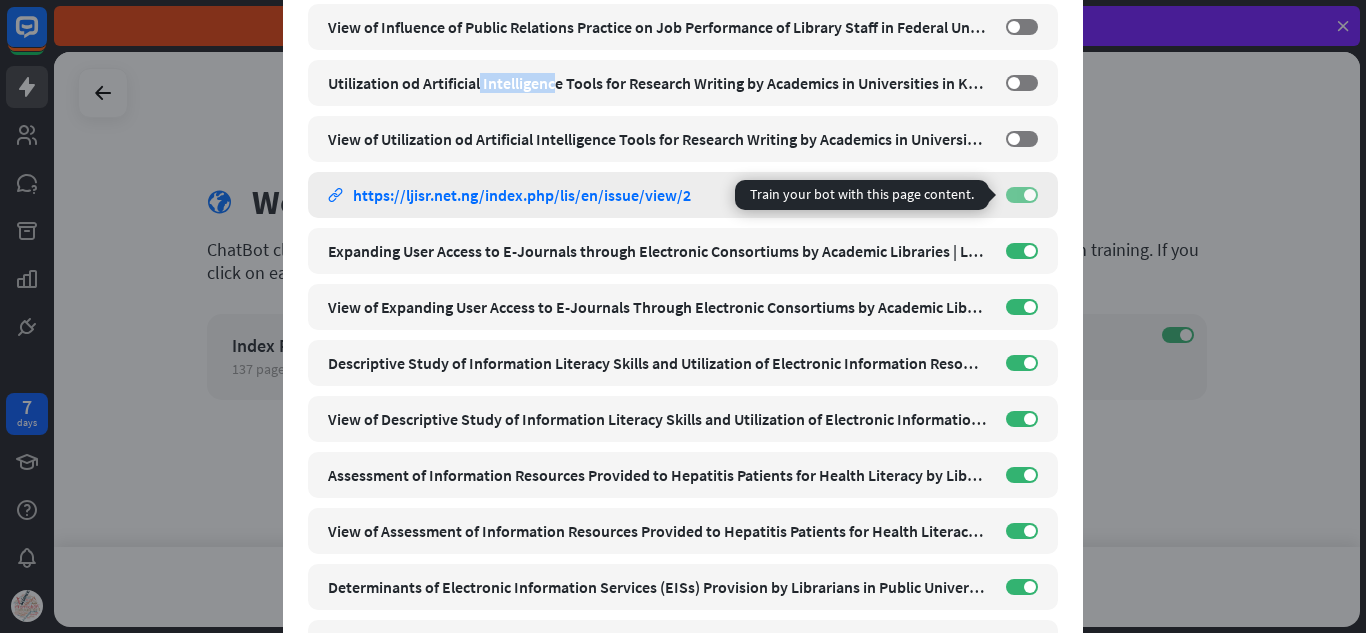 click on "ON" at bounding box center (1022, 195) 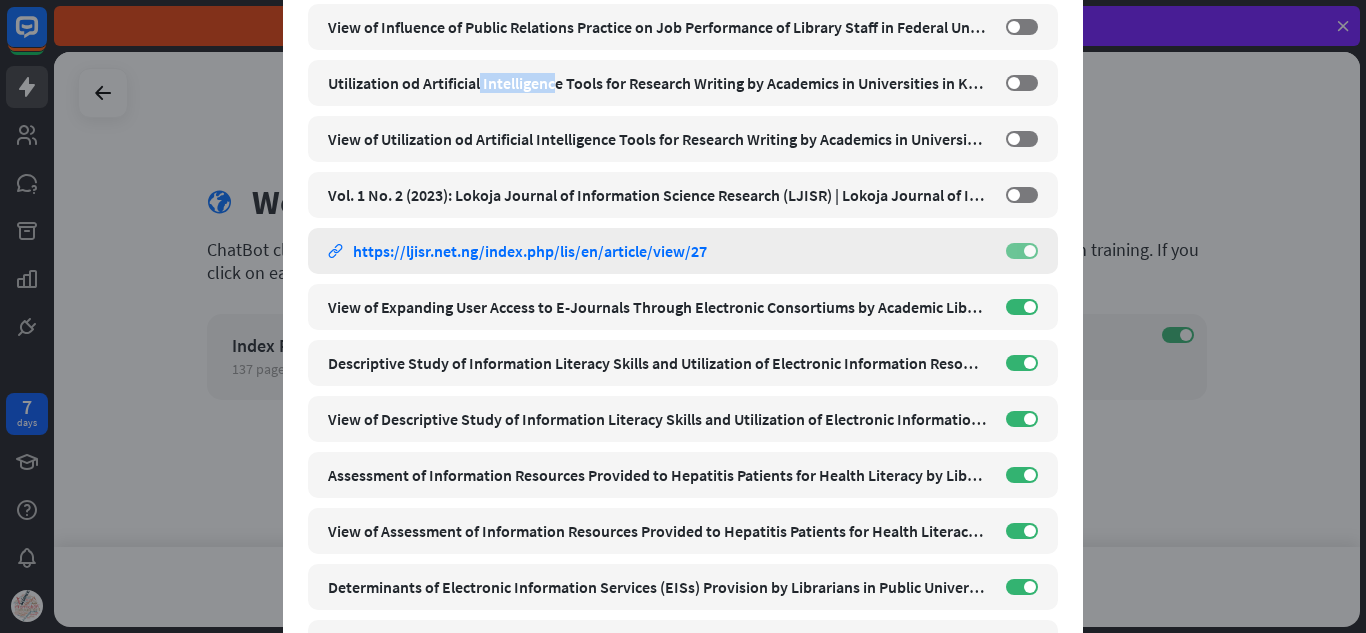 click on "ON" at bounding box center [1022, 251] 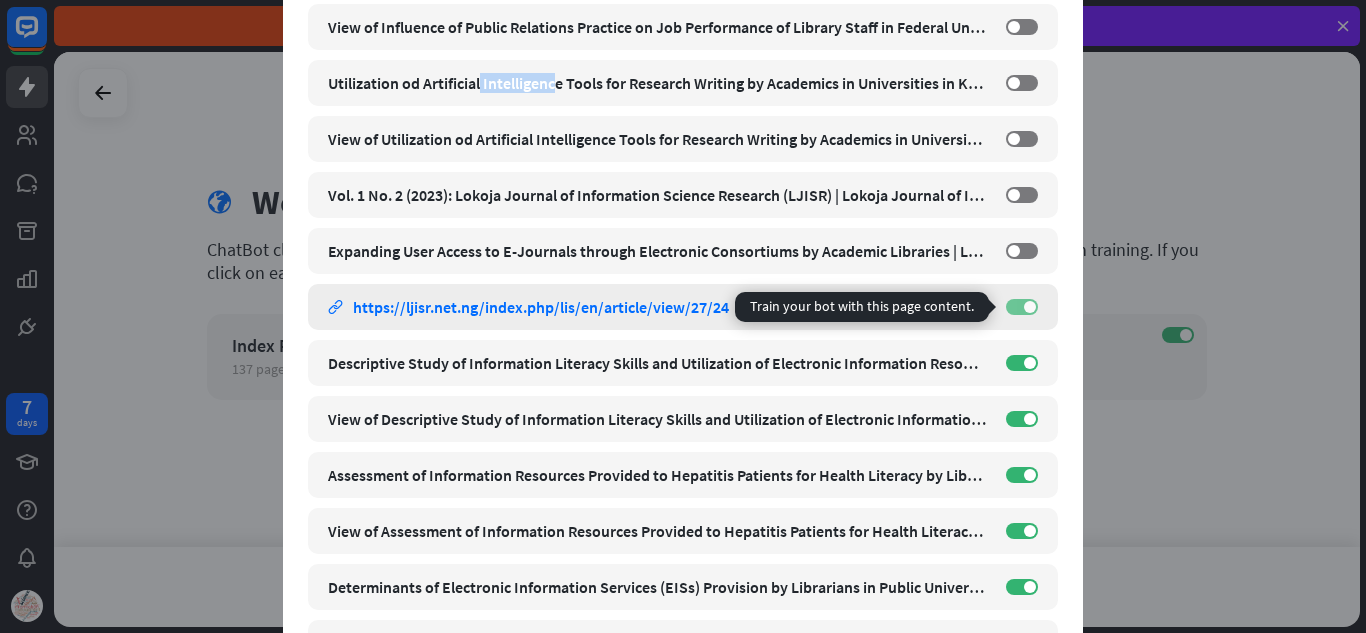 click on "ON" at bounding box center [1022, 307] 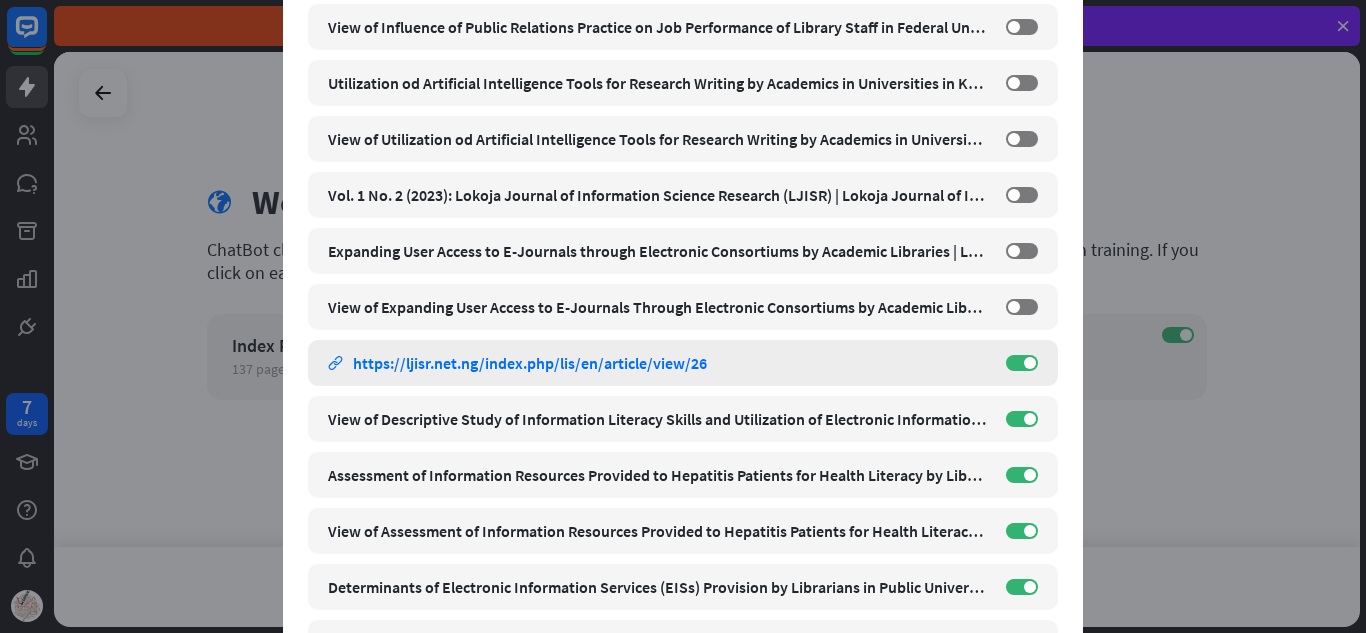 click on "Descriptive Study of Information Literacy Skills and Utilization of Electronic Information Resources by Undergraduate Computer Science Students in Michael Okpara University of Agriculture, Umudike, Abia State, Nigeria | Lokoja Journal of Information Science Research
link   https://ljisr.net.ng/index.php/lis/en/article/view/26
ON" at bounding box center (683, 363) 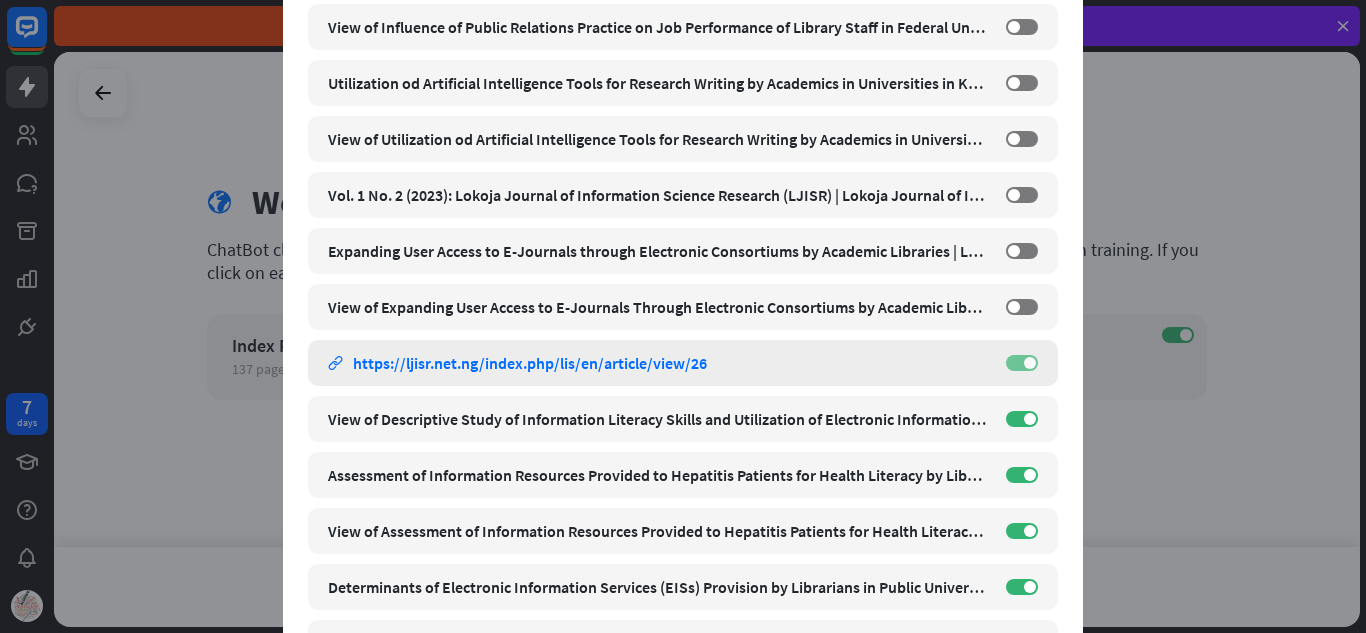 click on "ON" at bounding box center [1022, 363] 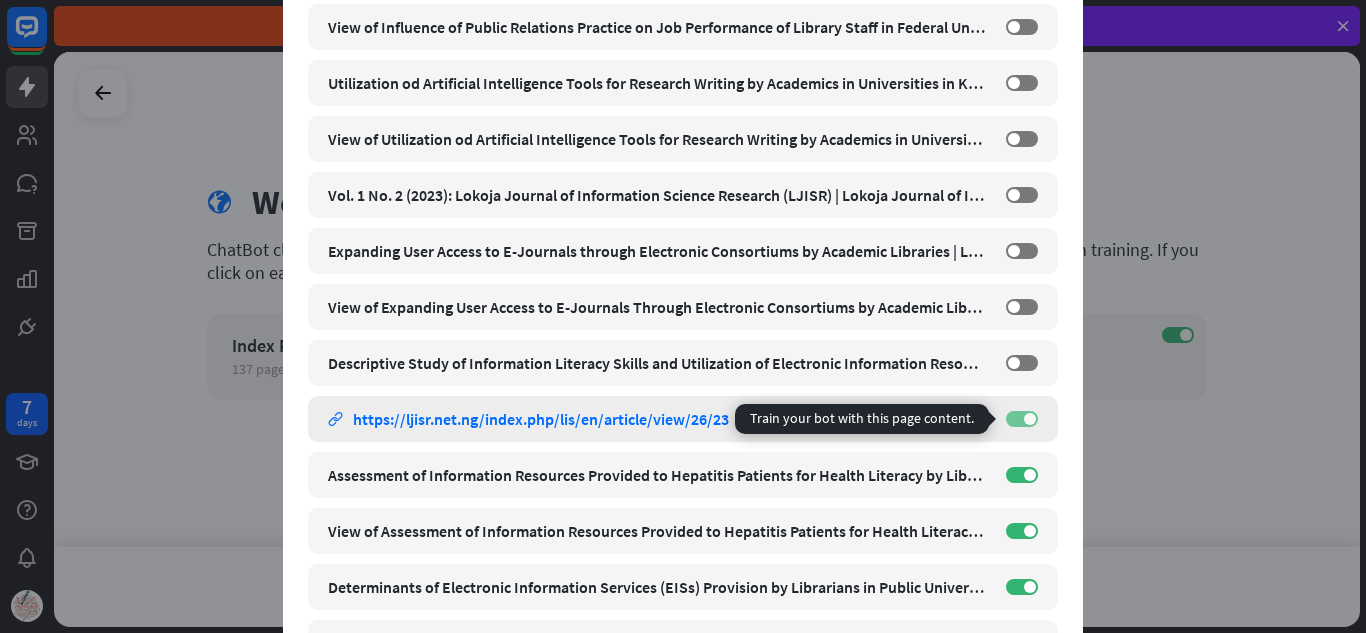 click on "ON" at bounding box center (1022, 419) 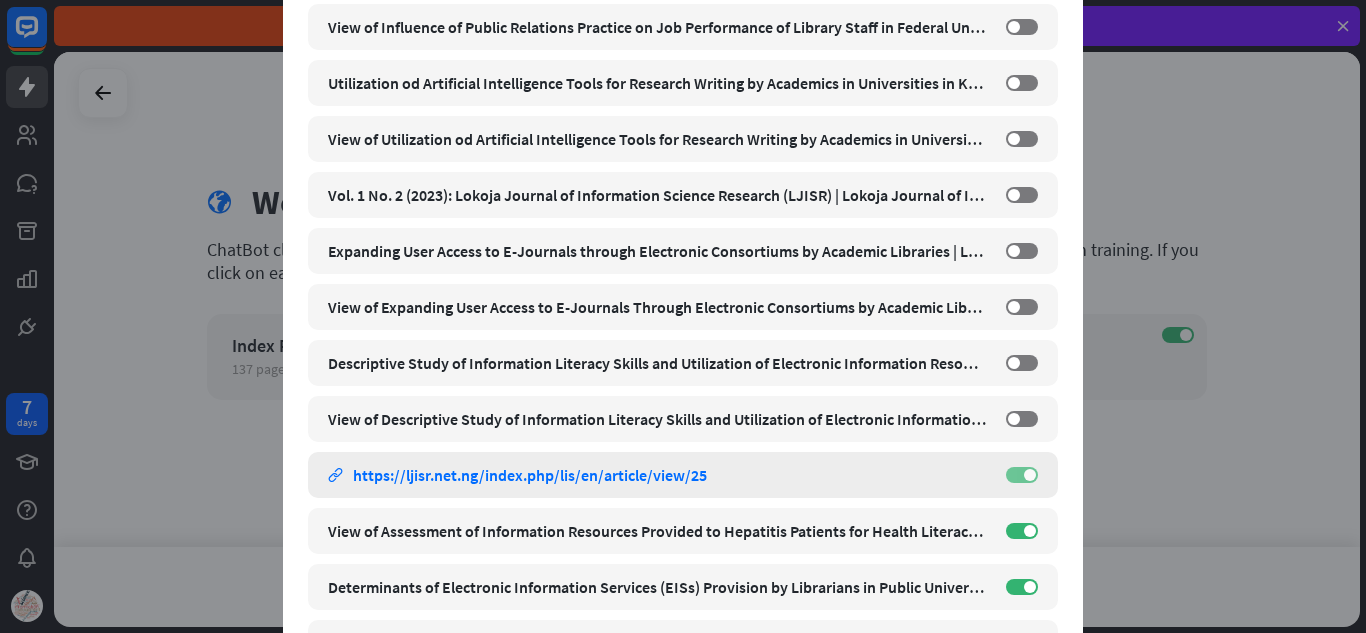 click on "ON" at bounding box center [1022, 475] 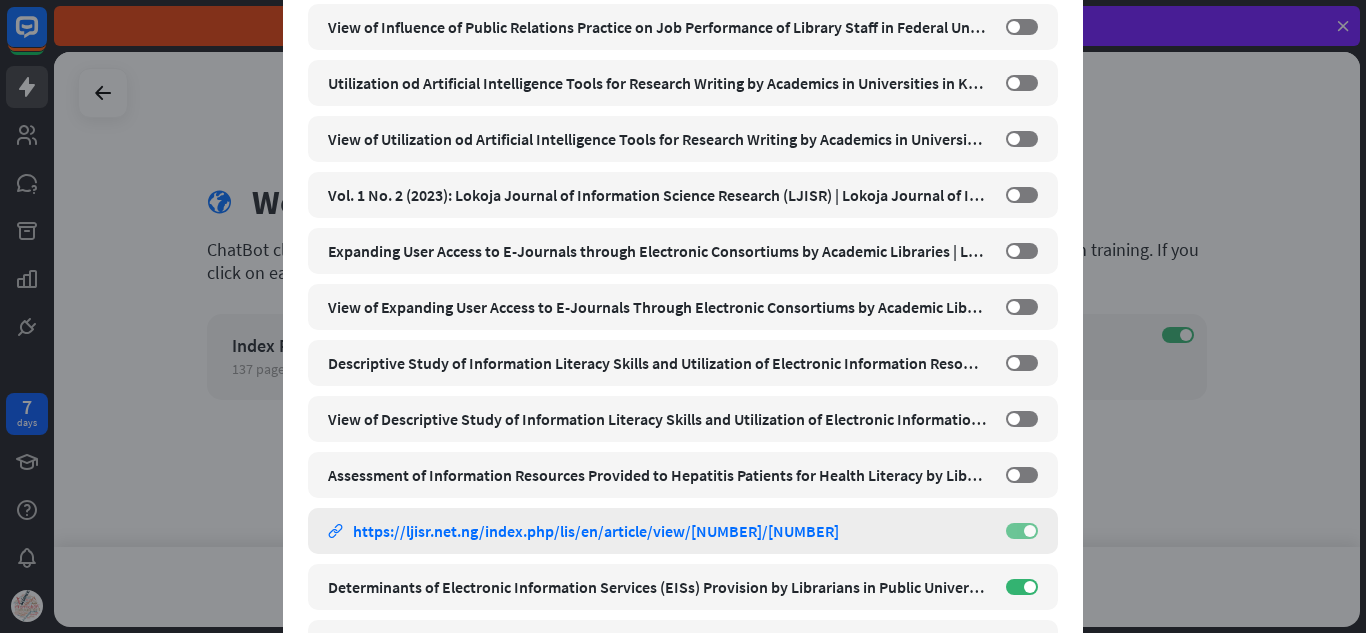 click on "ON" at bounding box center [1022, 531] 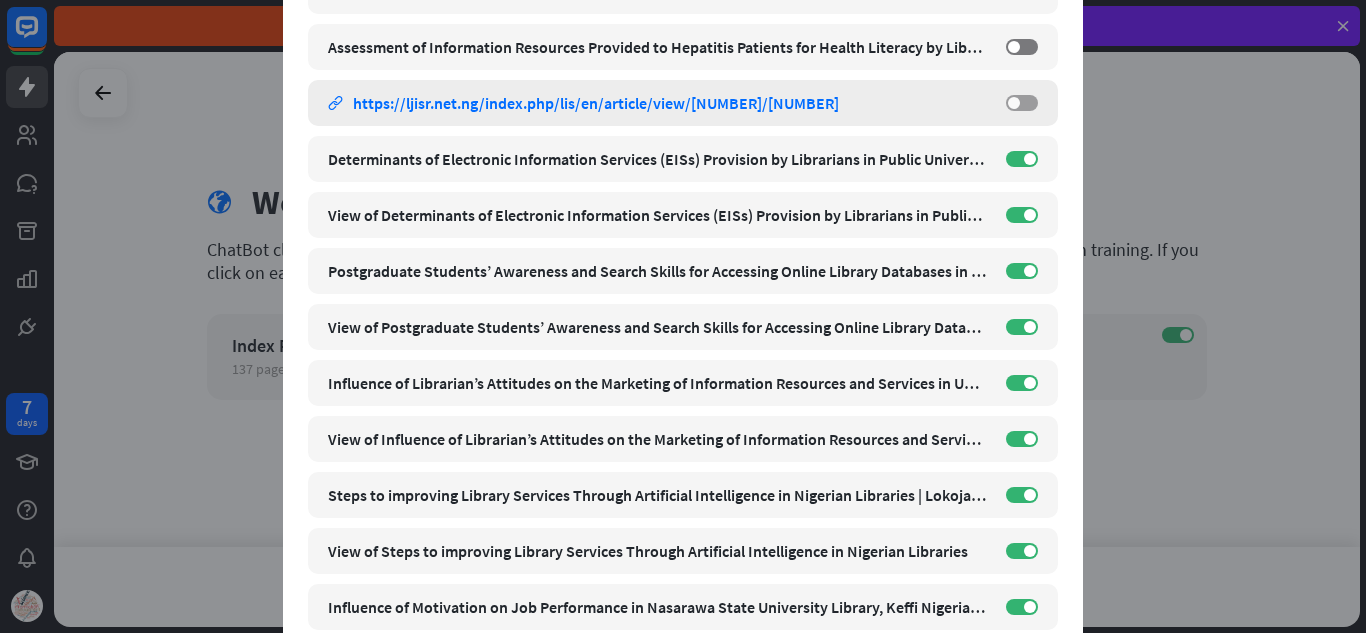 scroll, scrollTop: 4787, scrollLeft: 0, axis: vertical 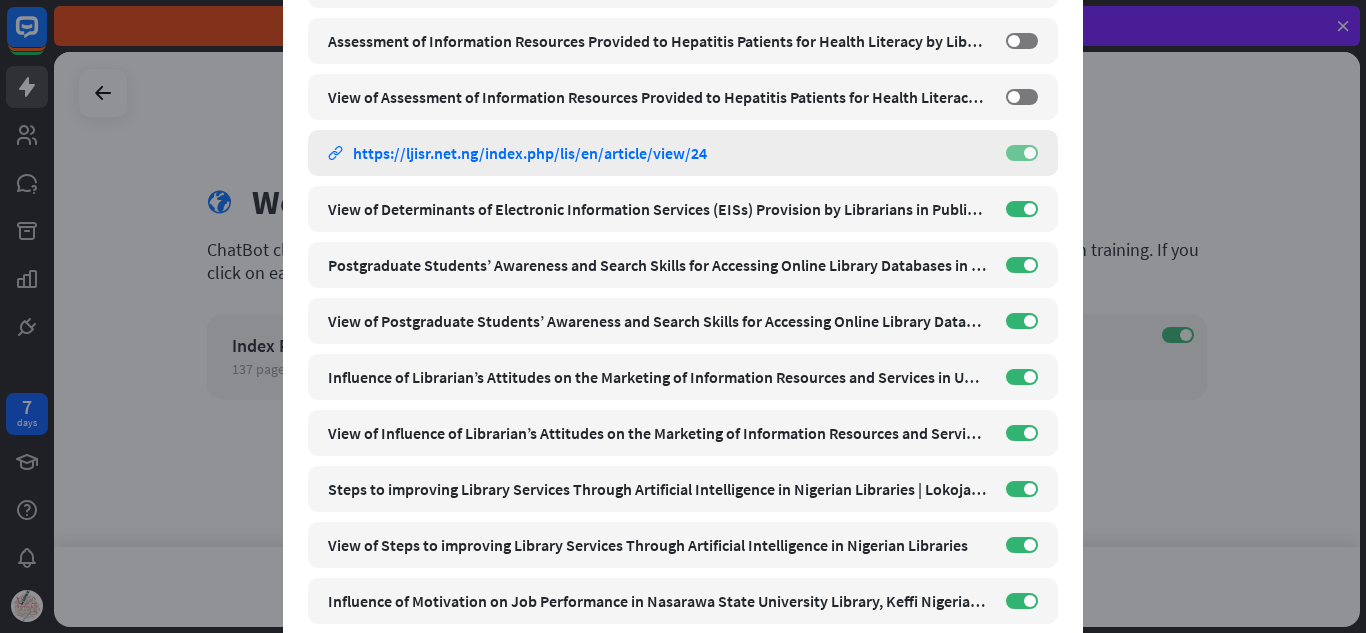 click on "ON" at bounding box center (1022, 153) 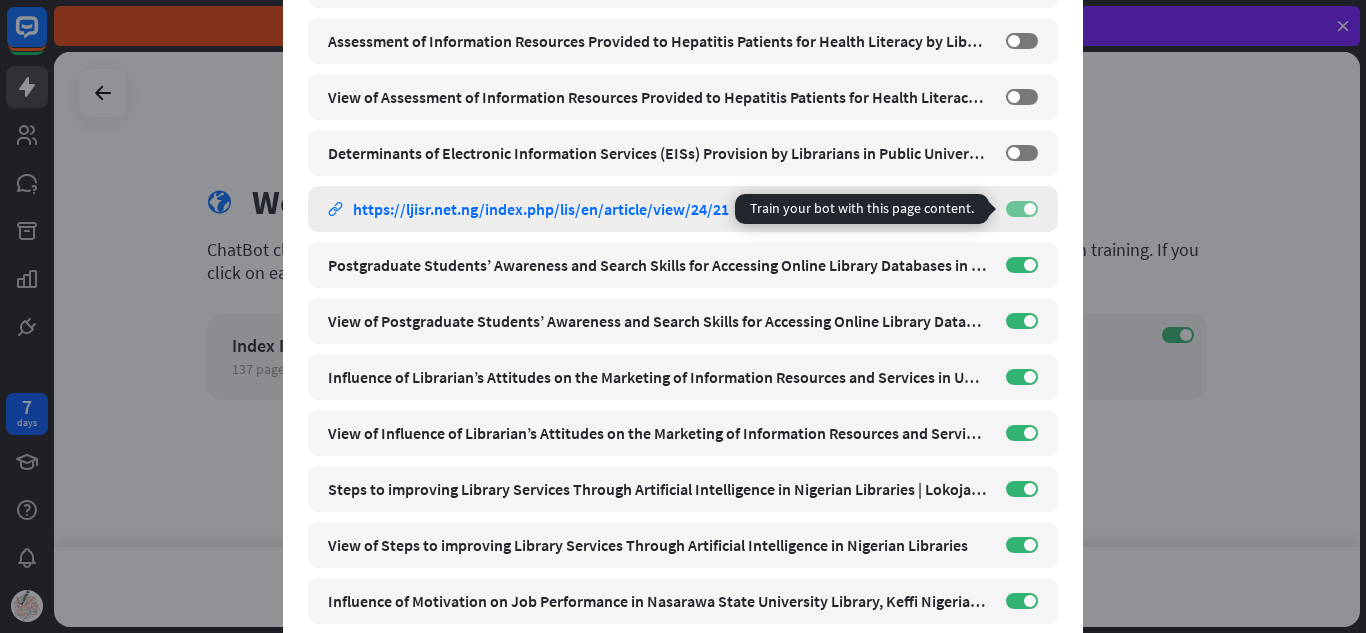 click on "ON" at bounding box center [1022, 209] 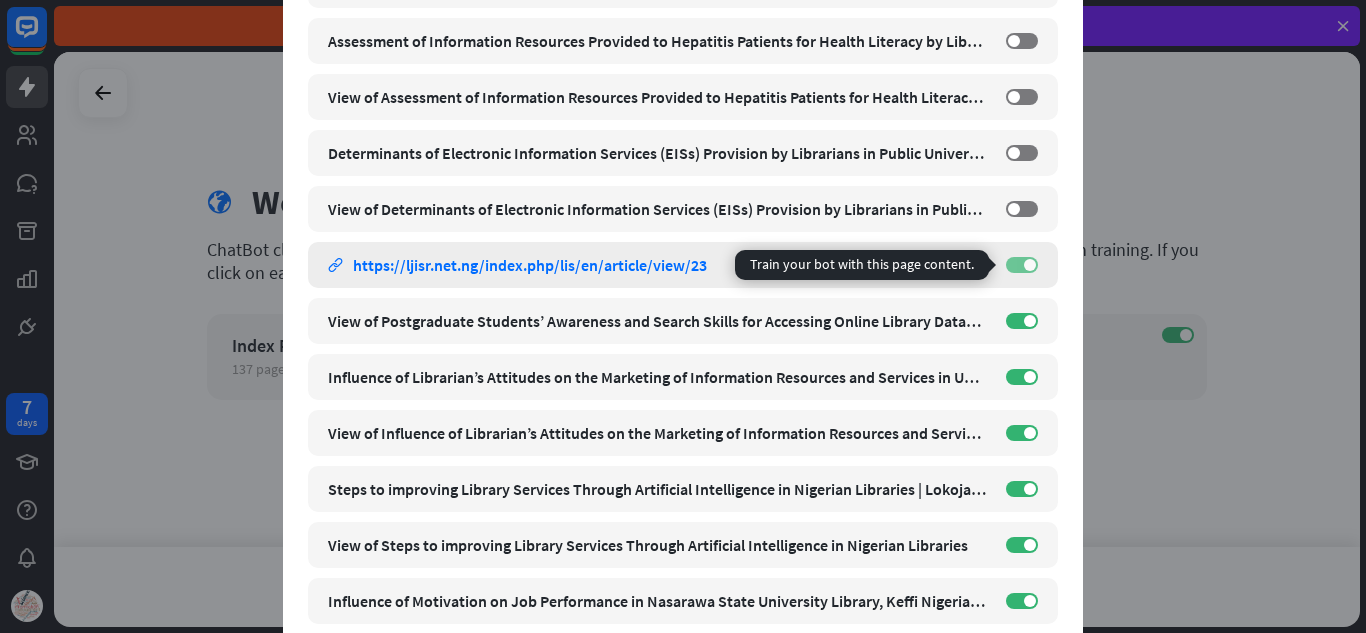 click on "ON" at bounding box center (1022, 265) 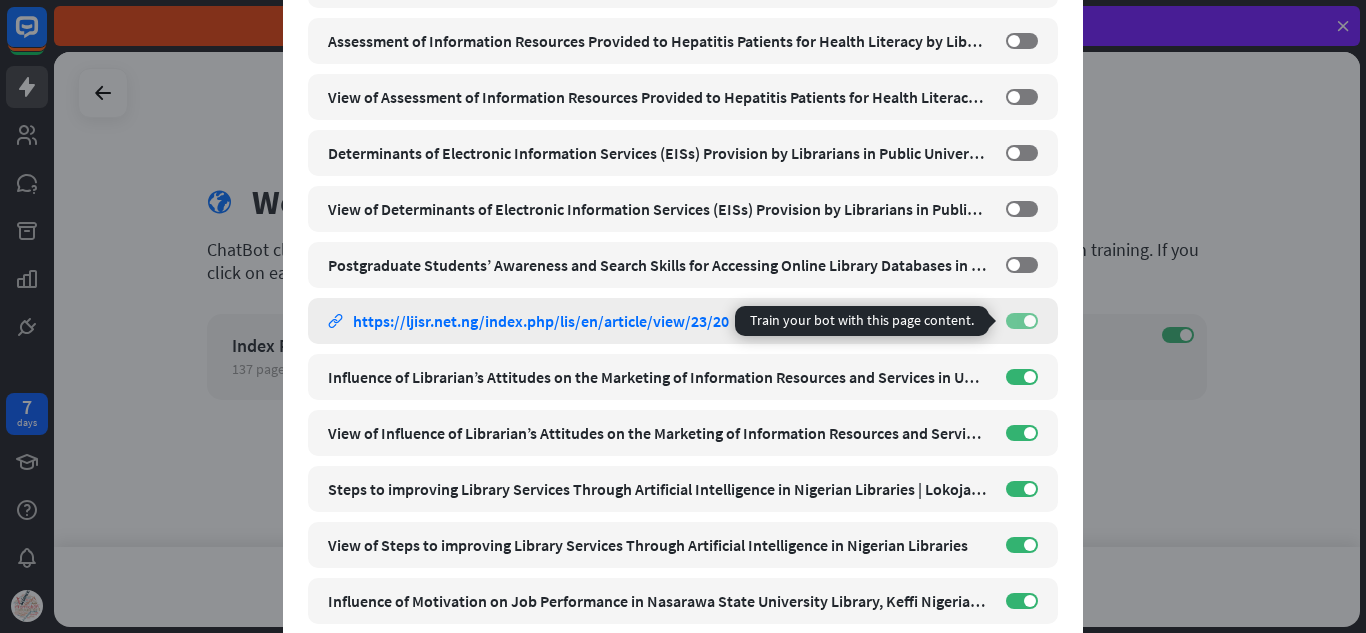click on "ON" at bounding box center [1022, 321] 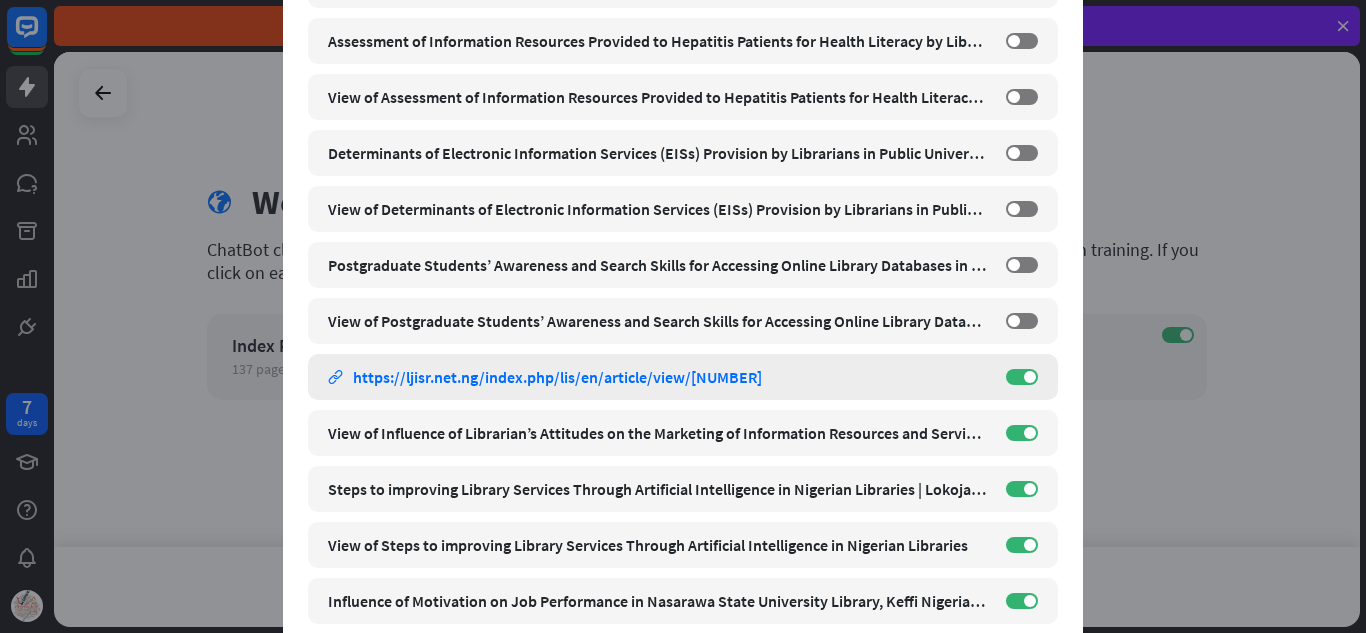 click on "Influence of Librarian’s Attitudes on the Marketing of Information Resources and Services in University Libraries in North Central Zone NIGERIA | Lokoja Journal of Information Science Research
link   https://ljisr.net.ng/index.php/lis/en/article/view/22
ON" at bounding box center [683, 377] 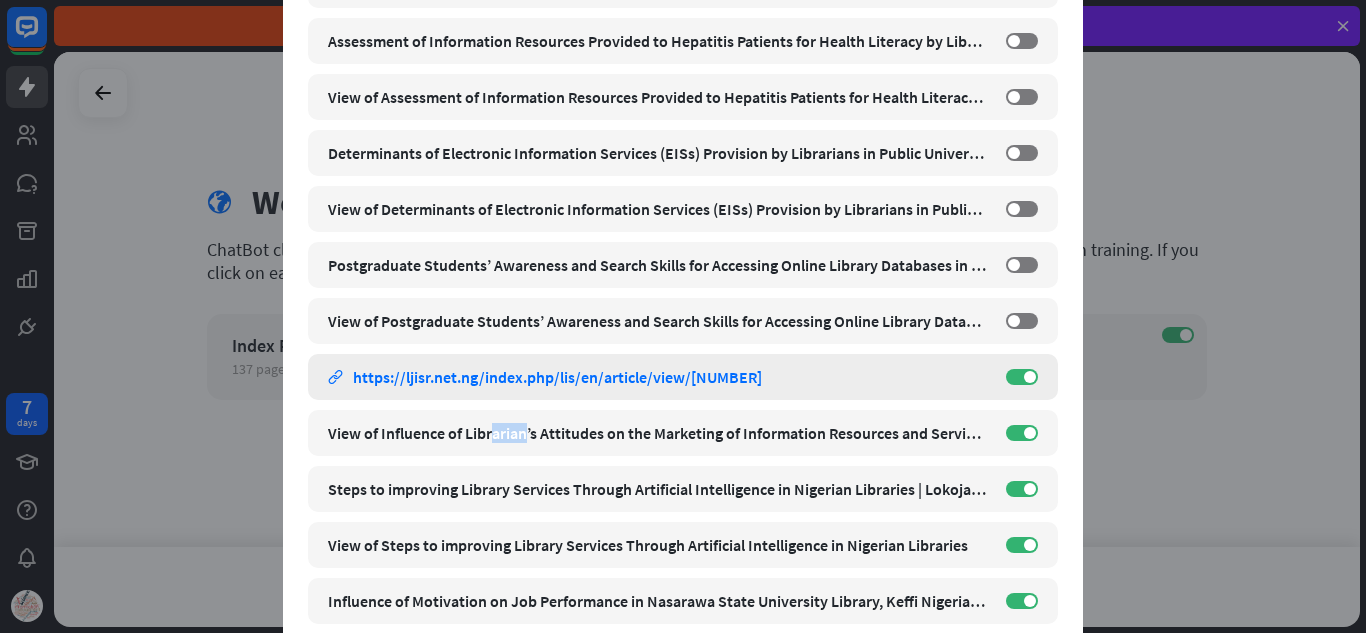 click on "Influence of Librarian’s Attitudes on the Marketing of Information Resources and Services in University Libraries in North Central Zone NIGERIA | Lokoja Journal of Information Science Research
link   https://ljisr.net.ng/index.php/lis/en/article/view/22
ON" at bounding box center [683, 377] 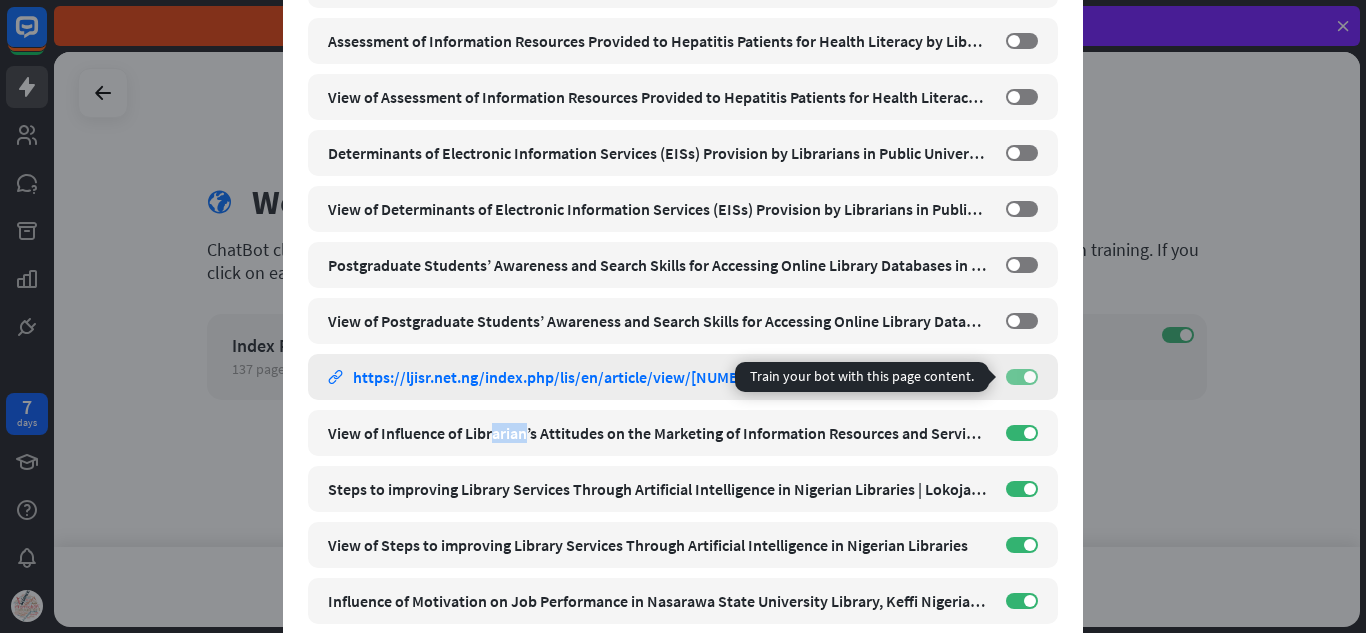 click on "ON" at bounding box center [1022, 377] 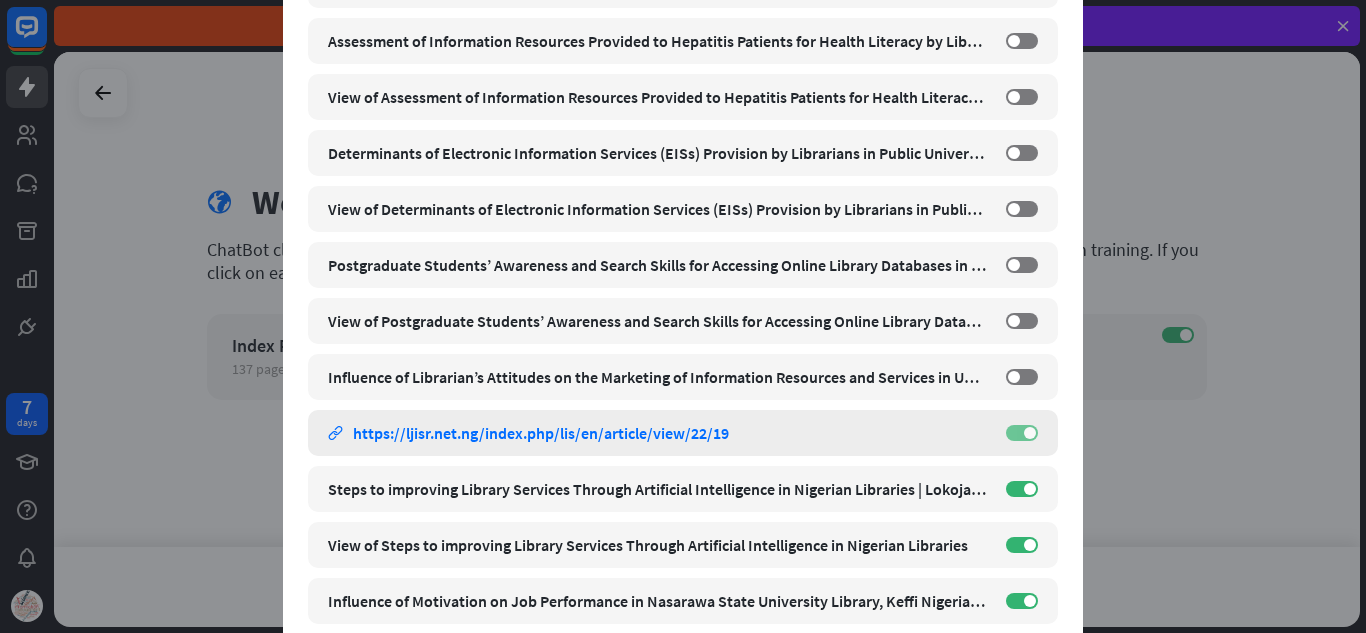 click on "ON" at bounding box center [1022, 433] 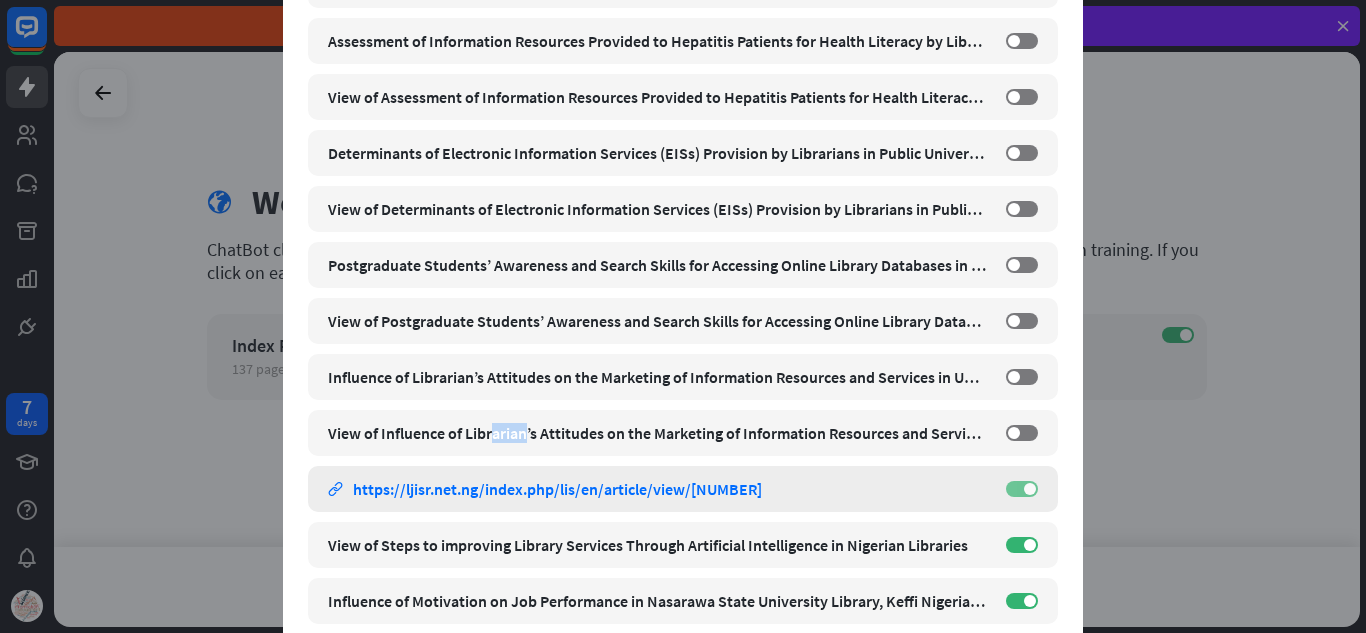 click on "ON" at bounding box center [1022, 489] 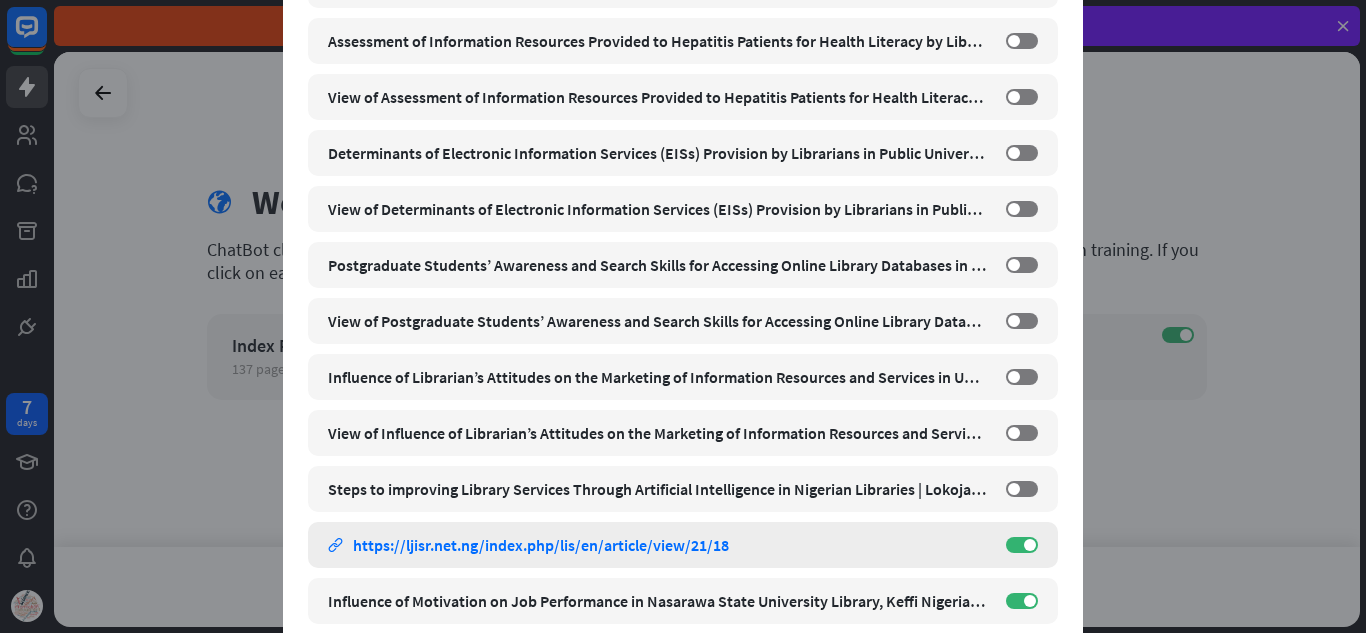 click on "View of Steps to improving Library Services Through Artificial Intelligence in Nigerian Libraries
link   https://ljisr.net.ng/index.php/lis/en/article/view/21/18
ON" at bounding box center [683, 545] 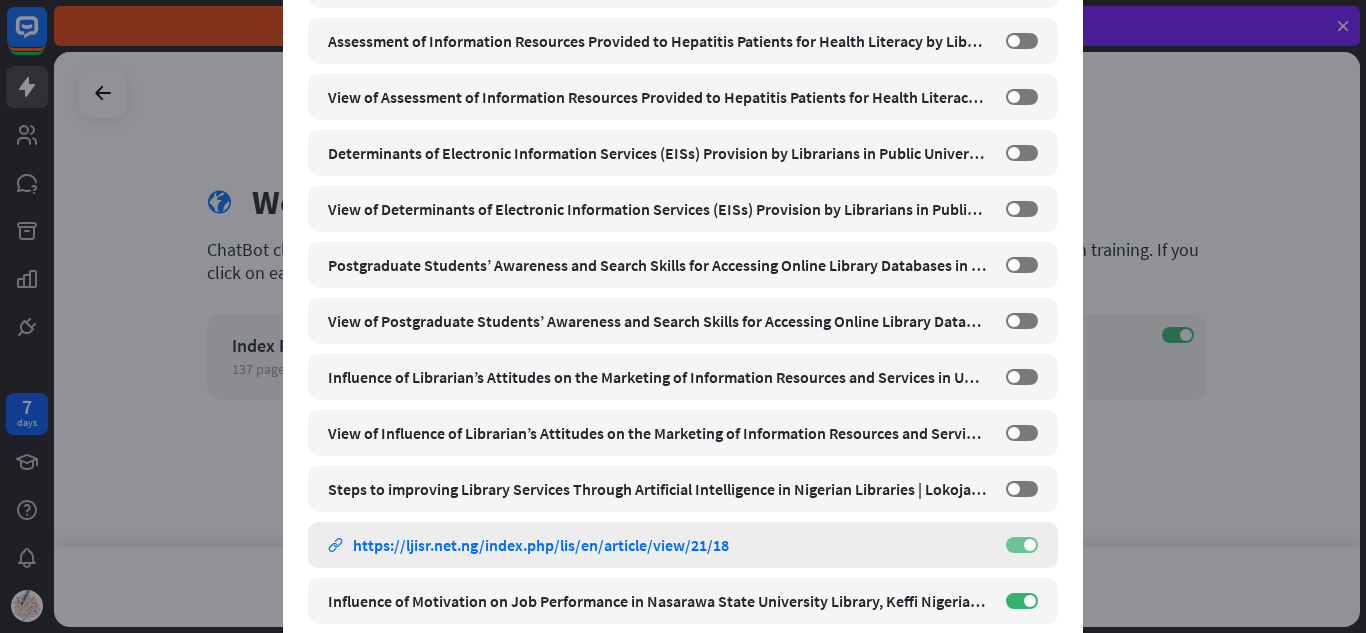 click on "ON" at bounding box center [1022, 545] 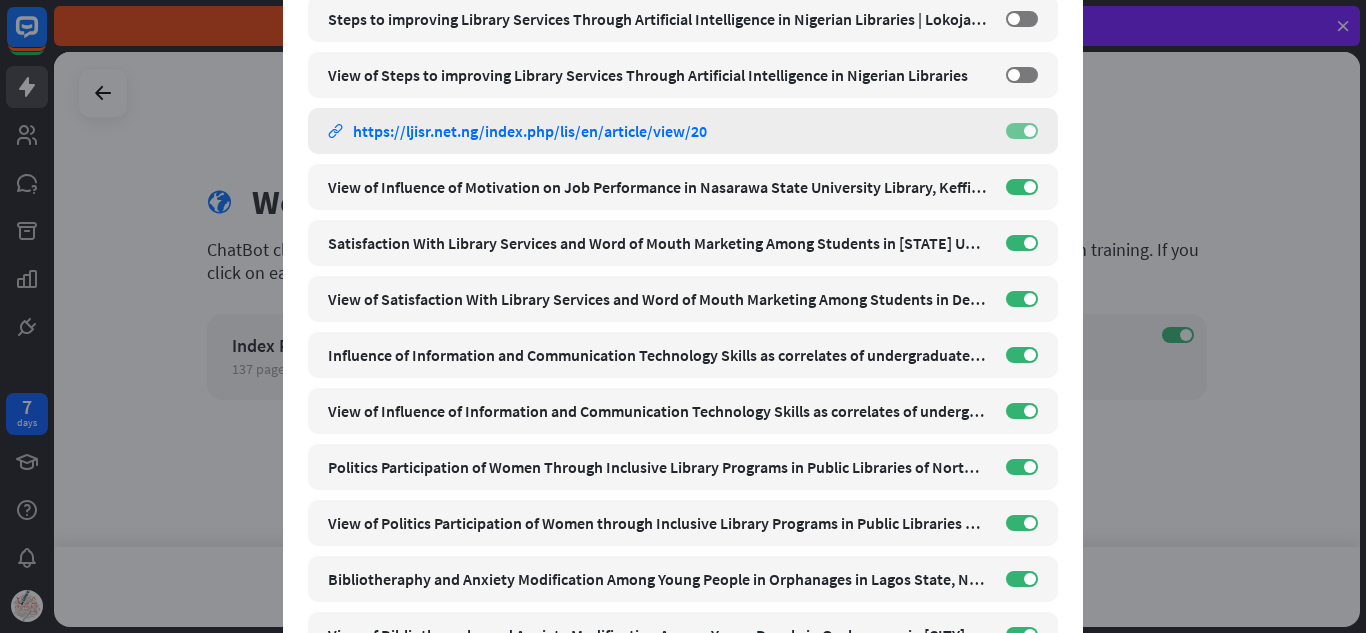 scroll, scrollTop: 5307, scrollLeft: 0, axis: vertical 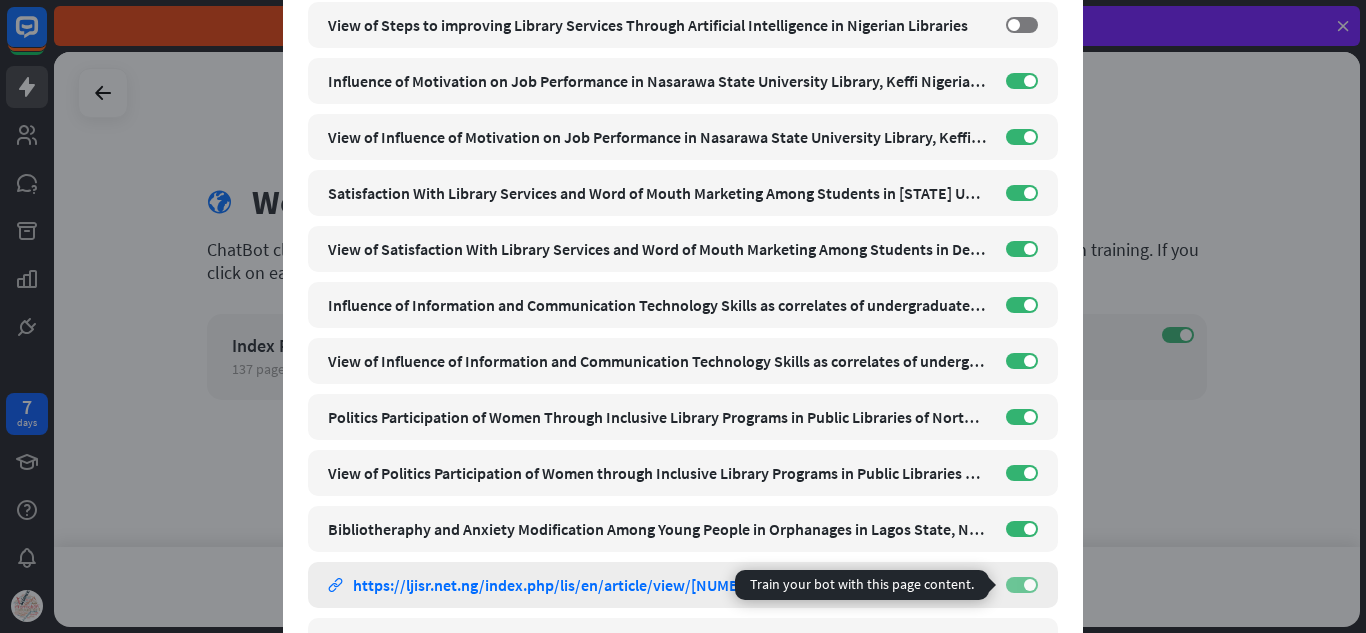 click on "ON" at bounding box center [1022, 585] 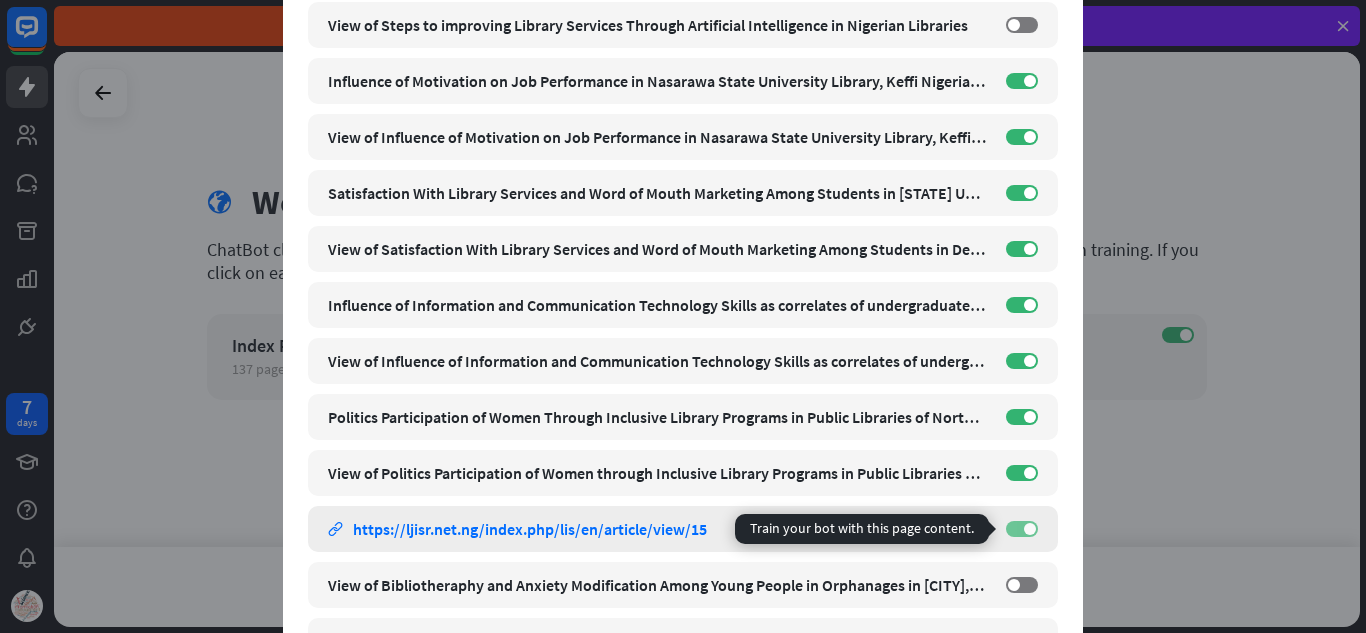 click on "ON" at bounding box center [1022, 529] 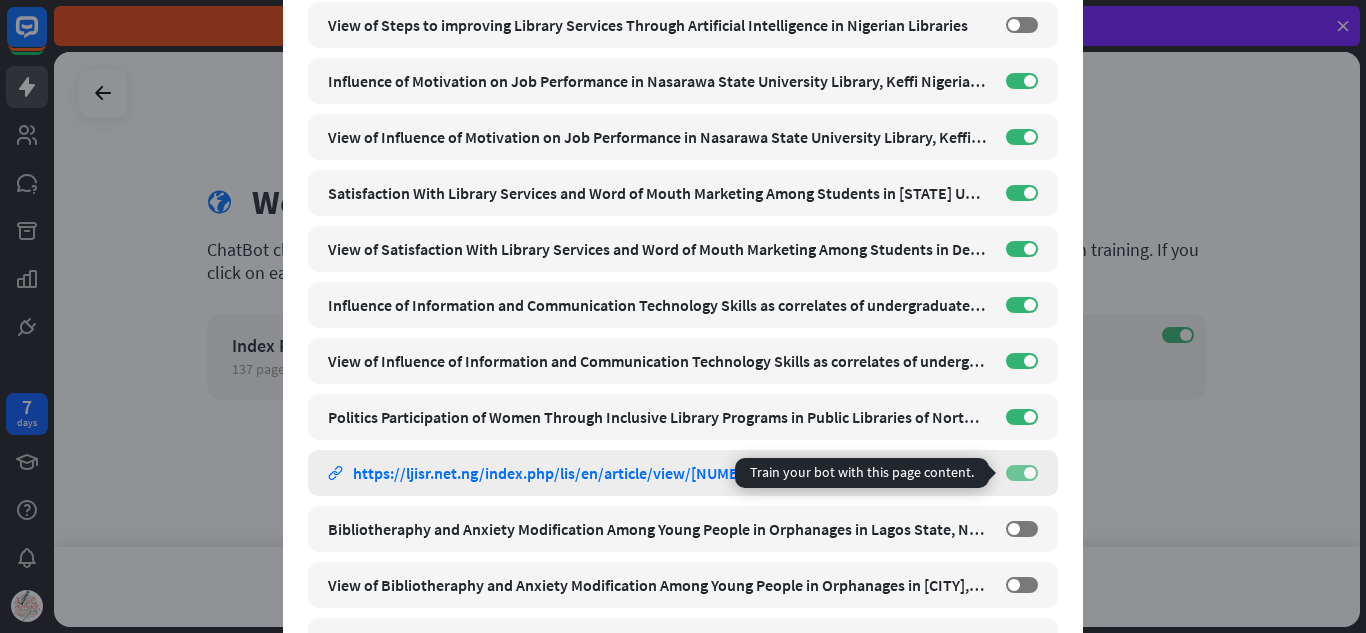 click on "ON" at bounding box center (1022, 473) 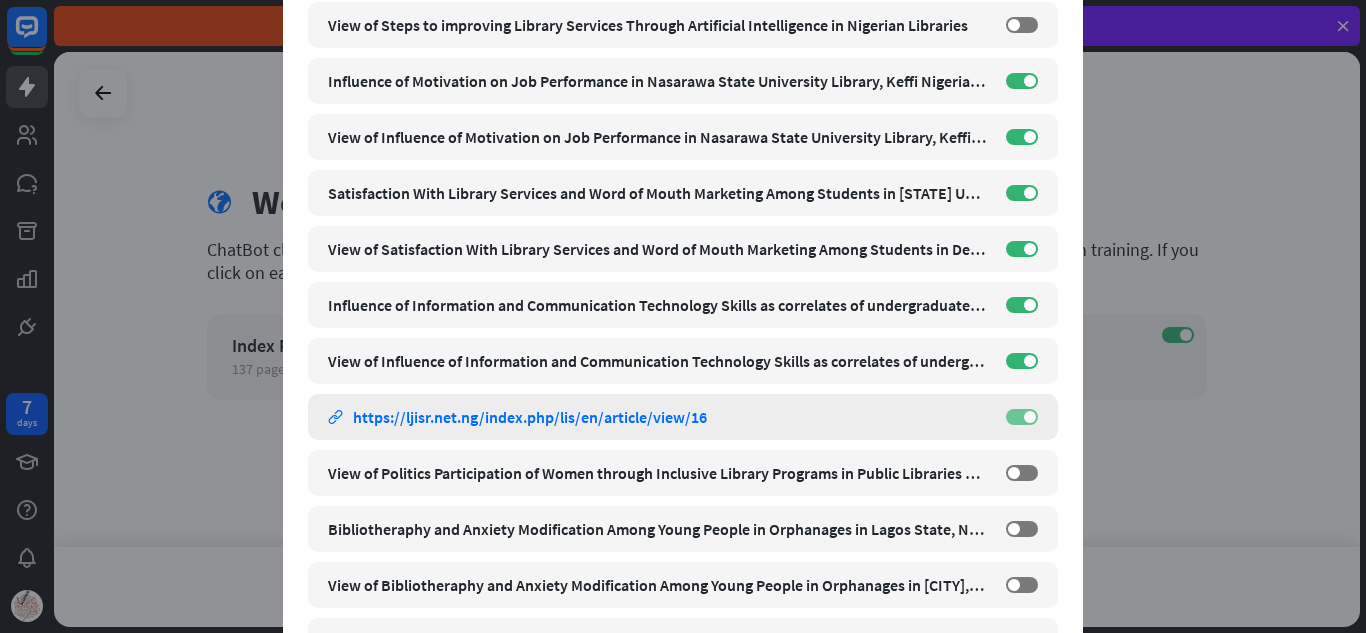 click on "ON" at bounding box center (1022, 417) 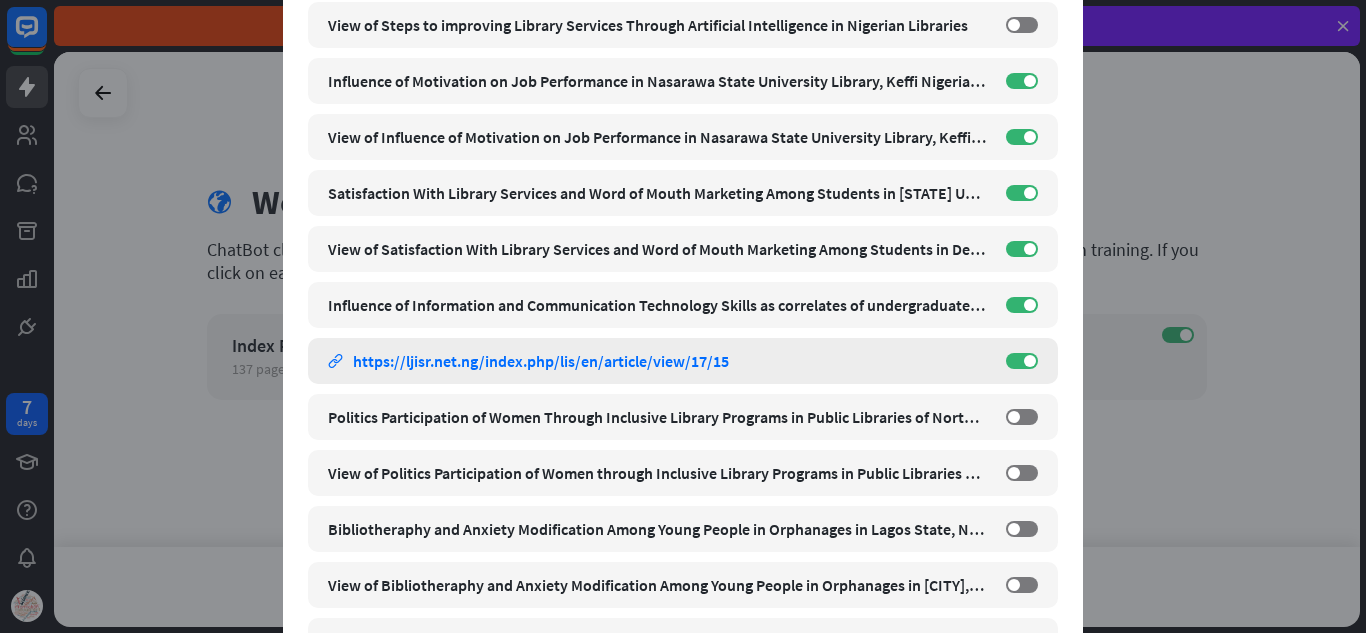 click on "View of Influence of Information and Communication Technology Skills as correlates of undergraduates' use of Electronic Information Resources in Federal University Lokoja
link   https://ljisr.net.ng/index.php/lis/en/article/view/17/15
ON" at bounding box center [683, 361] 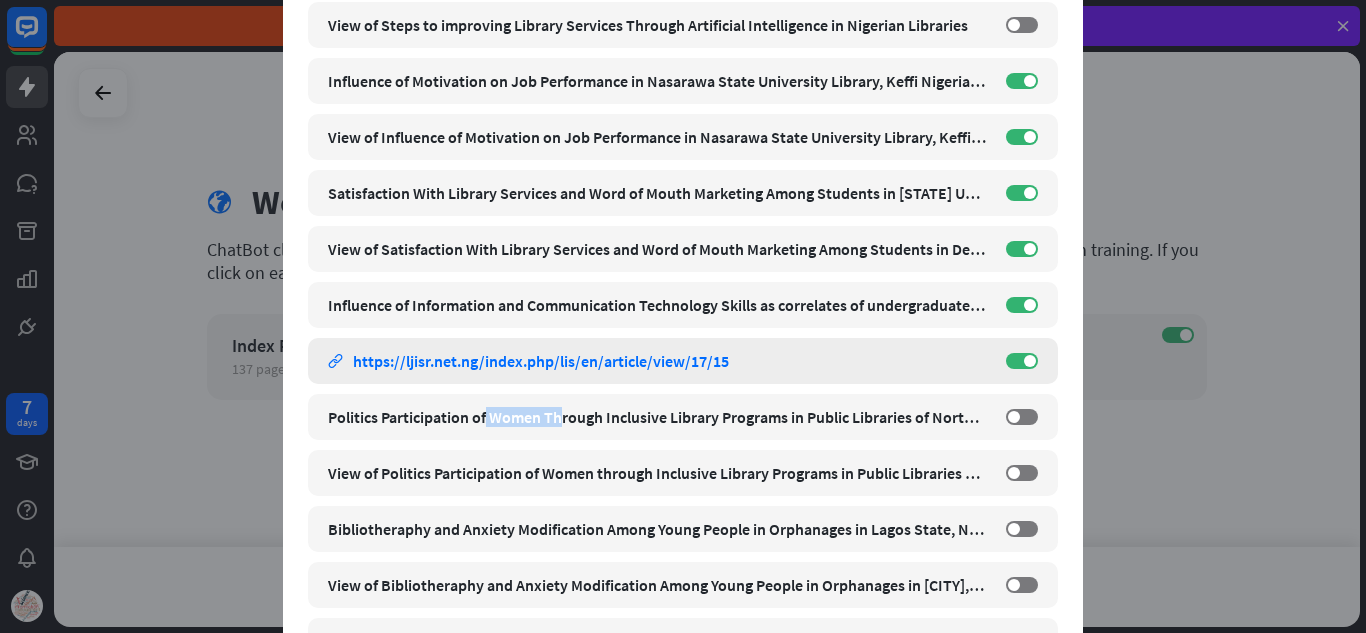 click on "View of Influence of Information and Communication Technology Skills as correlates of undergraduates' use of Electronic Information Resources in Federal University Lokoja
link   https://ljisr.net.ng/index.php/lis/en/article/view/17/15
ON" at bounding box center [683, 361] 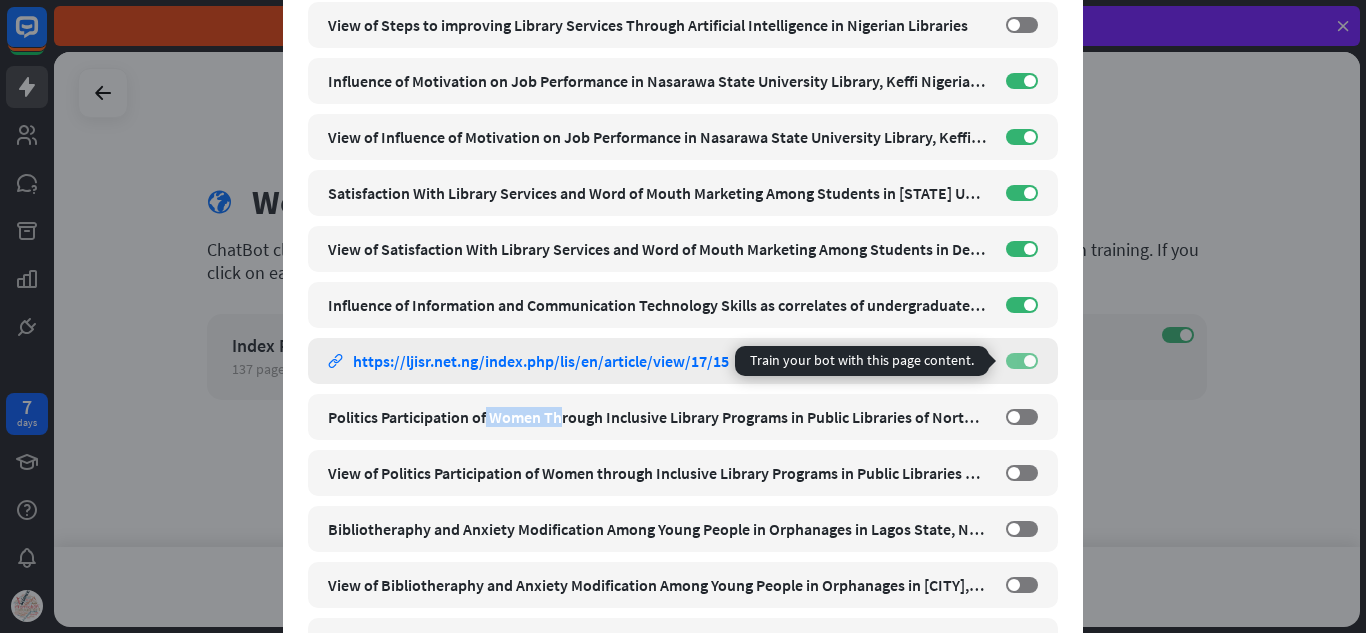 click on "ON" at bounding box center [1022, 361] 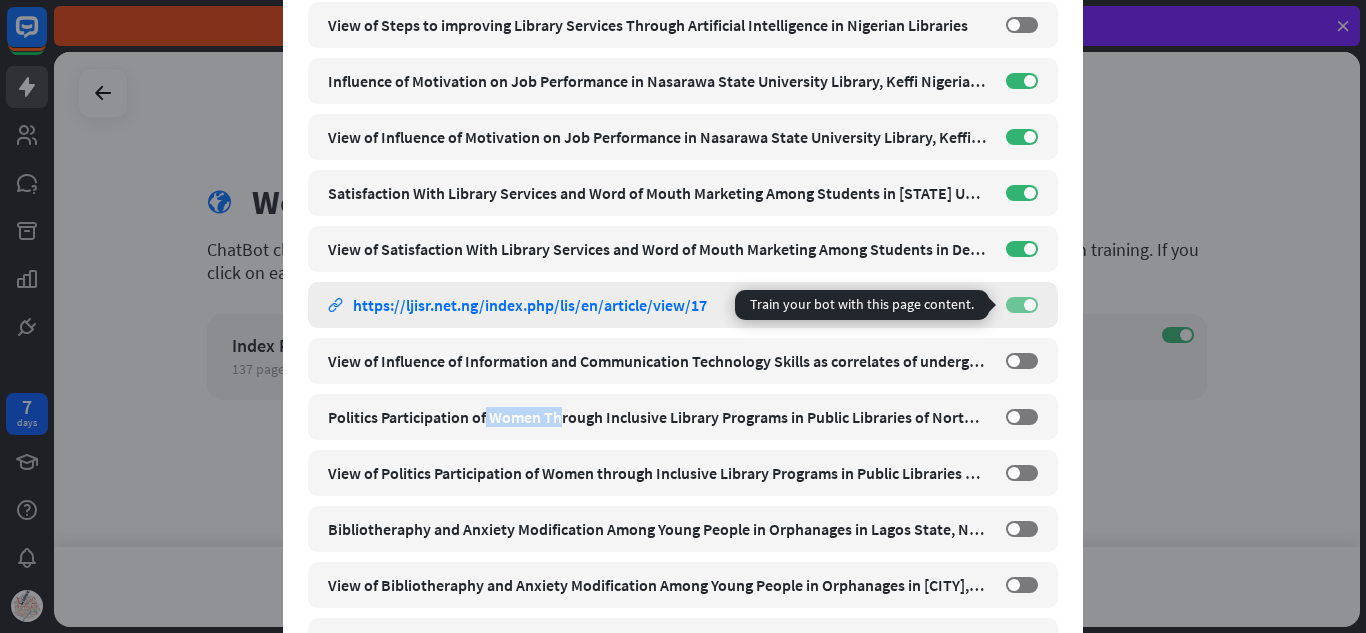 click on "ON" at bounding box center (1022, 305) 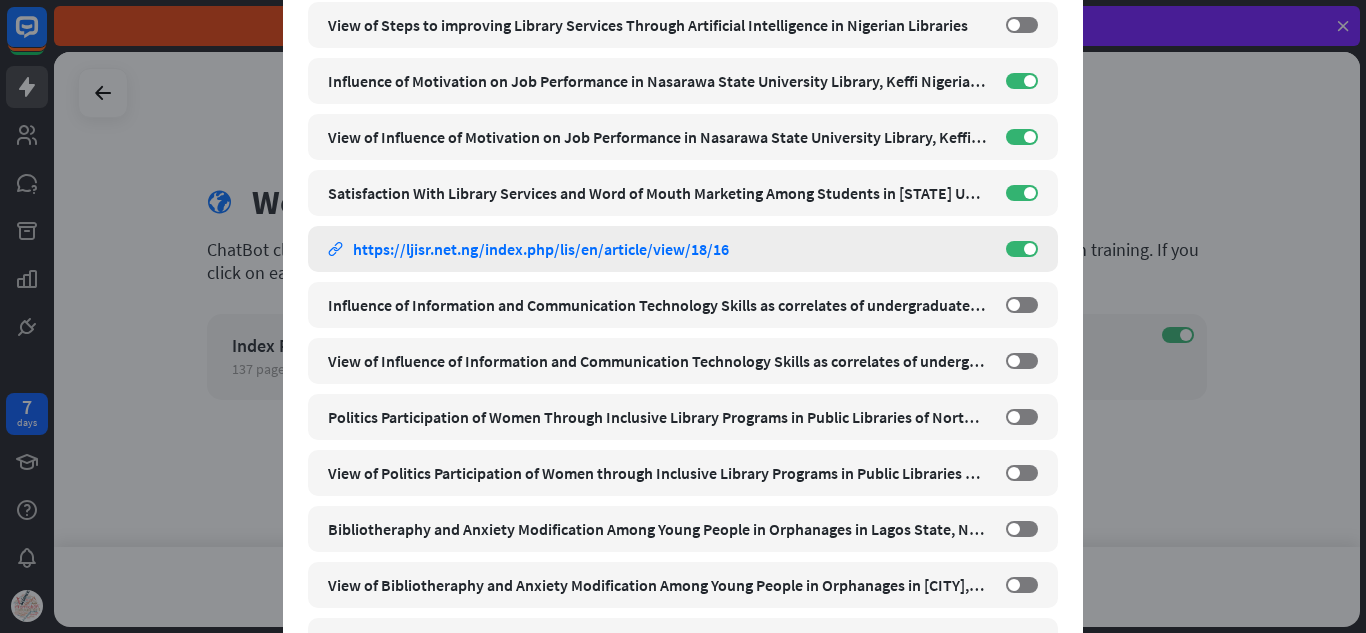 click on "View of Satisfaction With Library Services and Word of Mouth Marketing Among Students in Delta State University, Abraka, Nigeria
link   https://ljisr.net.ng/index.php/lis/en/article/view/18/16
ON" at bounding box center [683, 249] 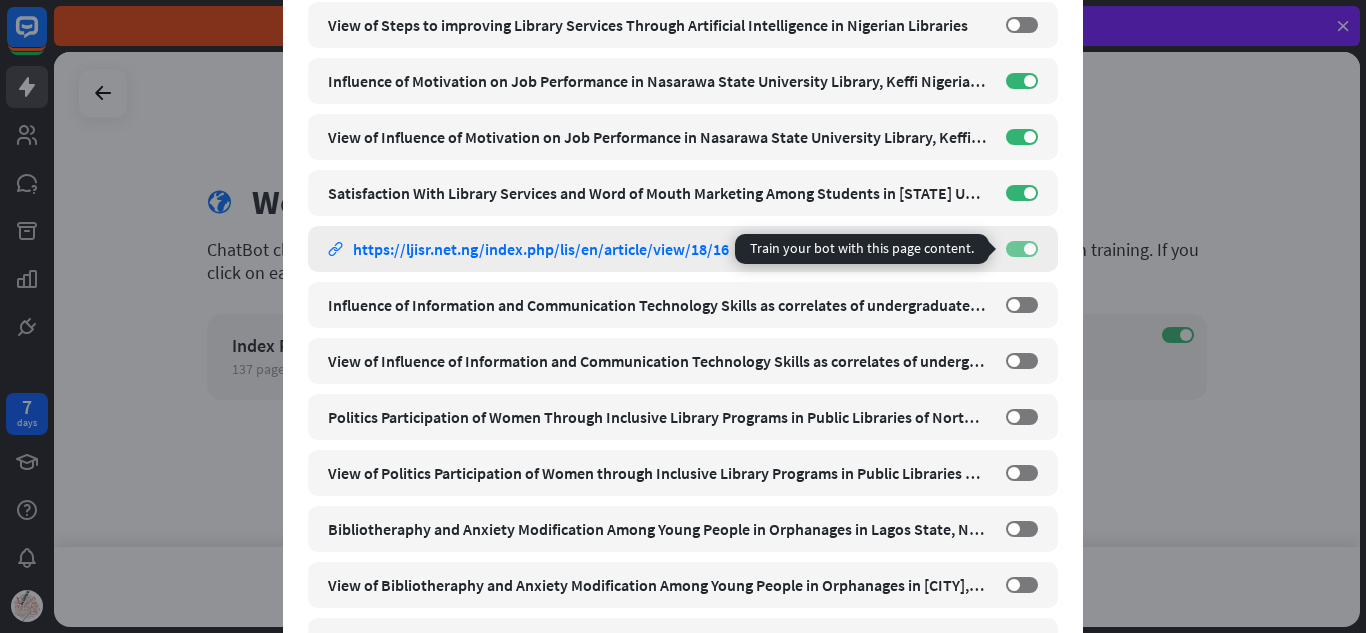 click on "ON" at bounding box center (1022, 249) 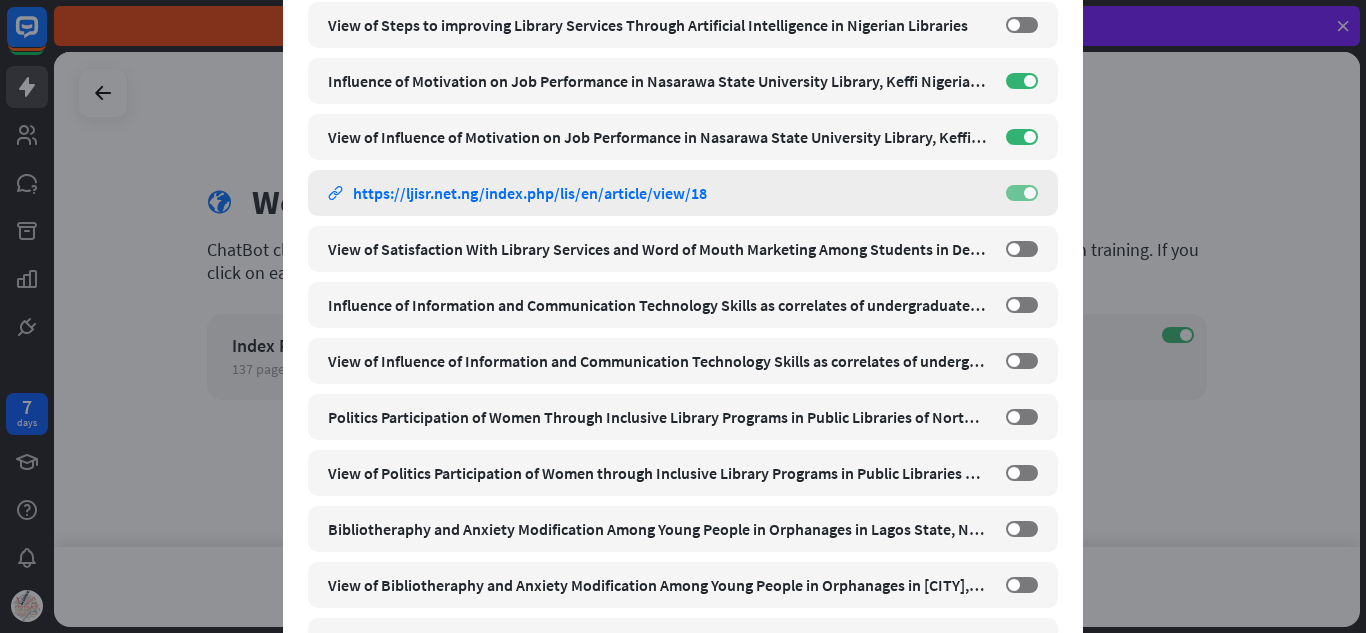 click on "ON" at bounding box center (1022, 193) 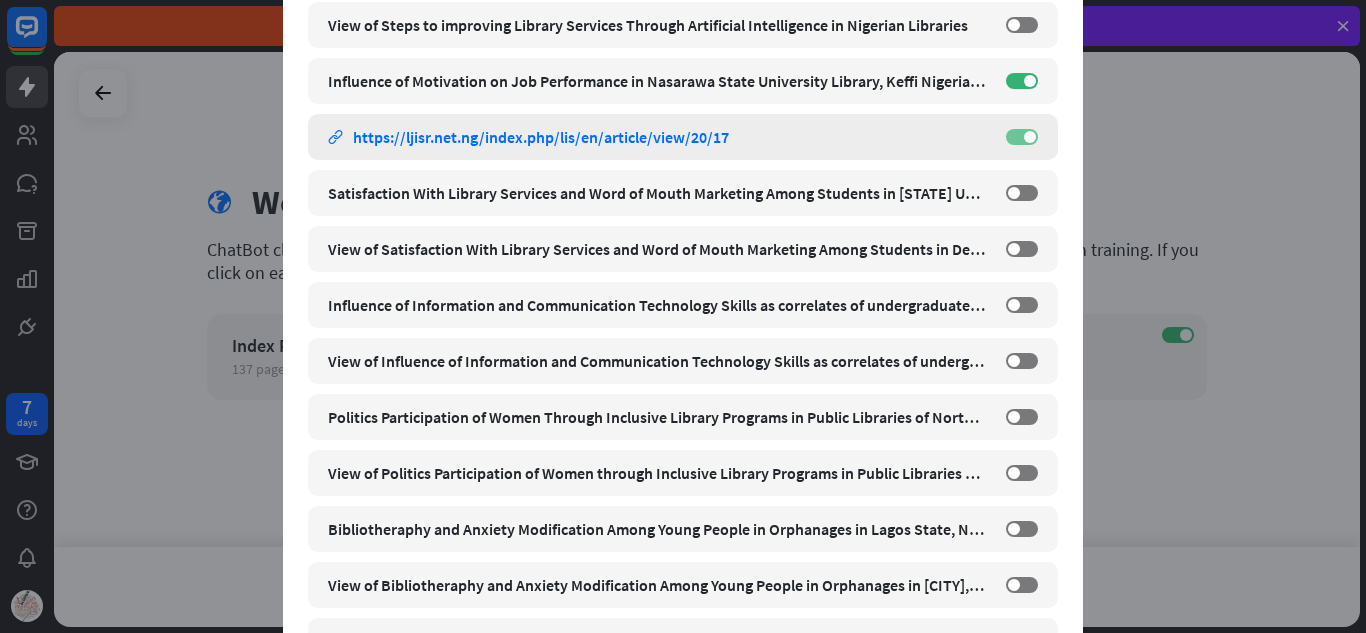 click on "ON" at bounding box center [1022, 137] 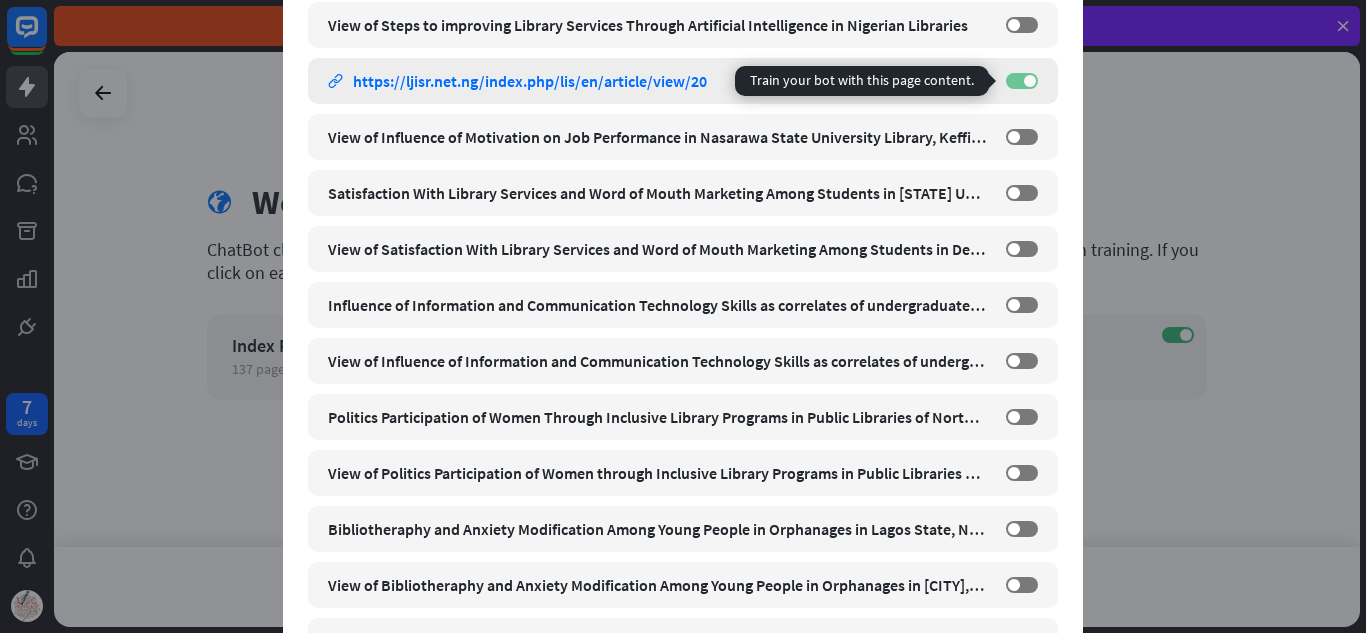 click on "ON" at bounding box center (1022, 81) 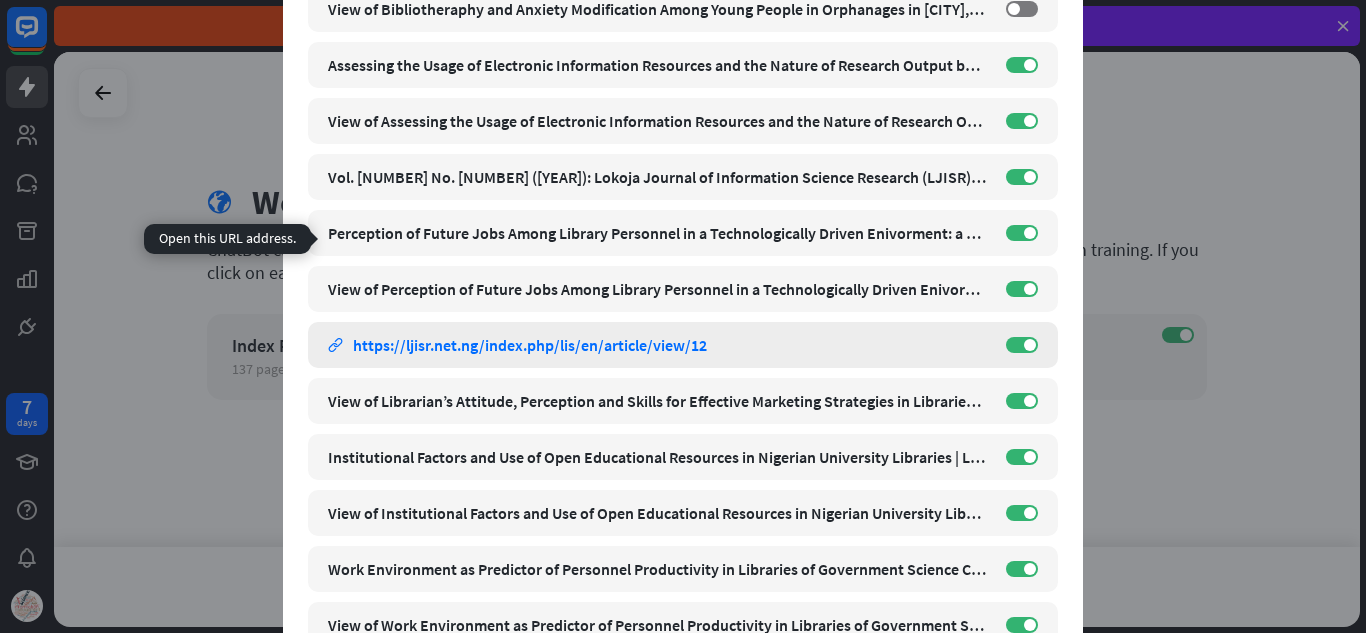 scroll, scrollTop: 5873, scrollLeft: 0, axis: vertical 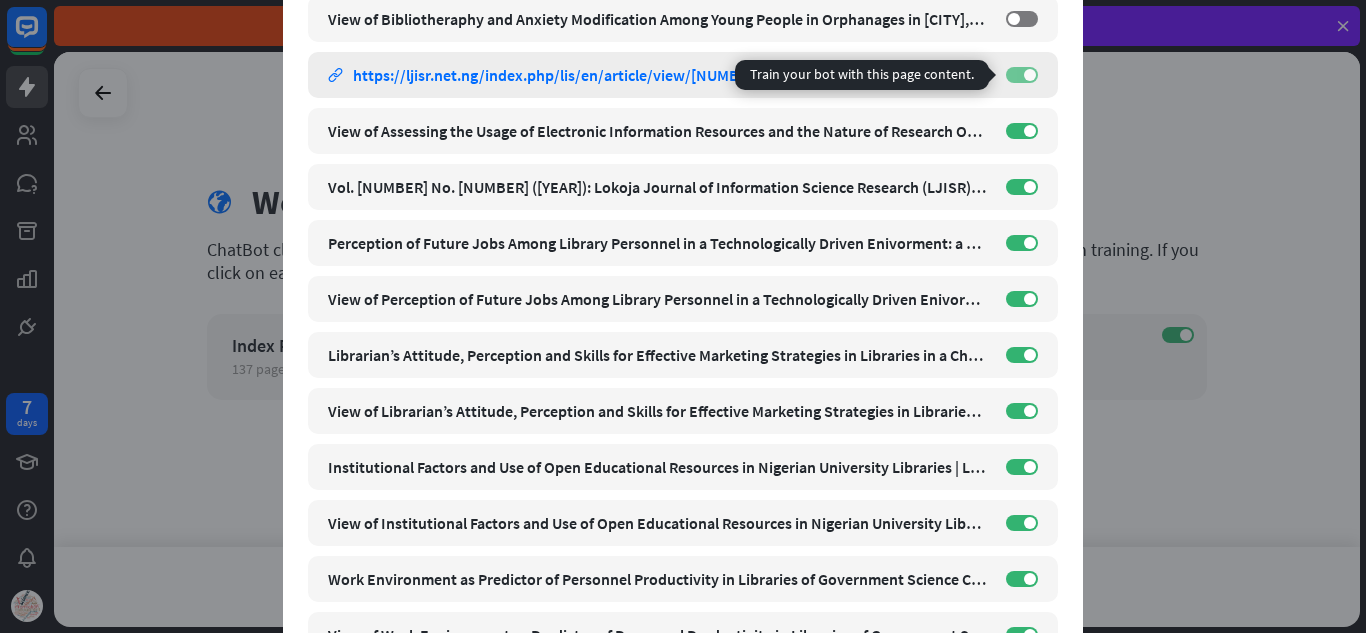 click on "ON" at bounding box center (1022, 75) 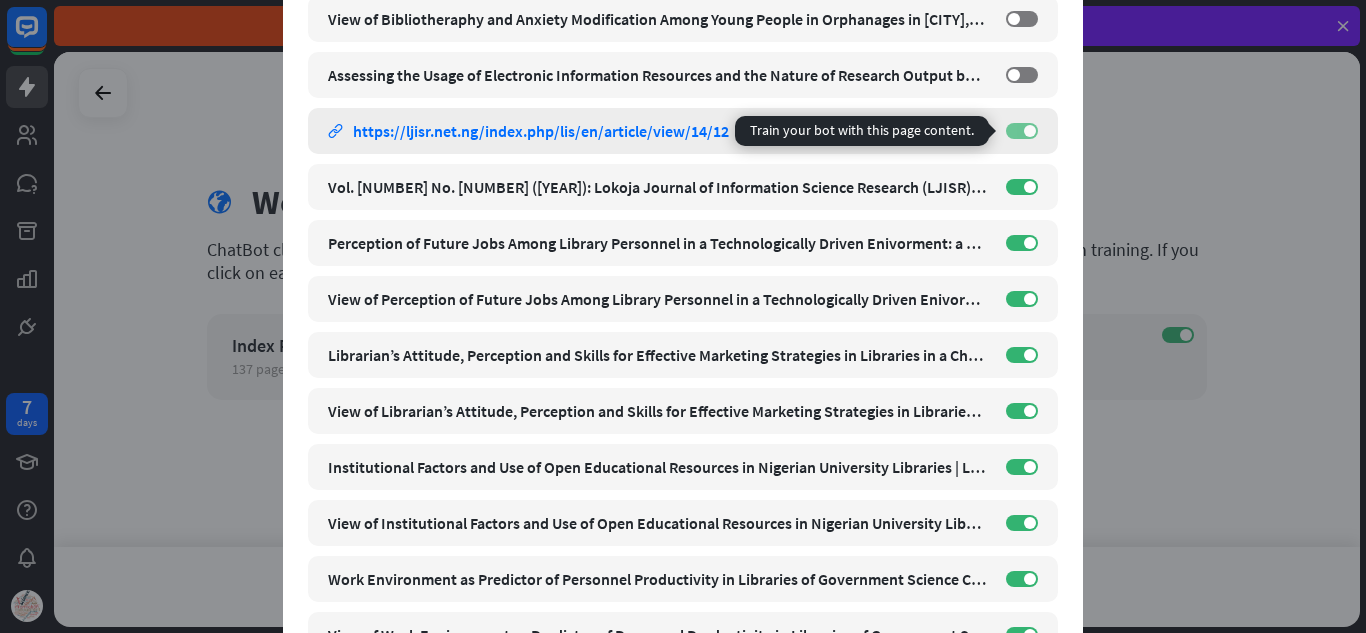 click on "ON" at bounding box center (1022, 131) 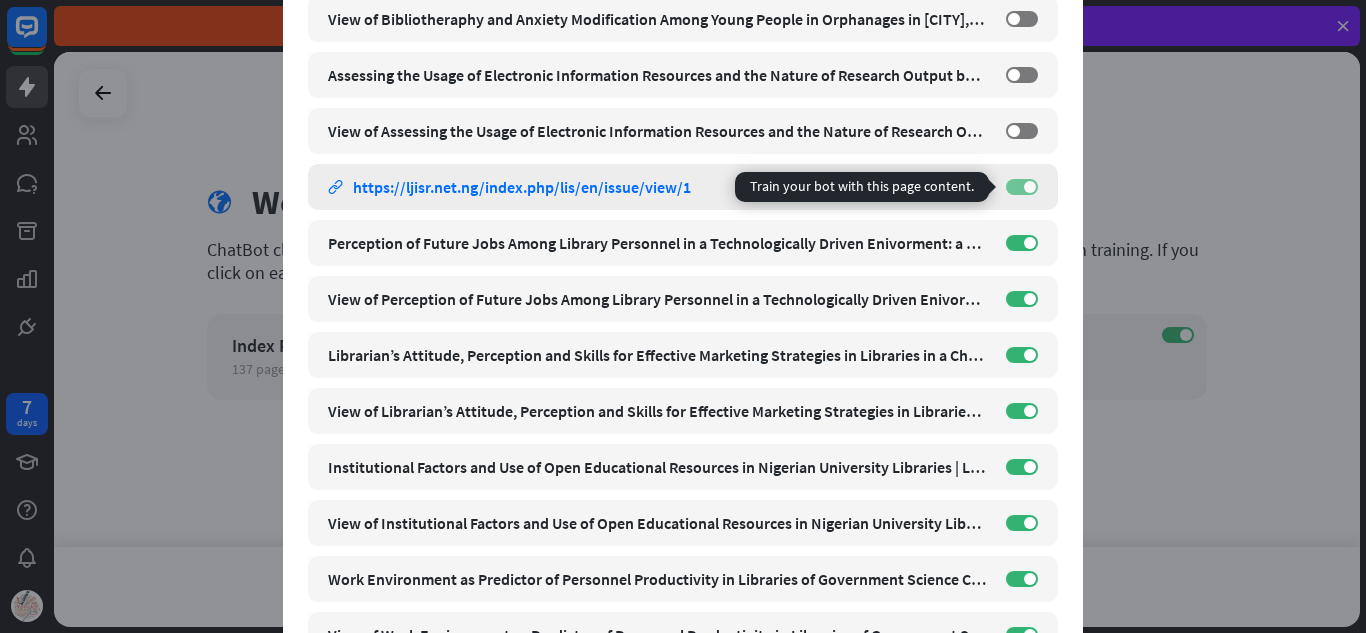 click on "ON" at bounding box center (1022, 187) 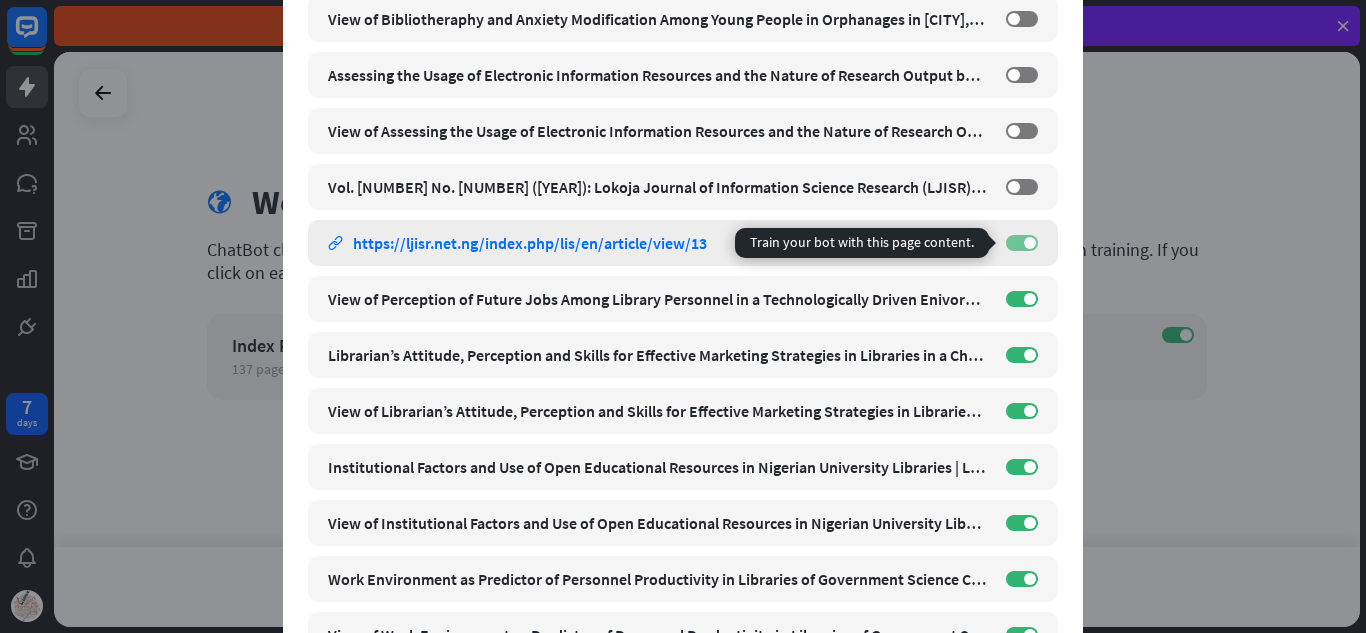click on "ON" at bounding box center [1022, 243] 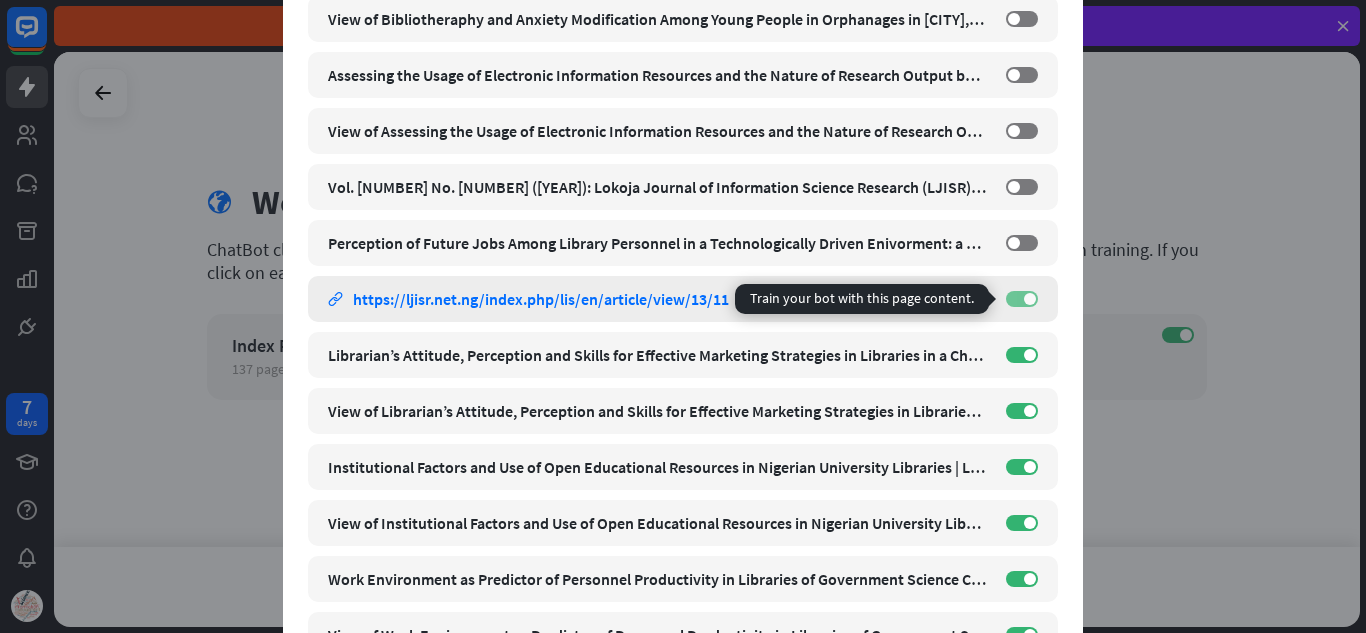 click at bounding box center (1030, 299) 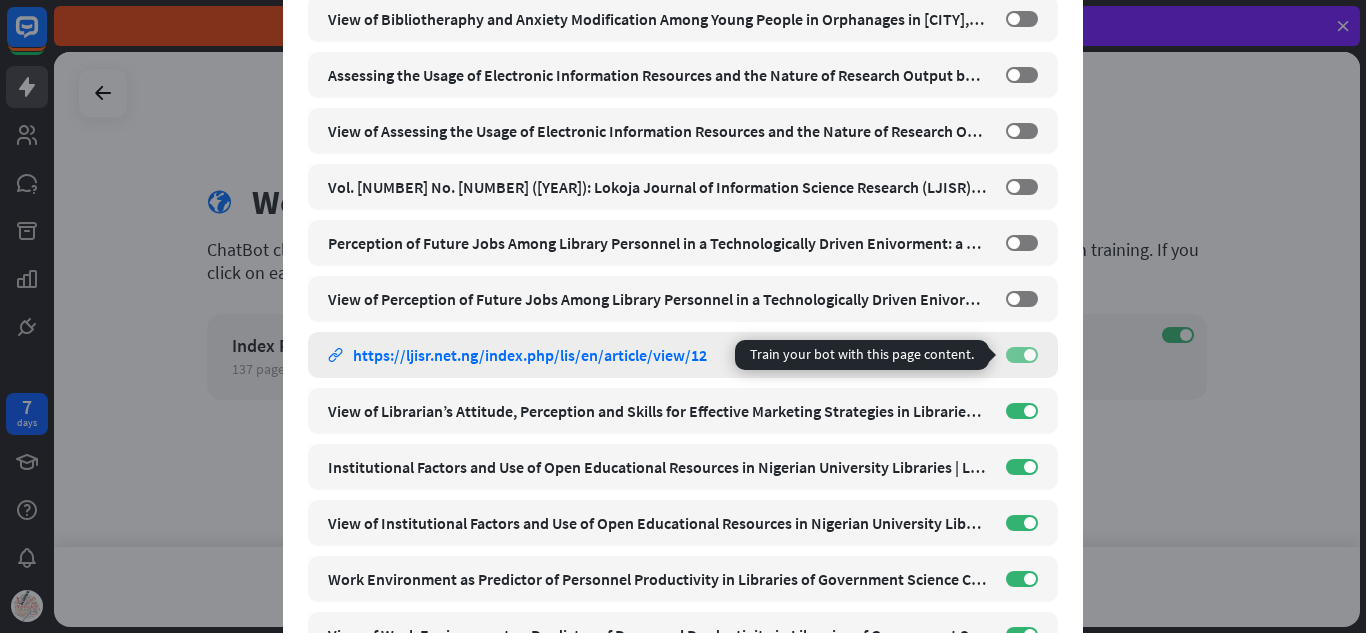 click on "ON" at bounding box center [1022, 355] 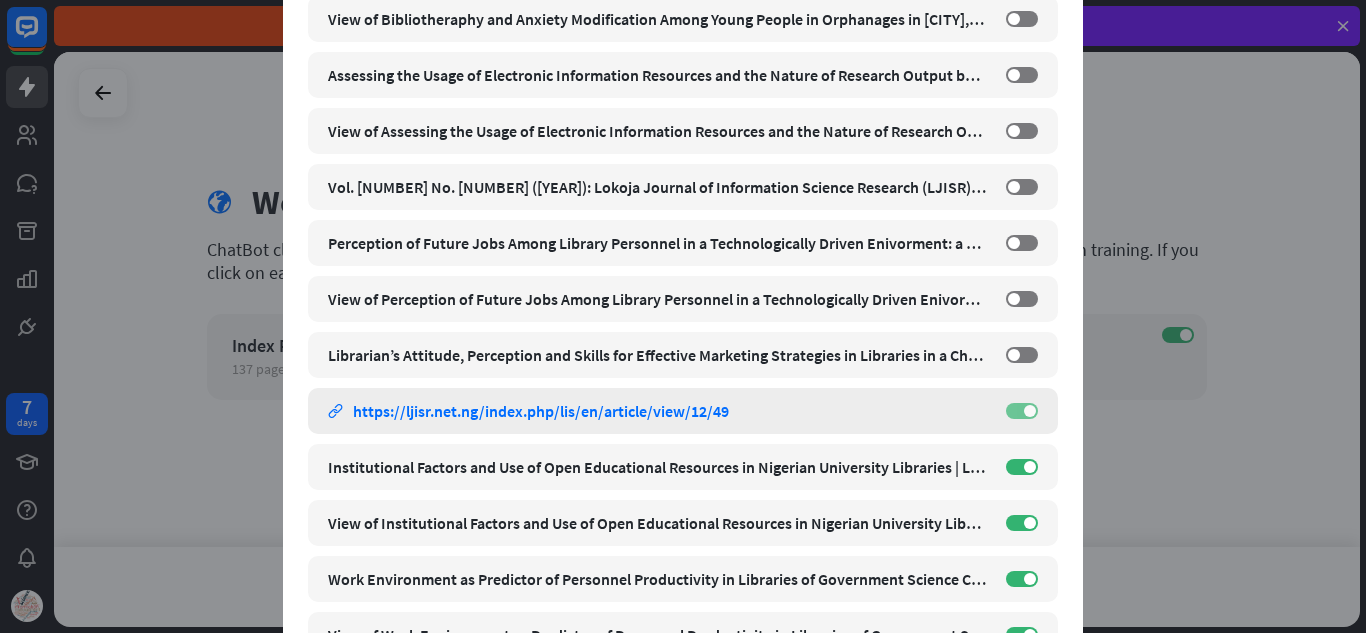 click on "ON" at bounding box center (1022, 411) 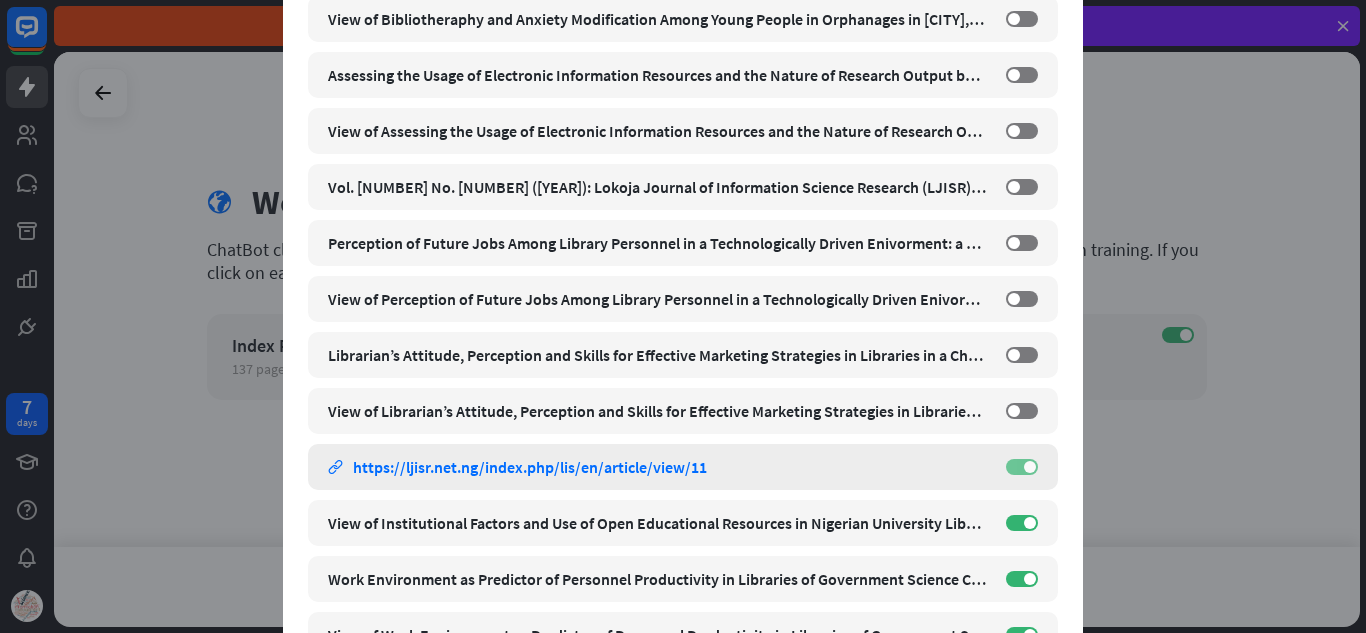 click on "ON" at bounding box center [1022, 467] 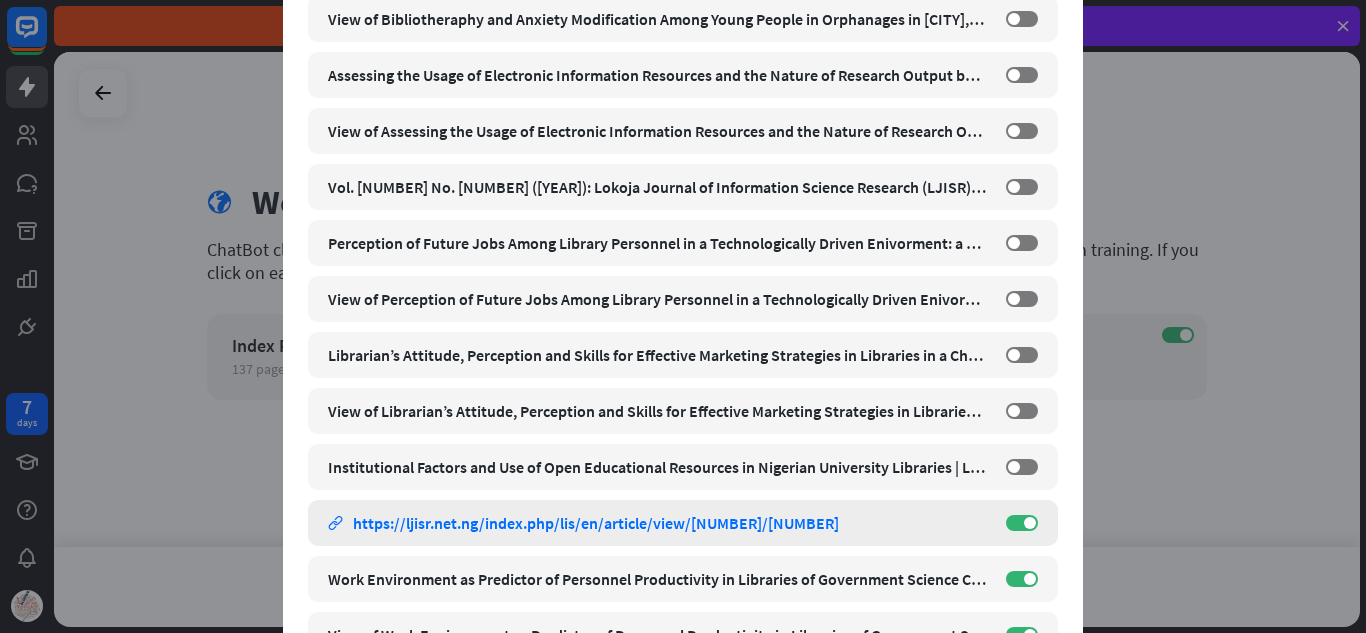 click on "View of Institutional Factors and Use of Open Educational Resources in Nigerian University Libraries
link   https://ljisr.net.ng/index.php/lis/en/article/view/11/10
ON" at bounding box center [683, 523] 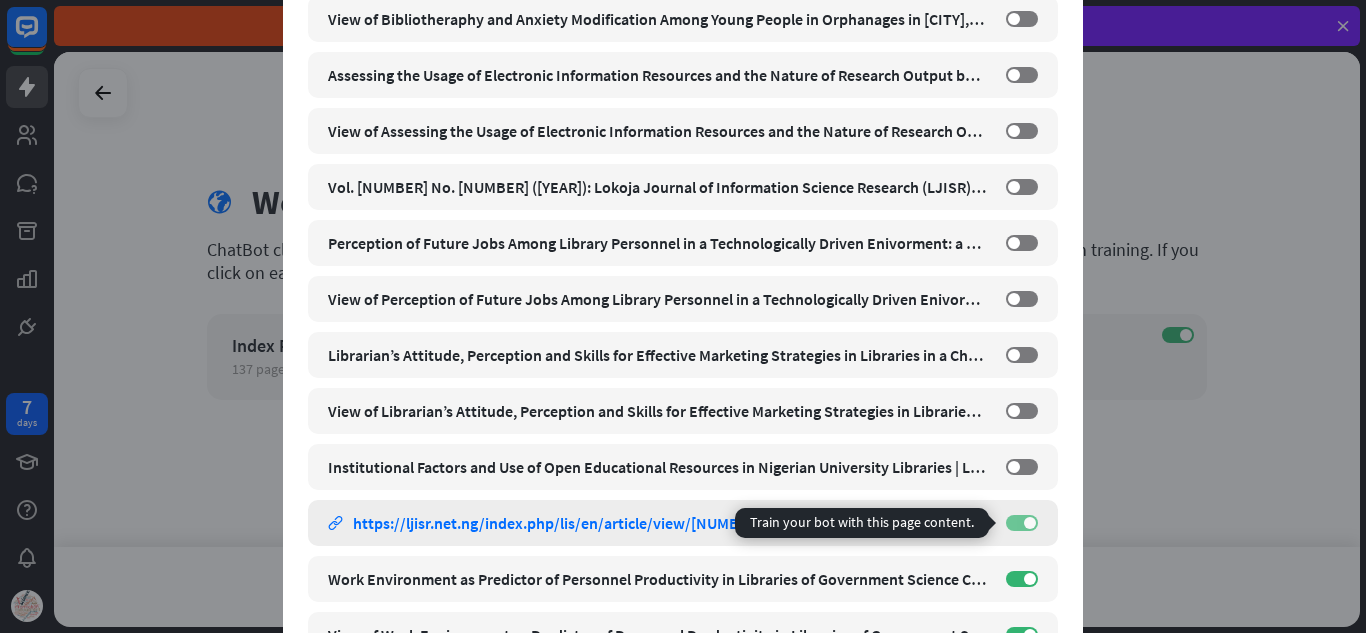 click on "ON" at bounding box center [1022, 523] 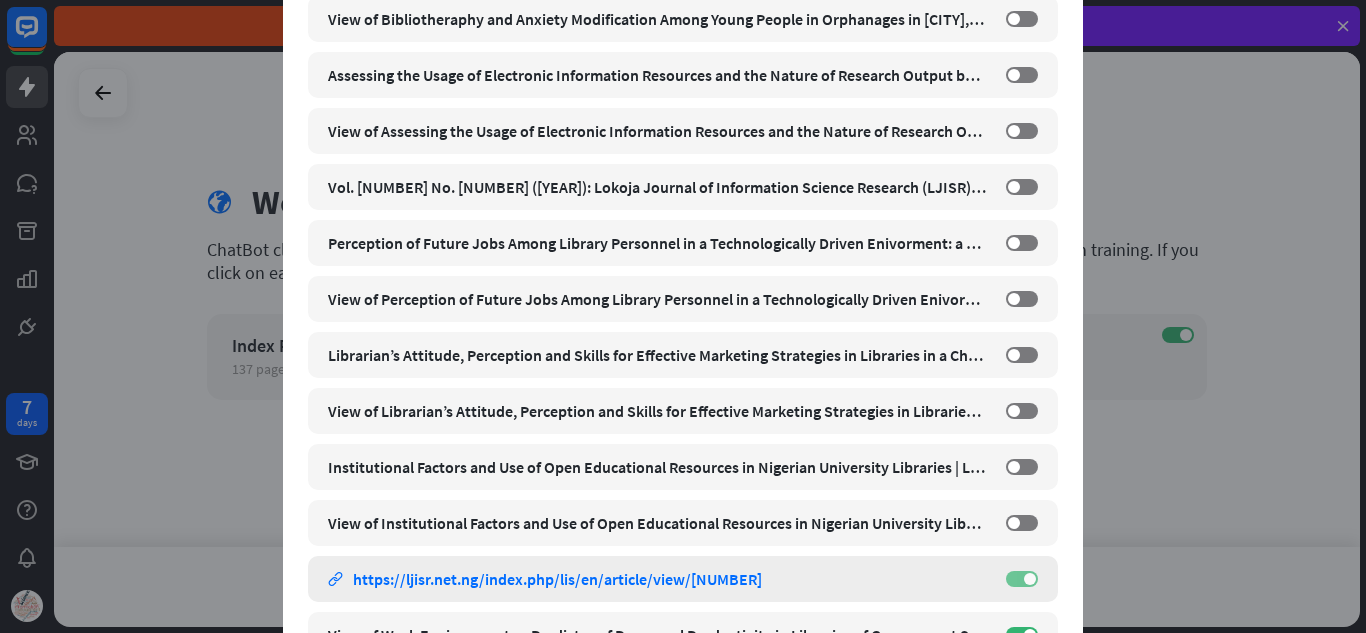 click on "ON" at bounding box center (1022, 579) 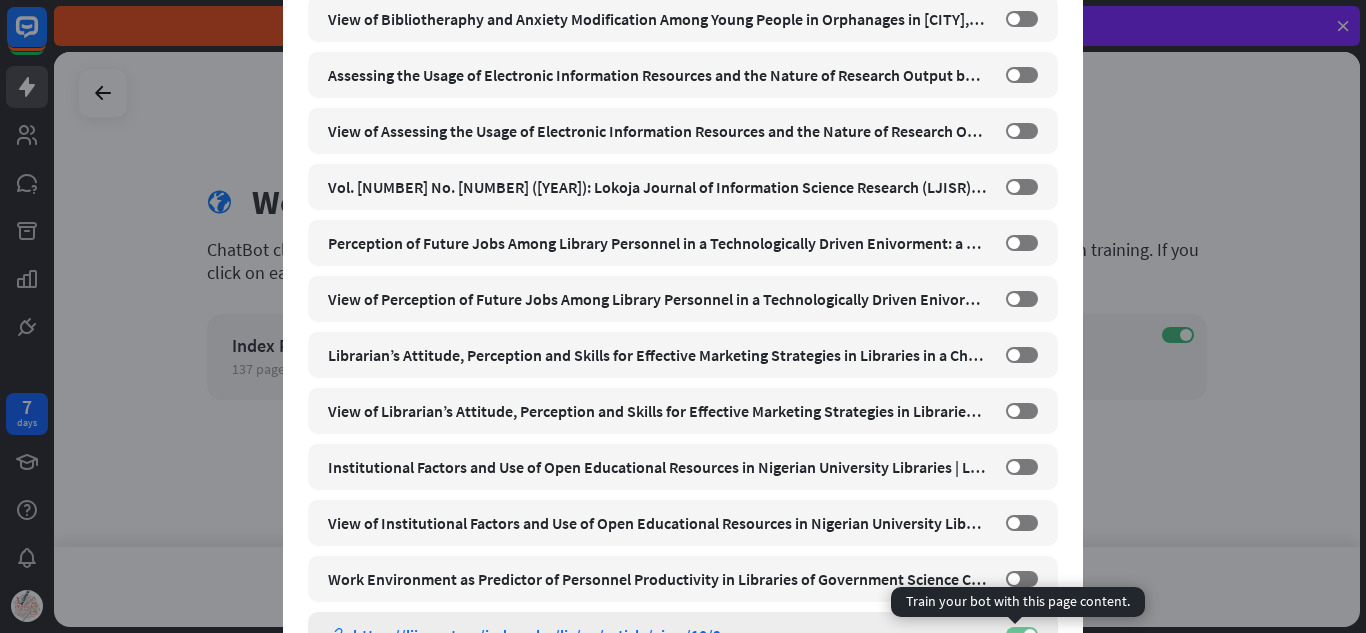 click at bounding box center (1030, 635) 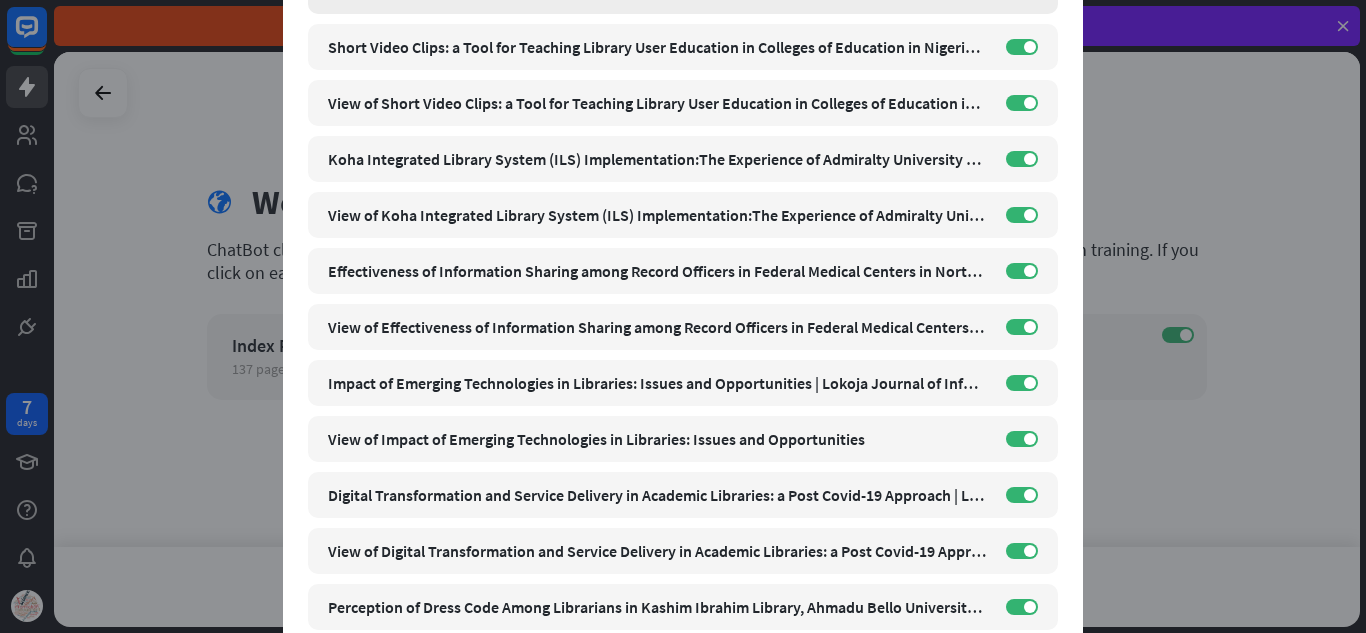 scroll, scrollTop: 6519, scrollLeft: 0, axis: vertical 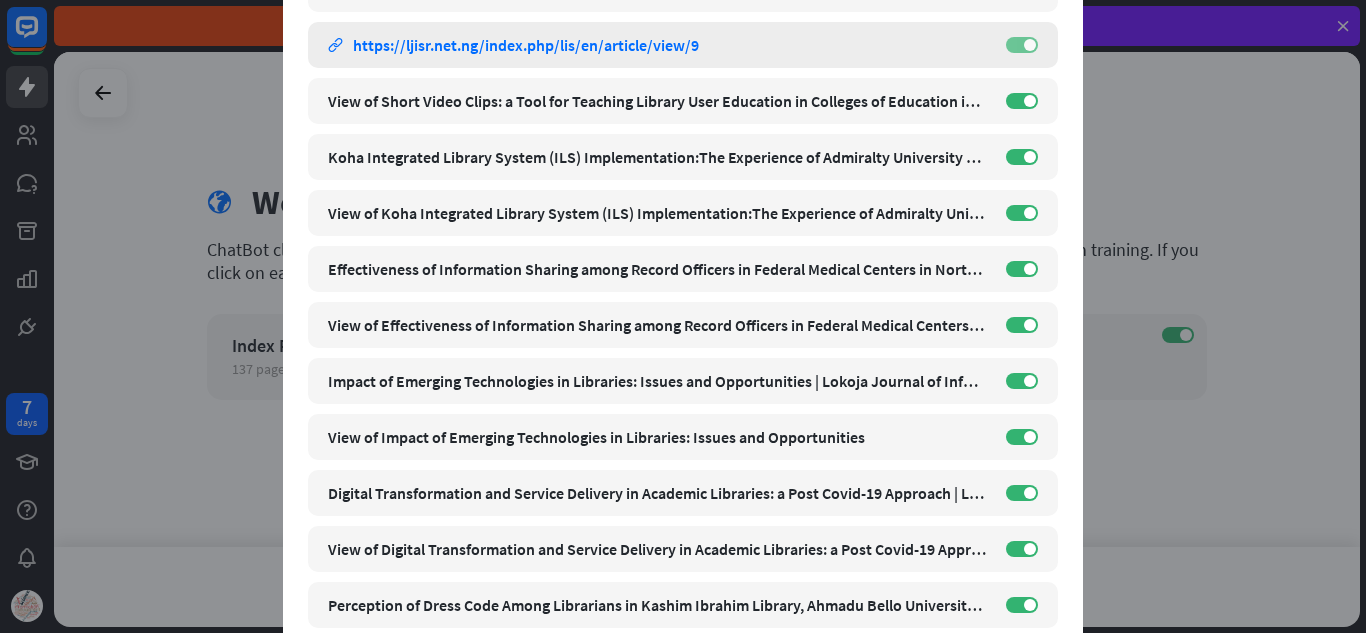 click on "ON" at bounding box center (1022, 45) 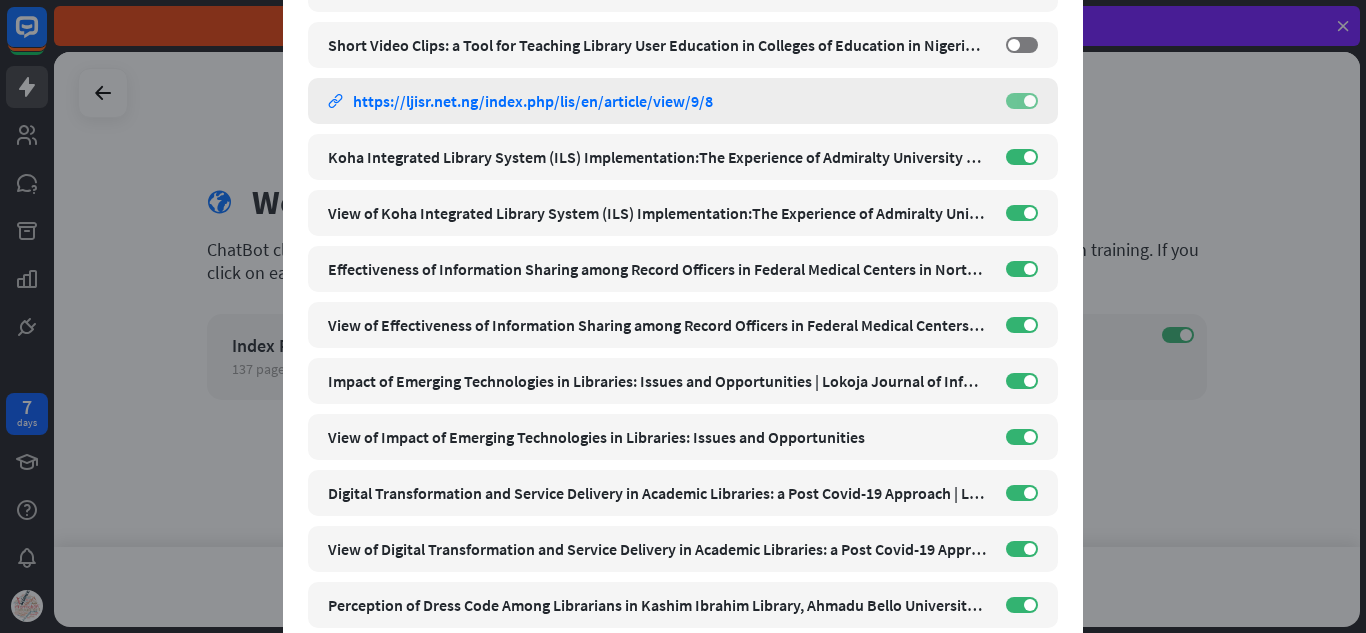 click on "ON" at bounding box center (1022, 101) 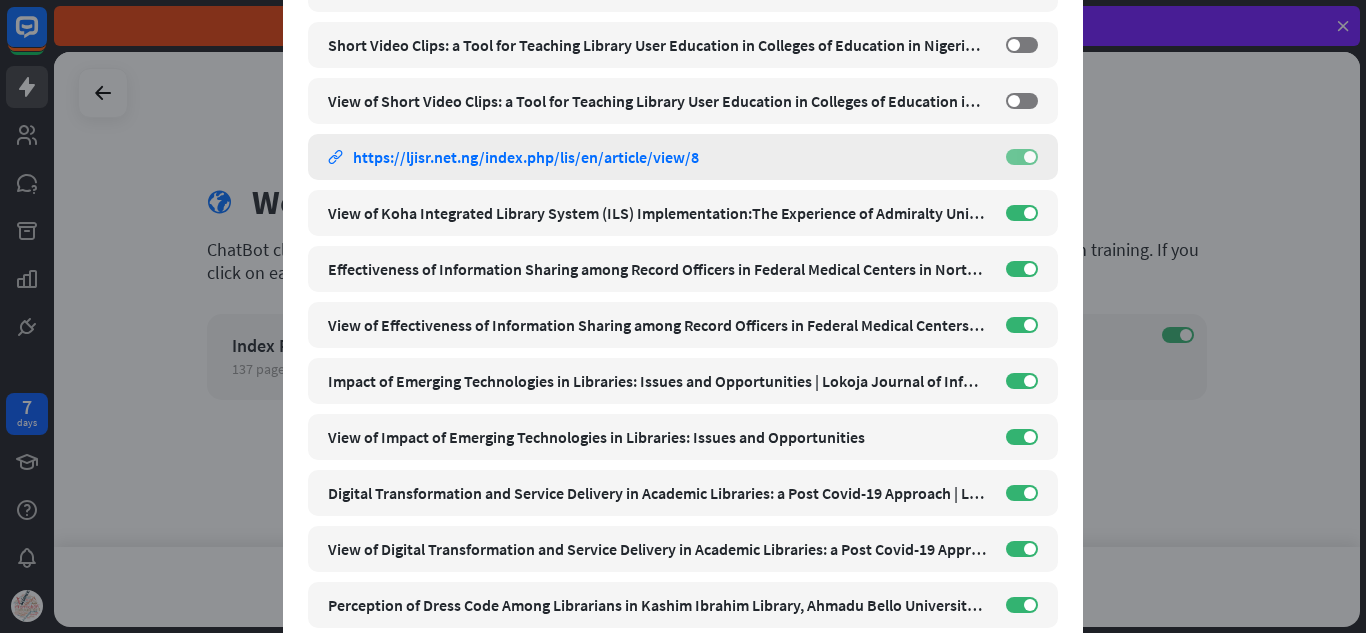 click on "ON" at bounding box center [1022, 157] 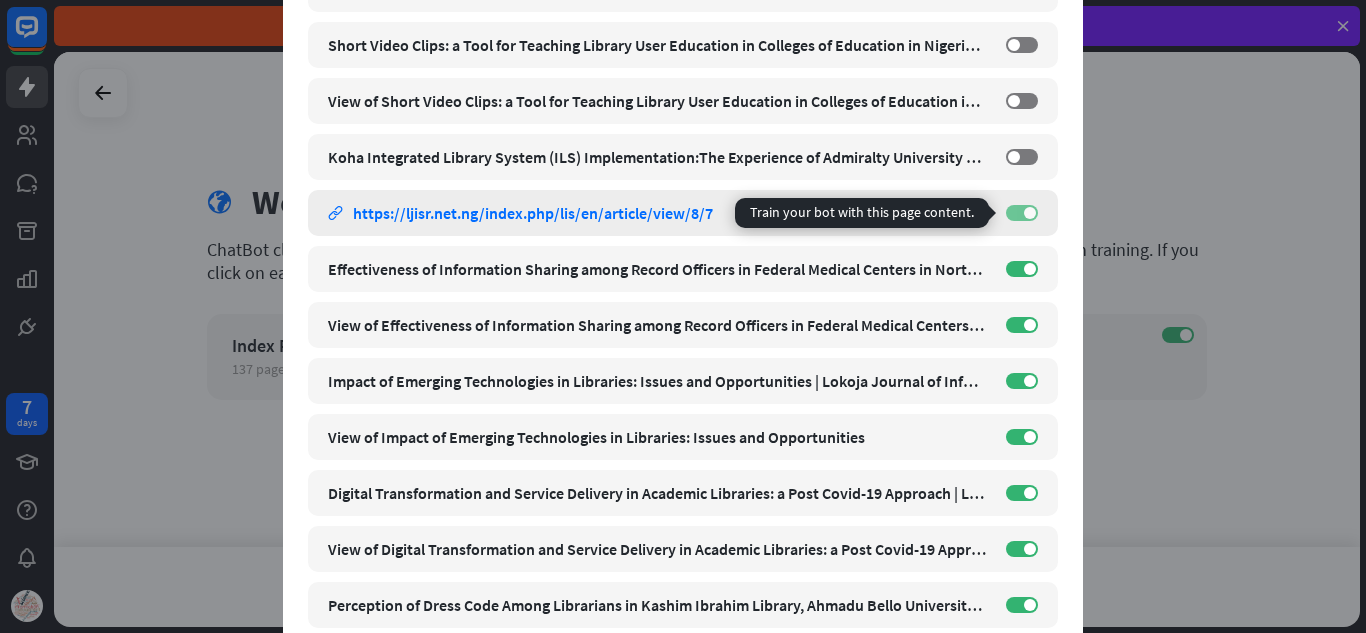 click at bounding box center (1030, 213) 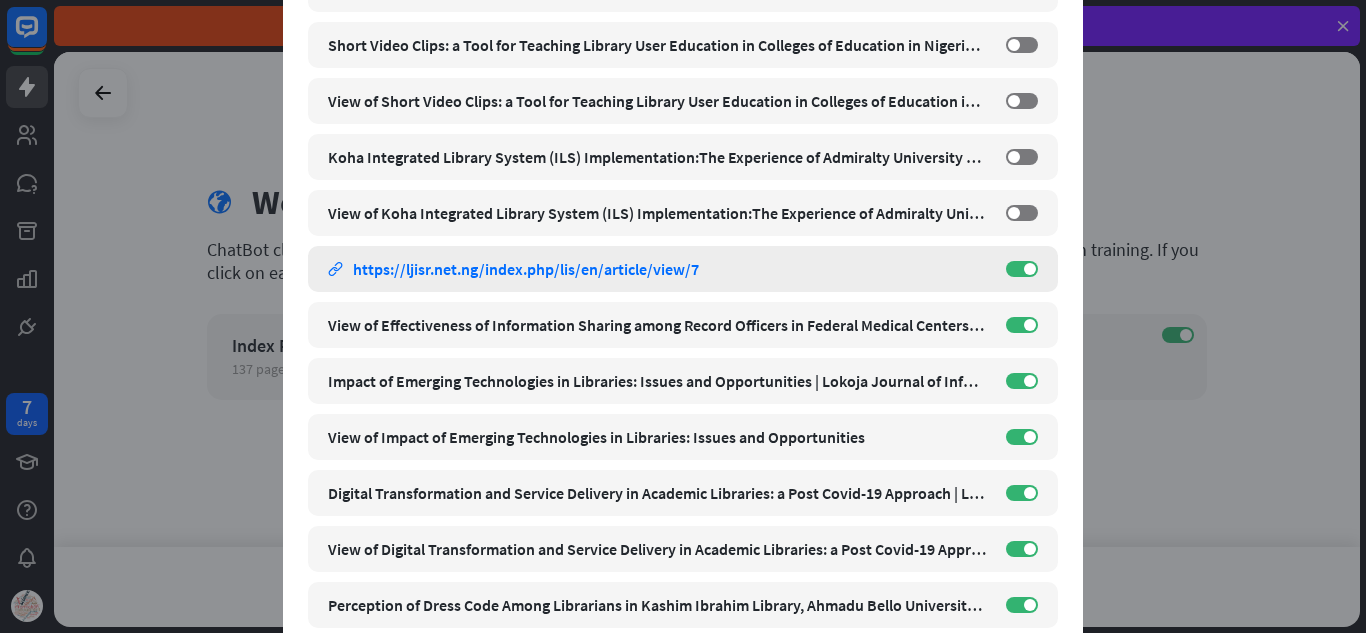 click on "Effectiveness of Information Sharing among Record Officers in Federal Medical Centers in North West Zone of NIGERIA | Lokoja Journal of Information Science Research
link   https://ljisr.net.ng/index.php/lis/en/article/view/7
ON" at bounding box center [683, 269] 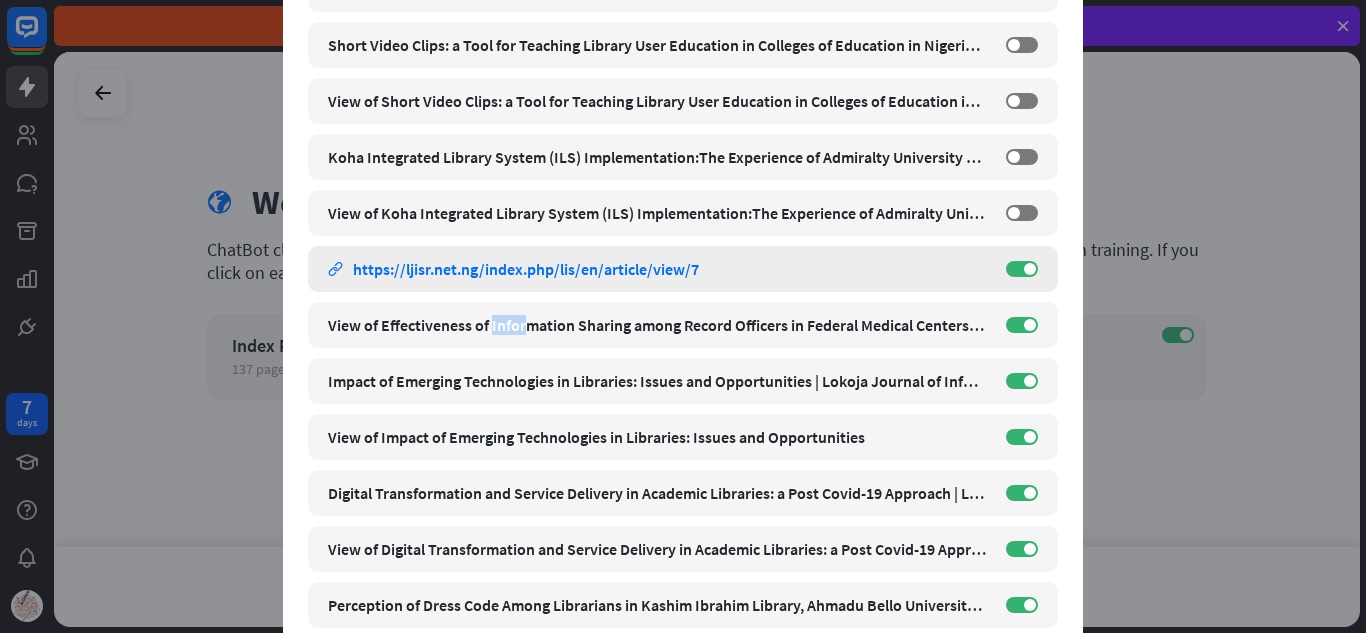 click on "Effectiveness of Information Sharing among Record Officers in Federal Medical Centers in North West Zone of NIGERIA | Lokoja Journal of Information Science Research
link   https://ljisr.net.ng/index.php/lis/en/article/view/7
ON" at bounding box center [683, 269] 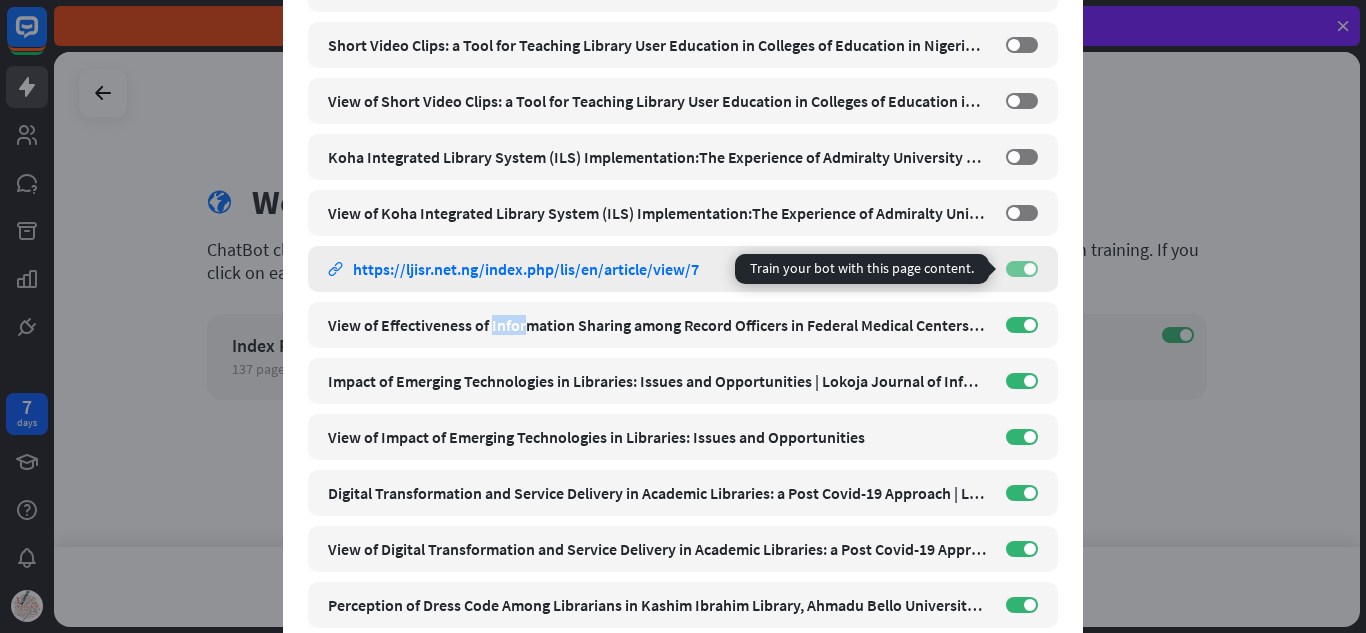 click on "ON" at bounding box center [1022, 269] 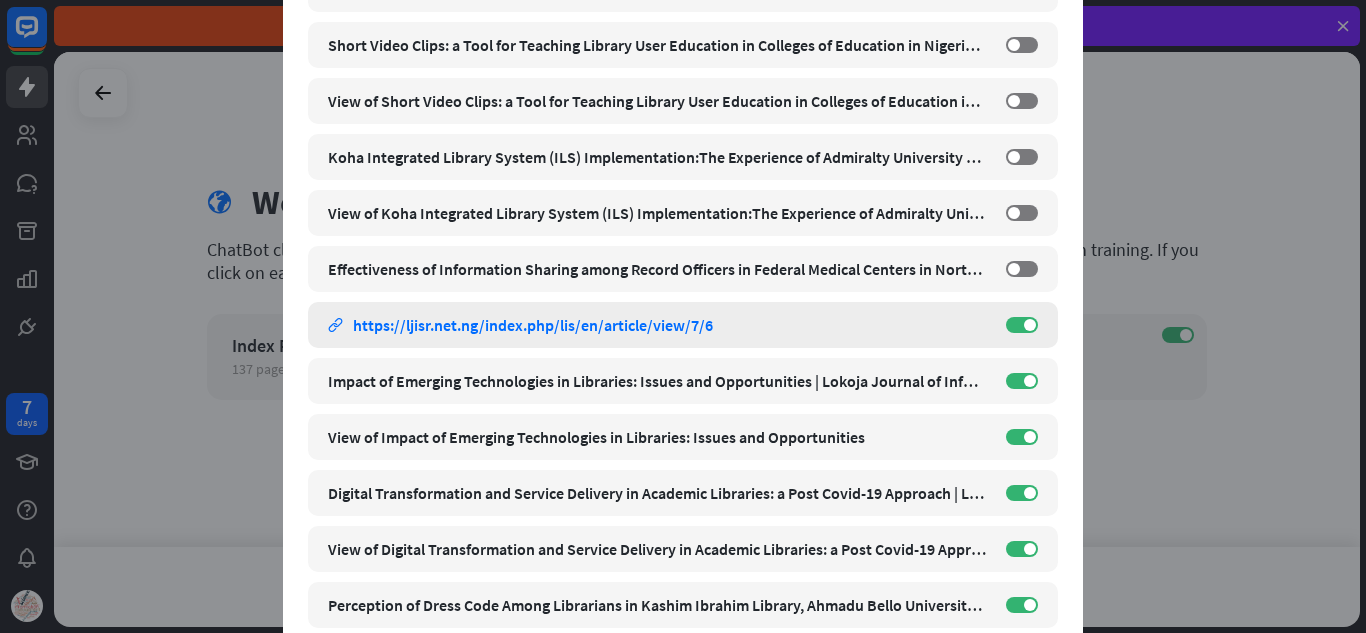 click on "View of Effectiveness of Information Sharing among Record Officers in Federal Medical Centers in North West Zone of Nigeria
link   https://ljisr.net.ng/index.php/lis/en/article/view/7/6
ON" at bounding box center (683, 325) 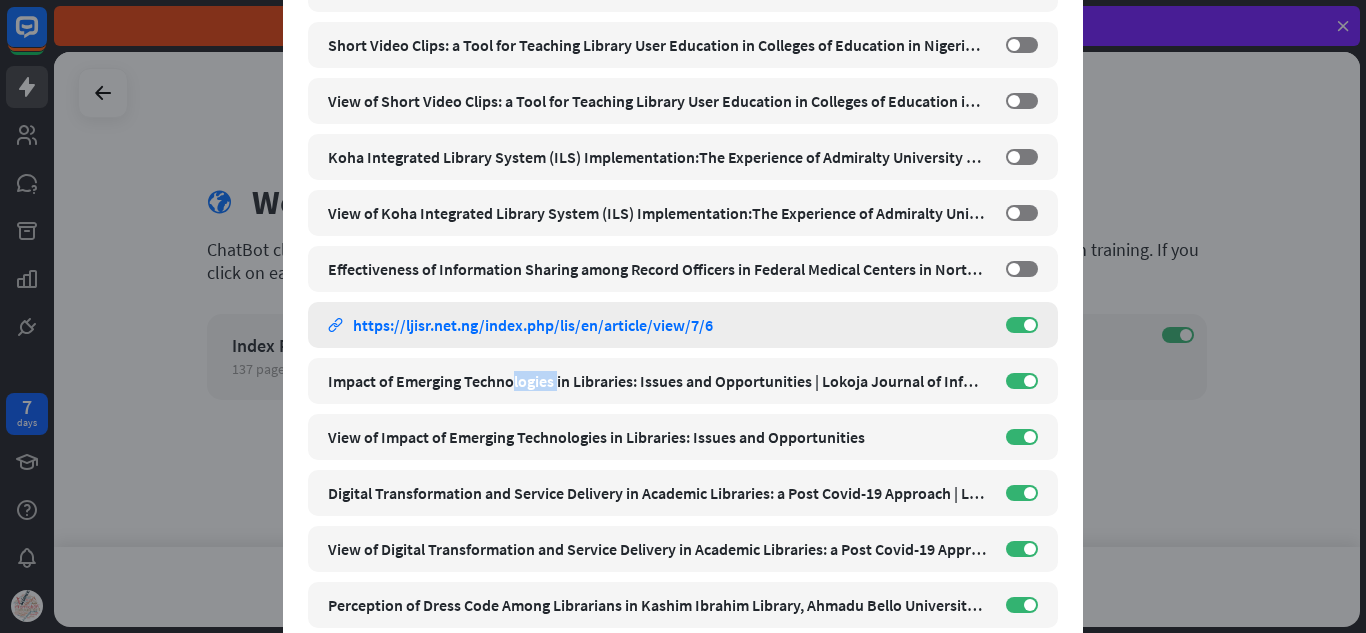 click on "View of Effectiveness of Information Sharing among Record Officers in Federal Medical Centers in North West Zone of Nigeria
link   https://ljisr.net.ng/index.php/lis/en/article/view/7/6
ON" at bounding box center [683, 325] 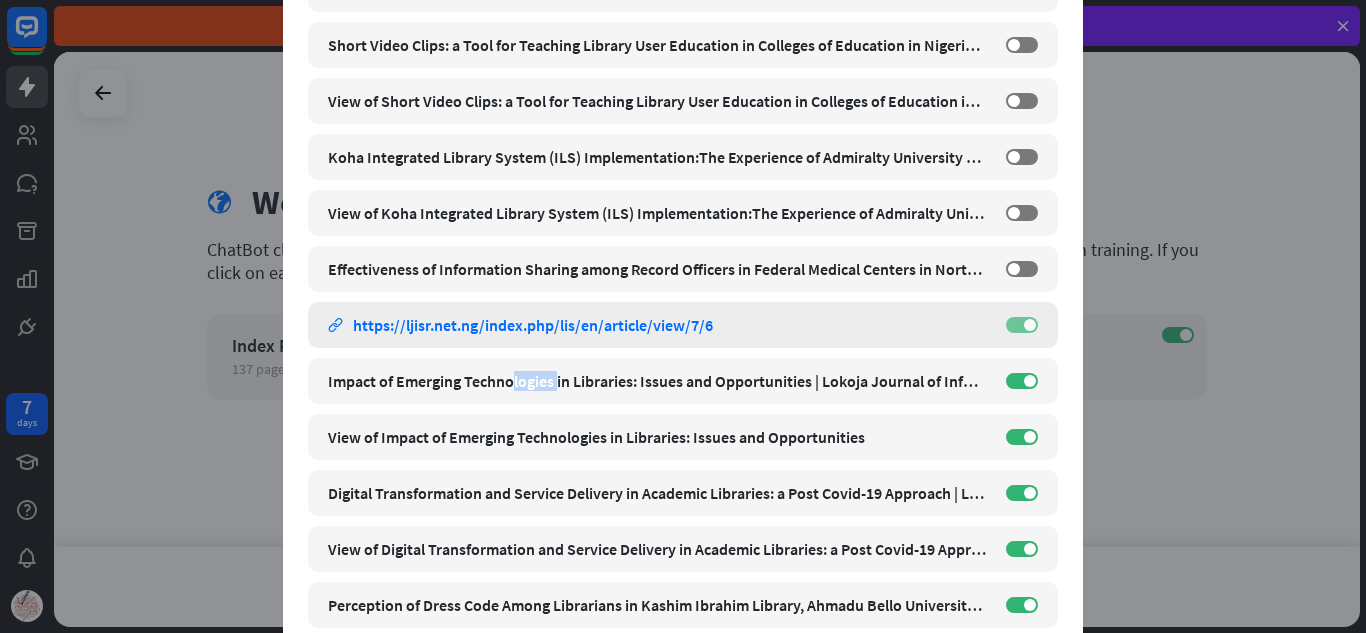 click on "ON" at bounding box center (1022, 325) 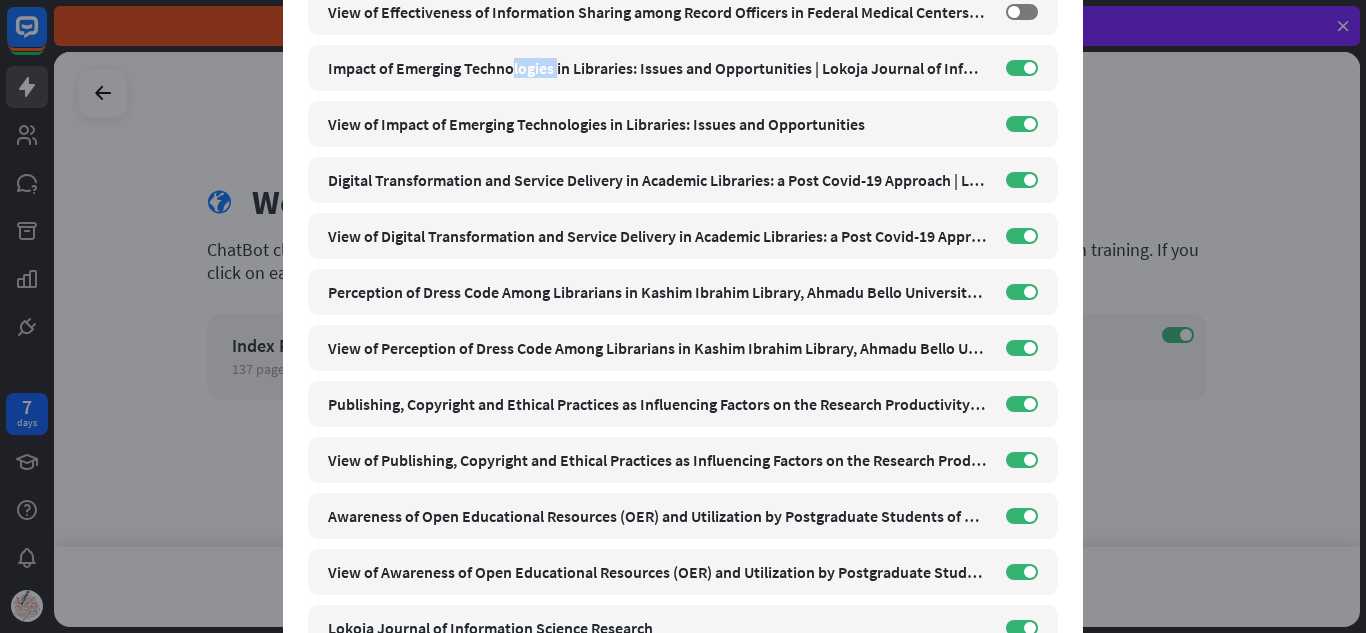 scroll, scrollTop: 6839, scrollLeft: 0, axis: vertical 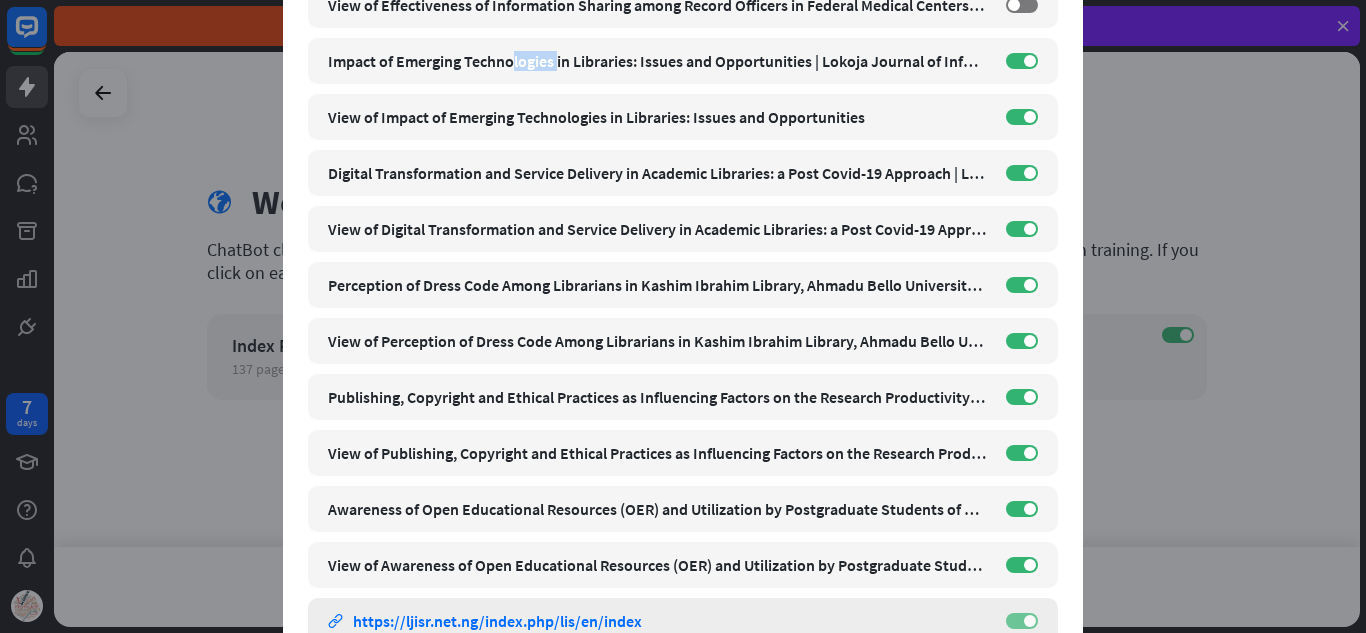 click on "ON" at bounding box center [1022, 621] 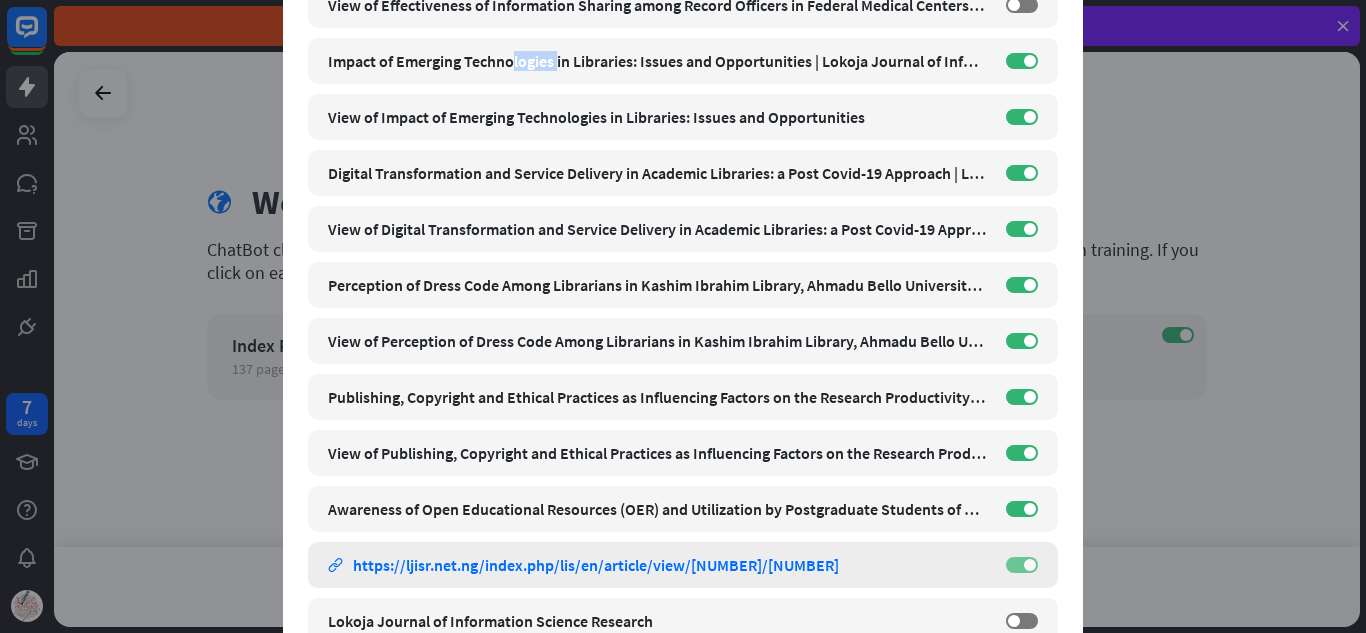 click on "ON" at bounding box center (1022, 565) 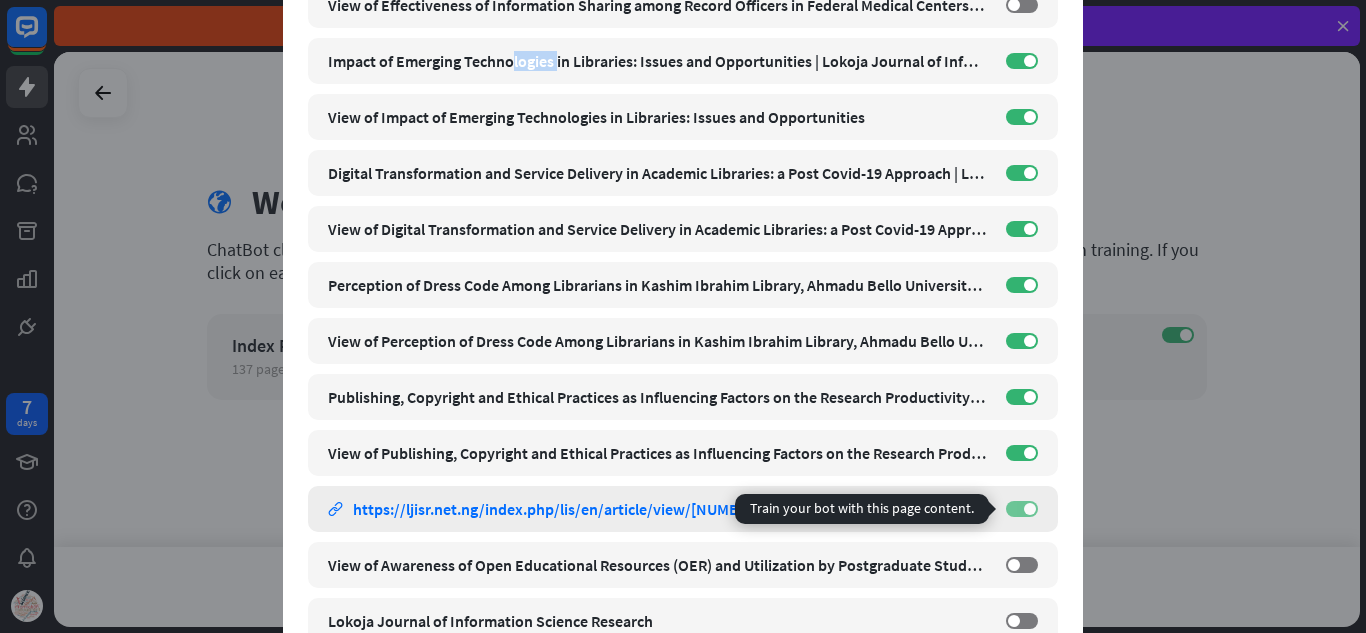 click on "ON" at bounding box center [1022, 509] 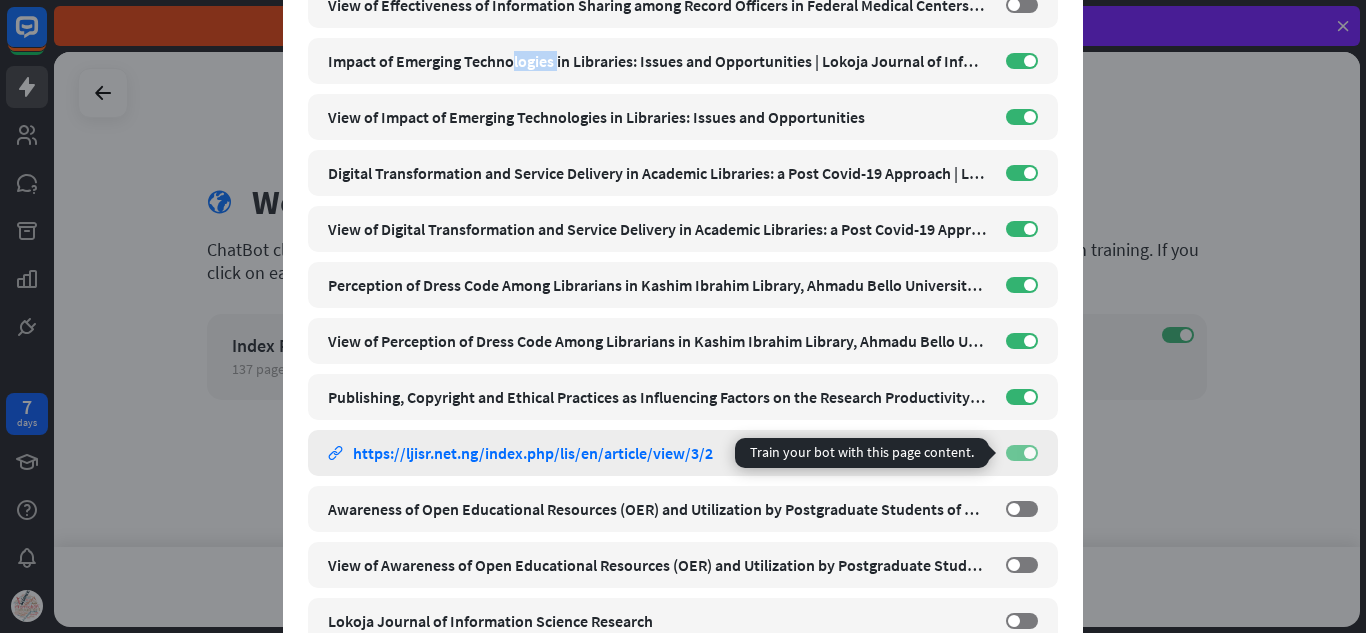 click on "ON" at bounding box center [1022, 453] 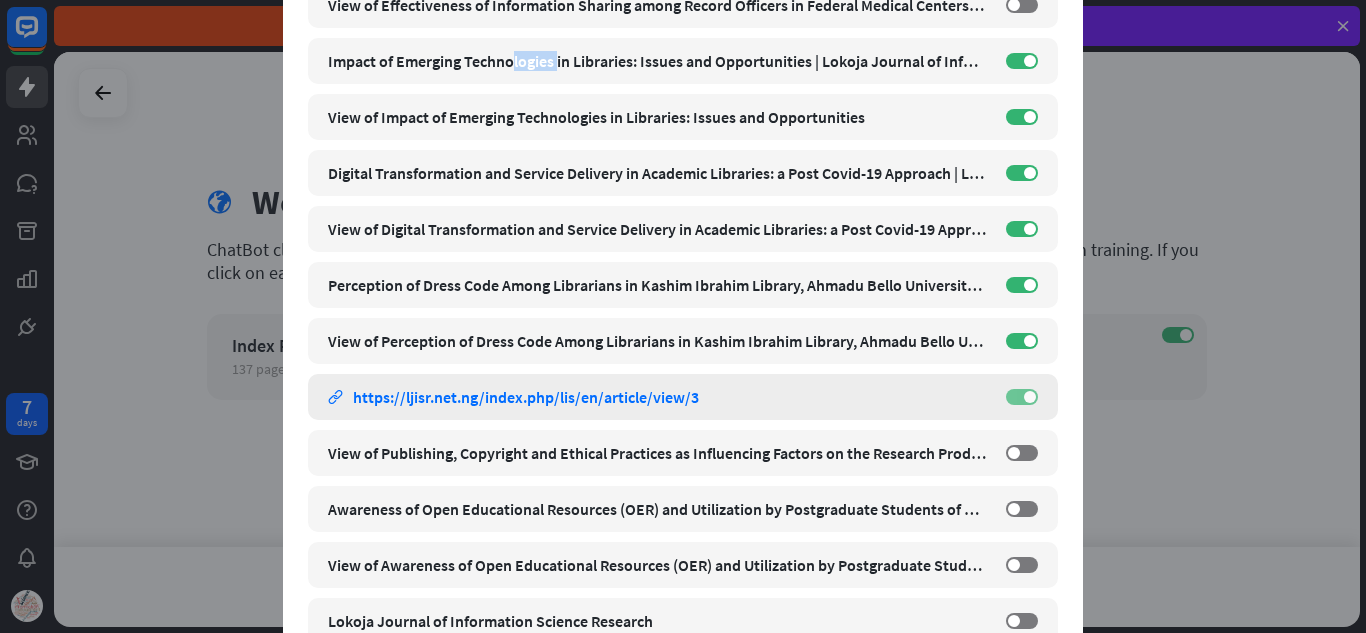 click on "ON" at bounding box center [1022, 397] 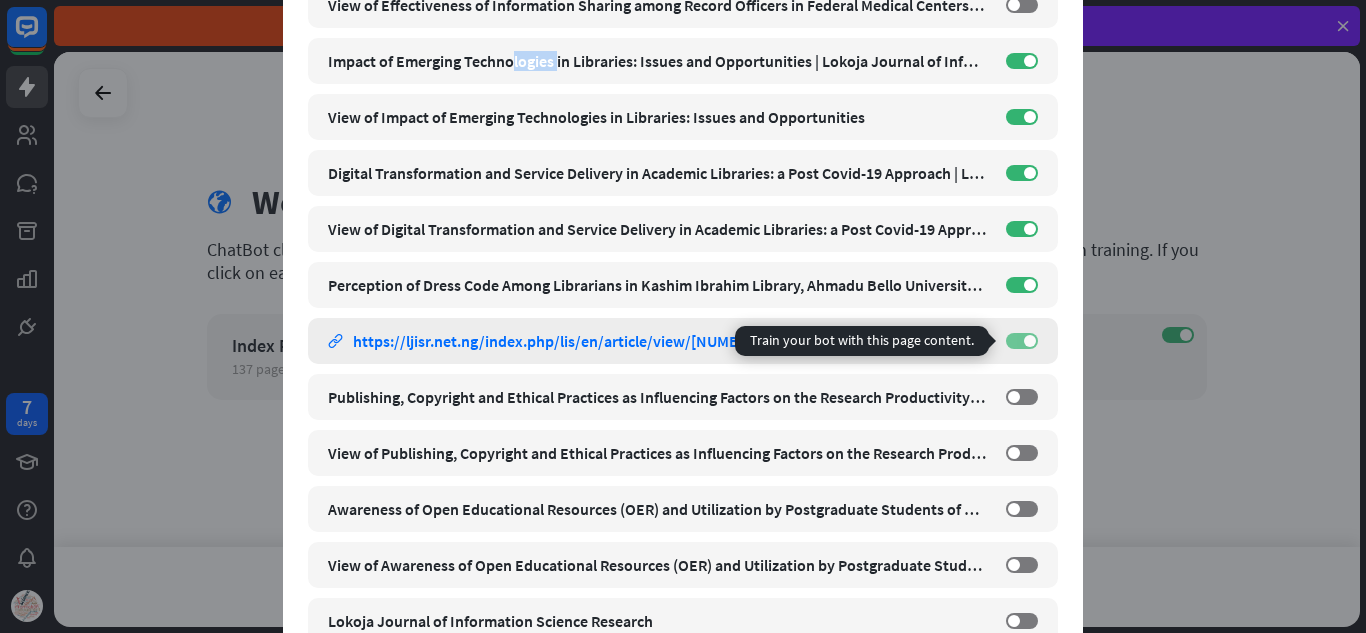 click on "ON" at bounding box center [1022, 341] 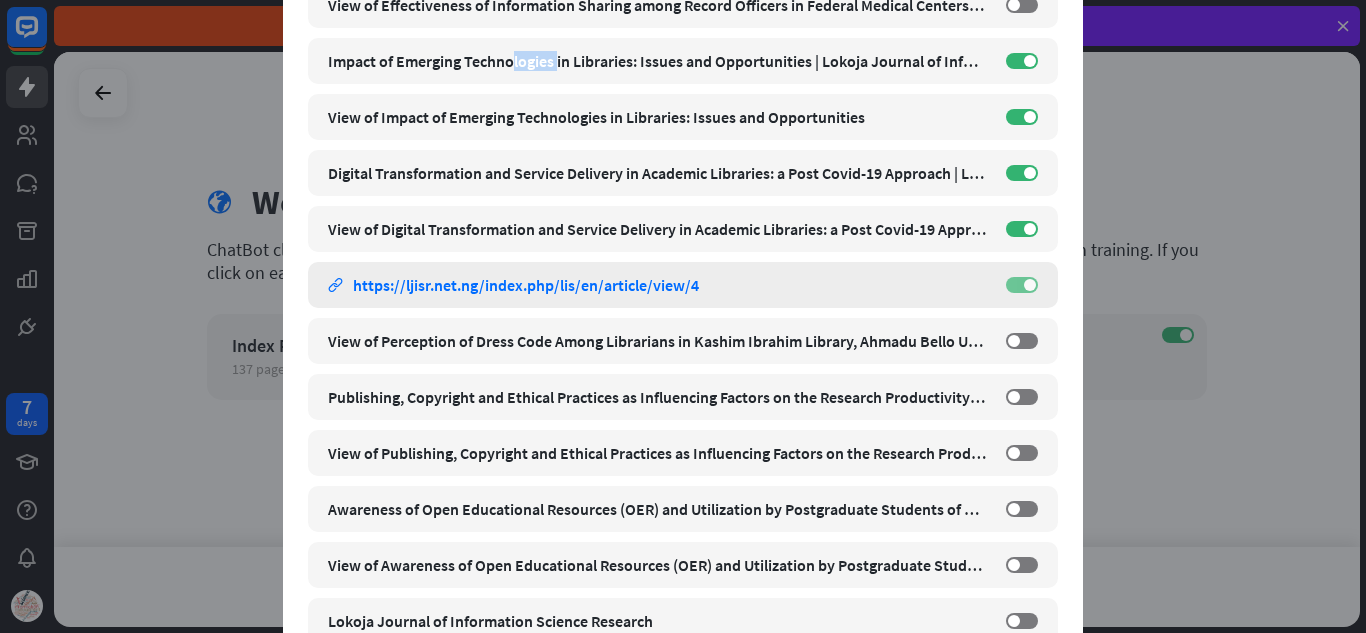 click on "ON" at bounding box center (1022, 285) 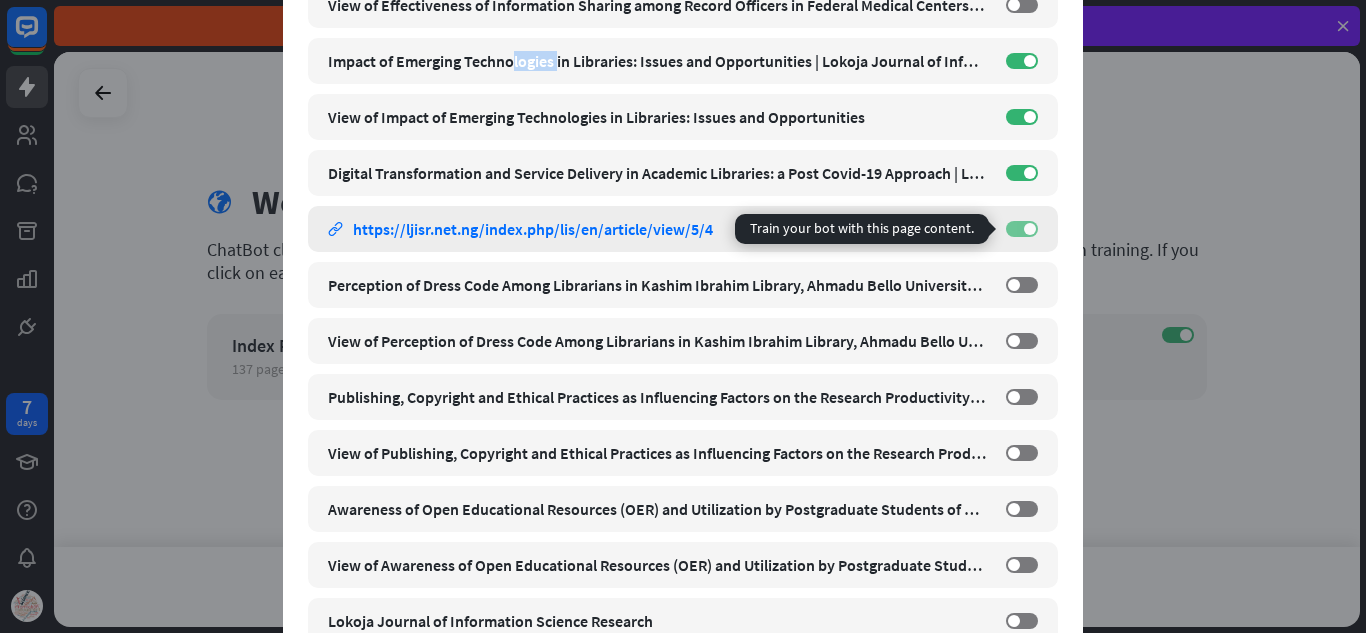 click on "ON" at bounding box center [1022, 229] 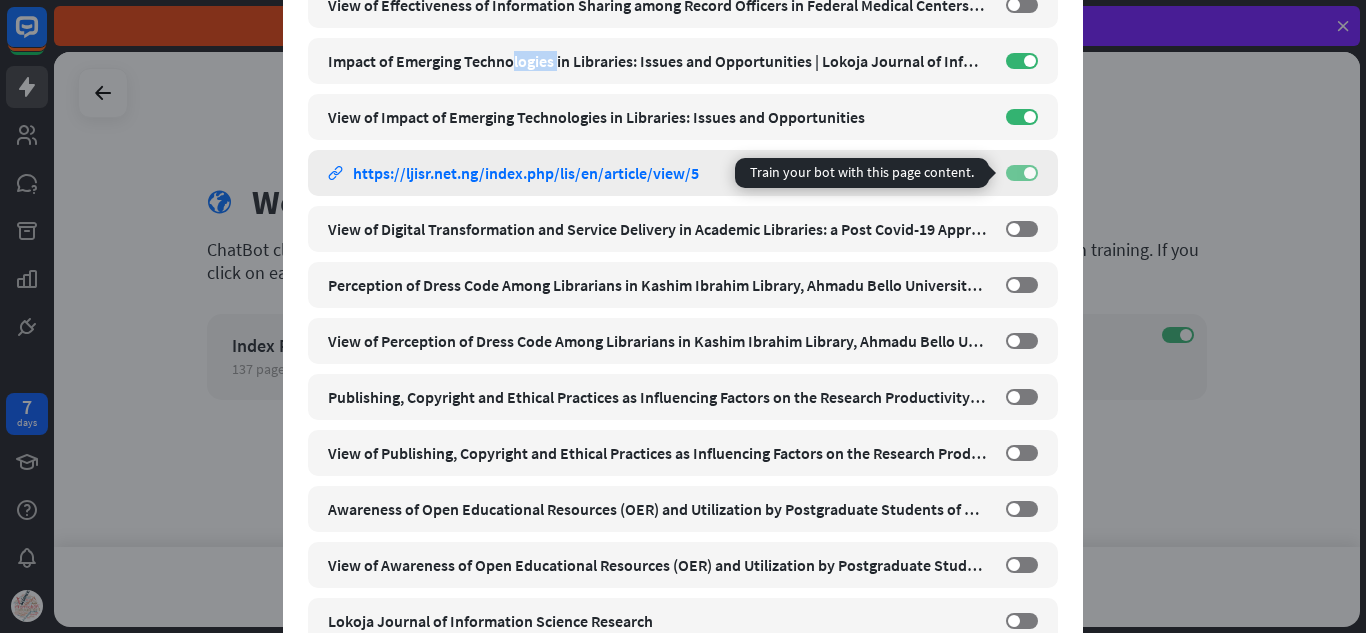 click on "ON" at bounding box center [1022, 173] 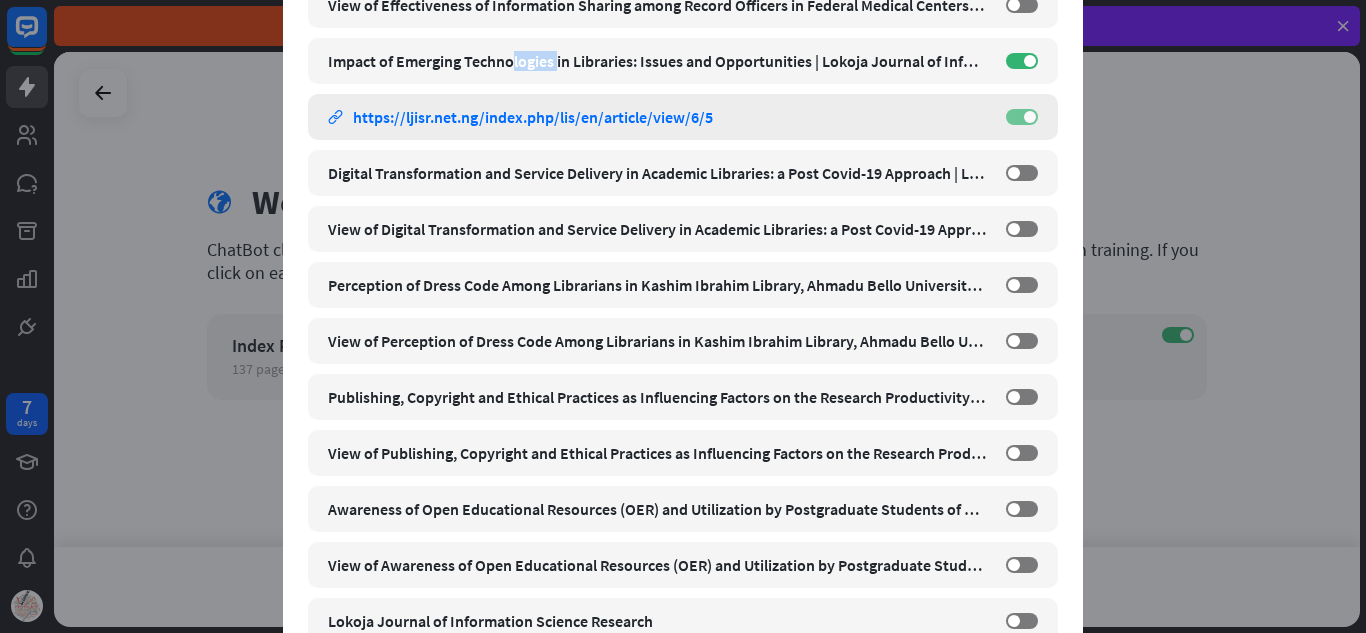 click on "ON" at bounding box center [1022, 117] 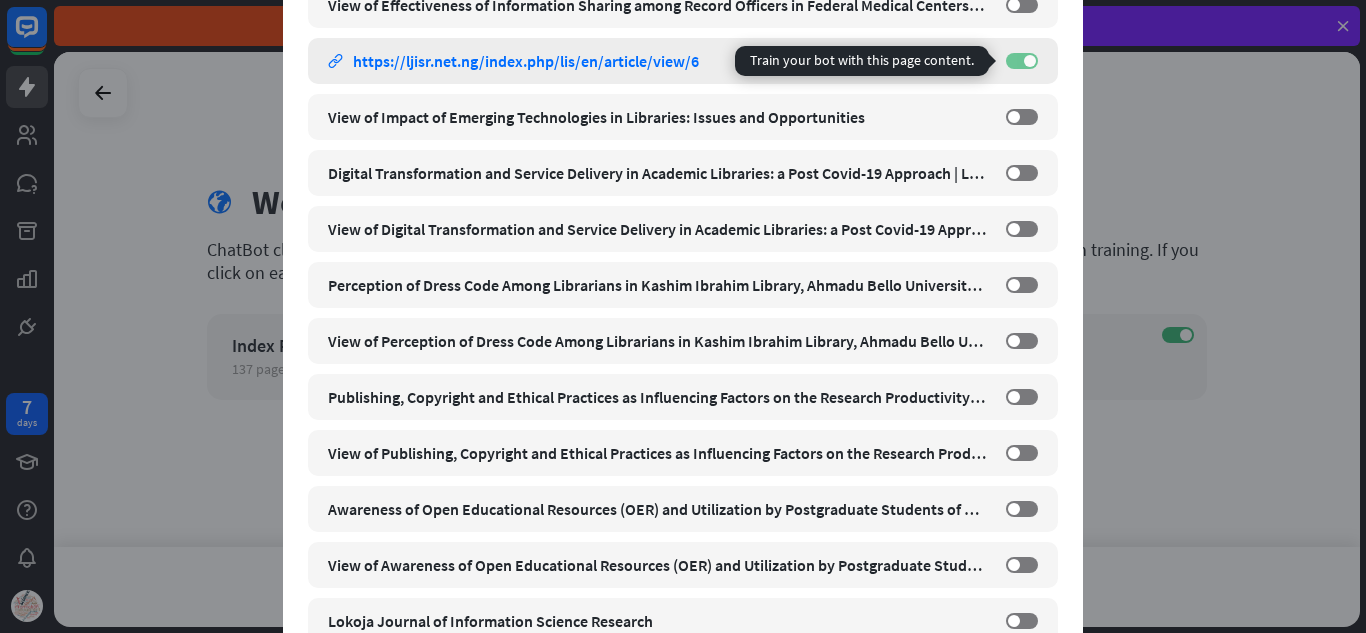 click on "ON" at bounding box center [1022, 61] 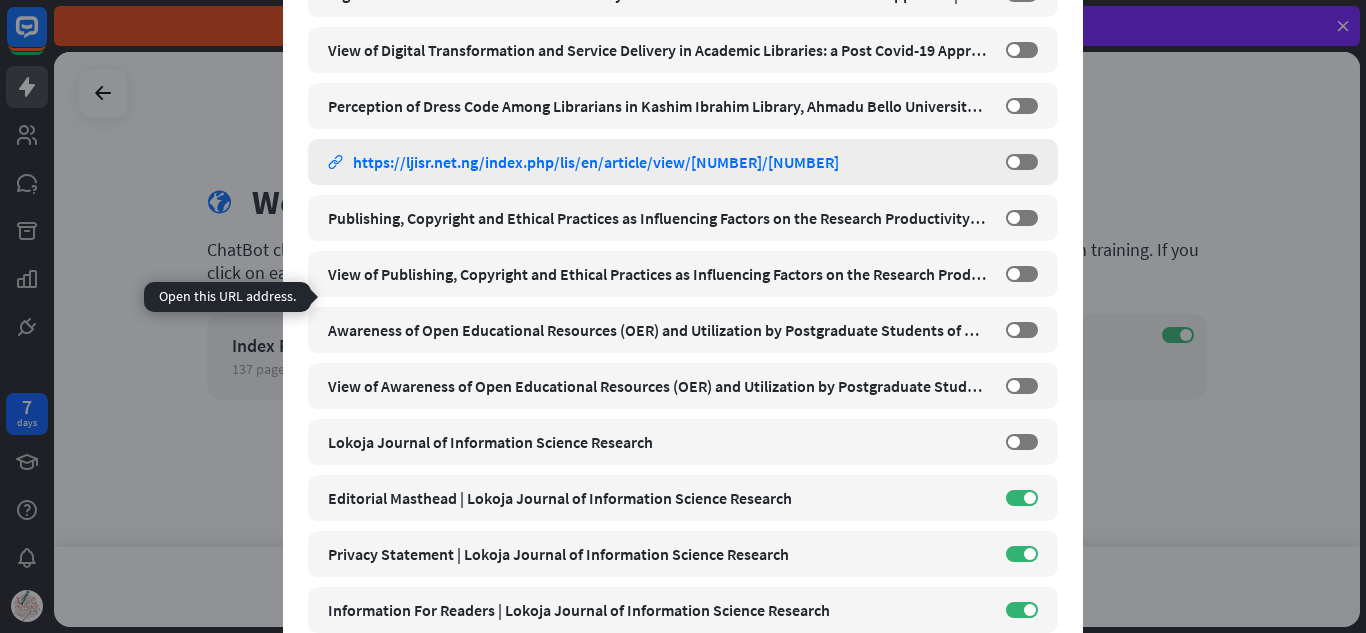 scroll, scrollTop: 7287, scrollLeft: 0, axis: vertical 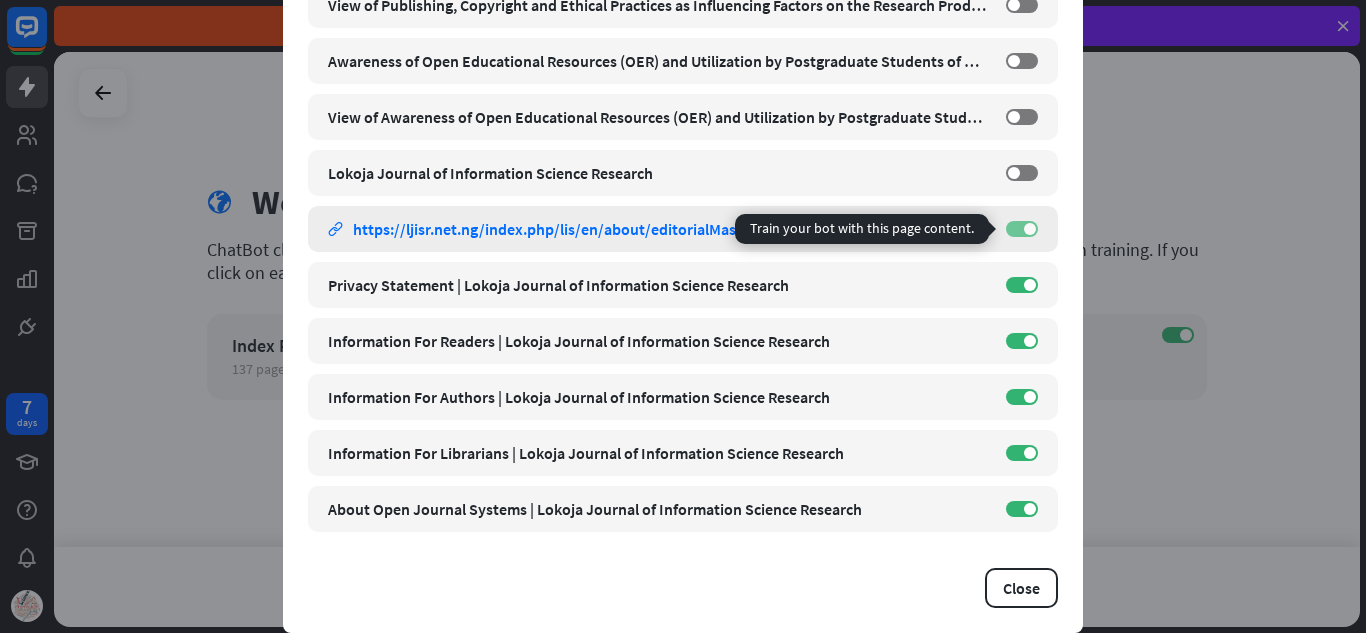 click on "ON" at bounding box center (1022, 229) 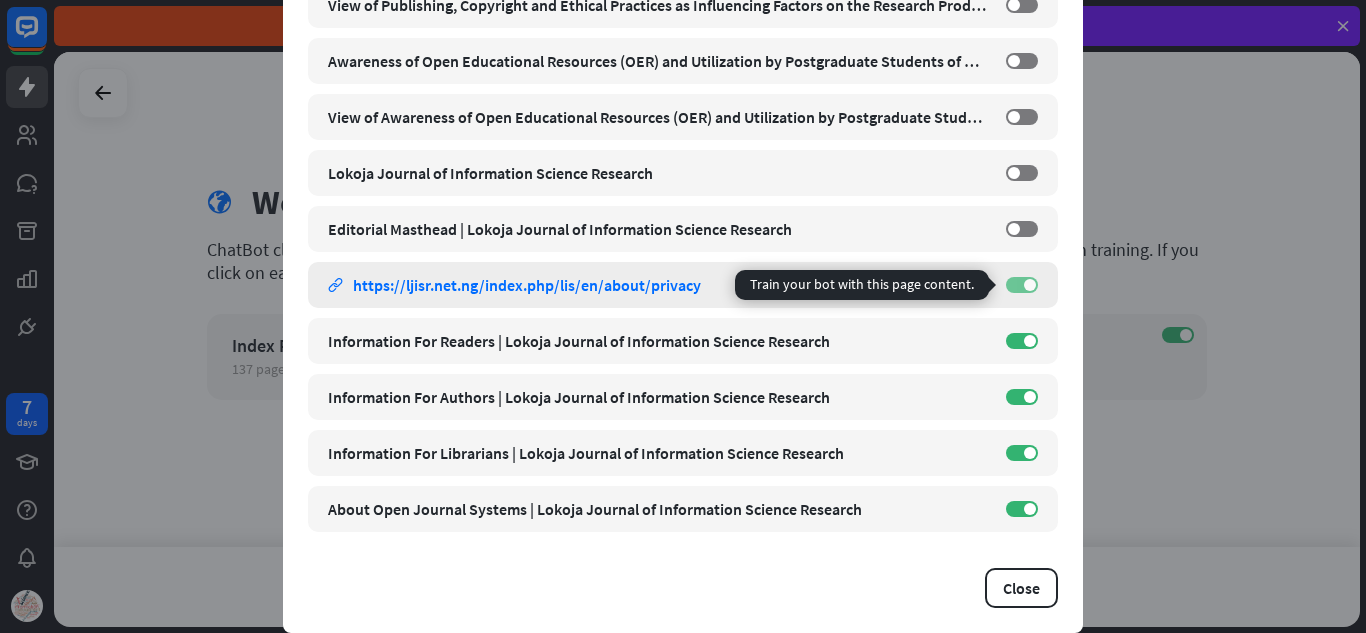 click at bounding box center (1030, 285) 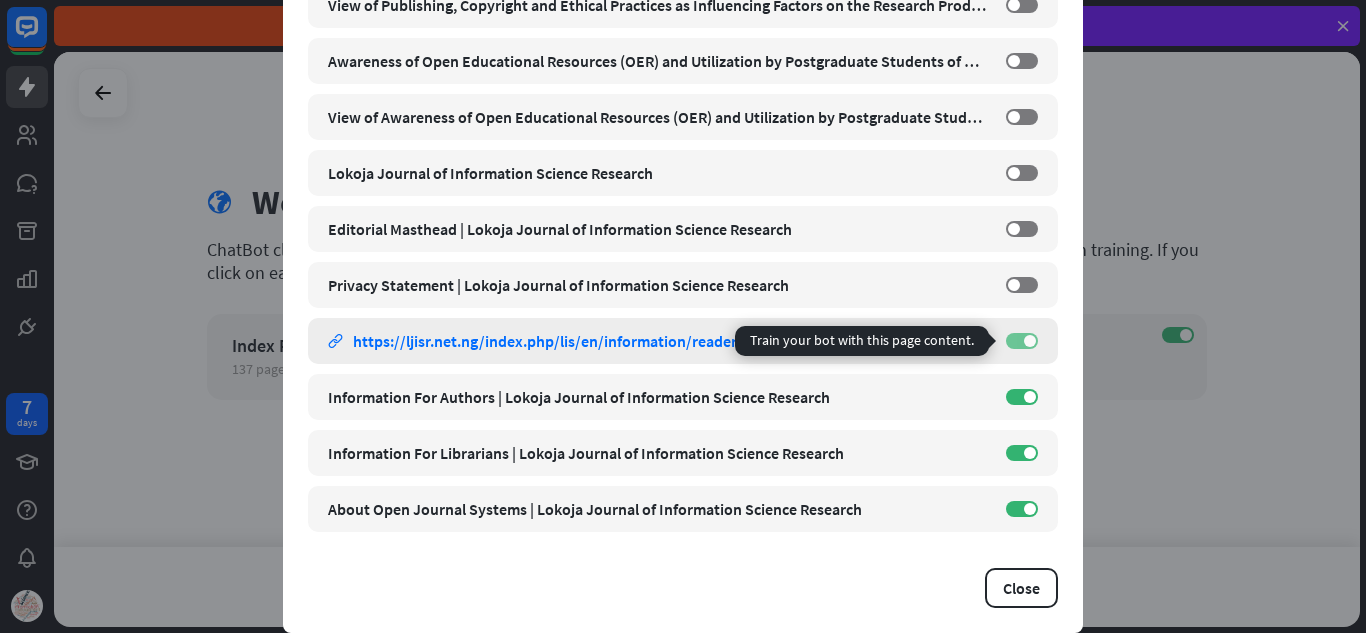click on "ON" at bounding box center [1022, 341] 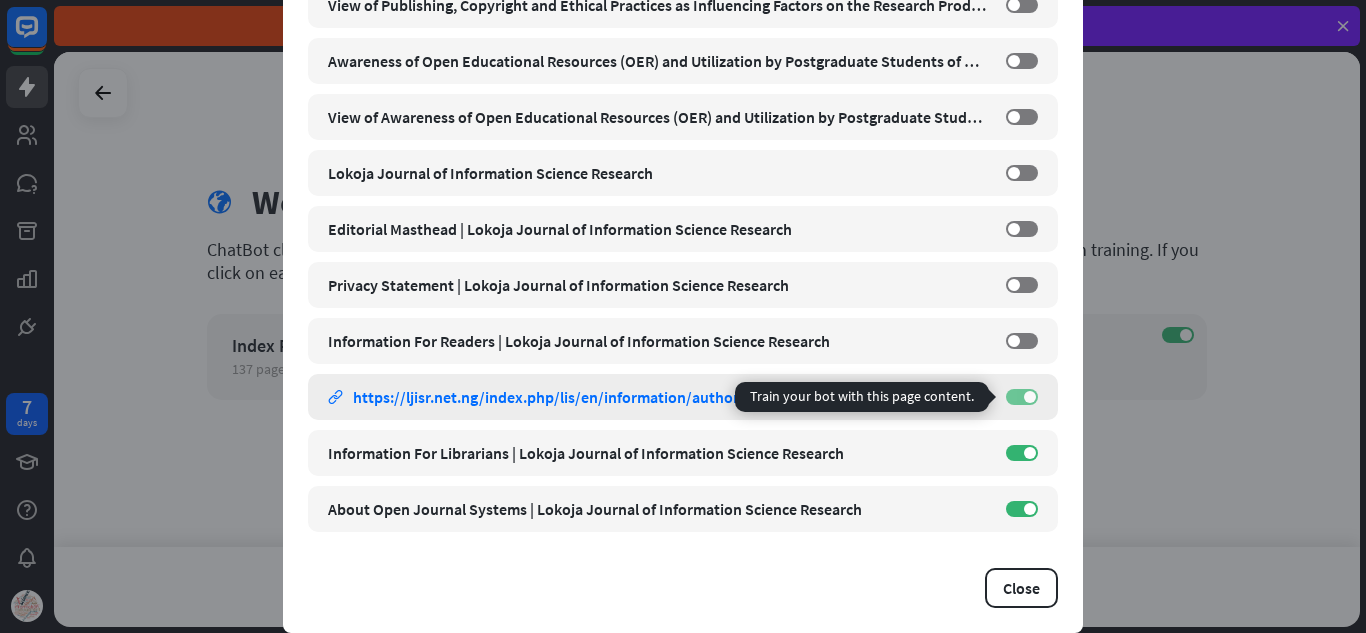 click on "ON" at bounding box center [1022, 397] 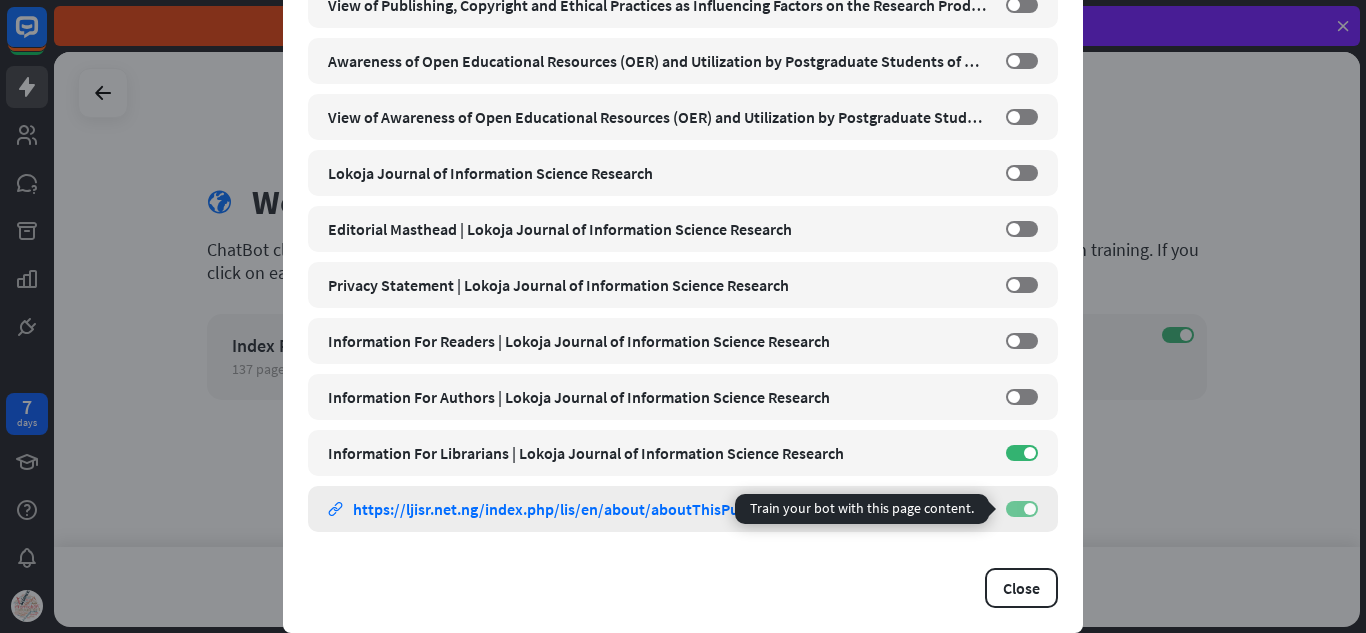 click on "ON" at bounding box center (1022, 509) 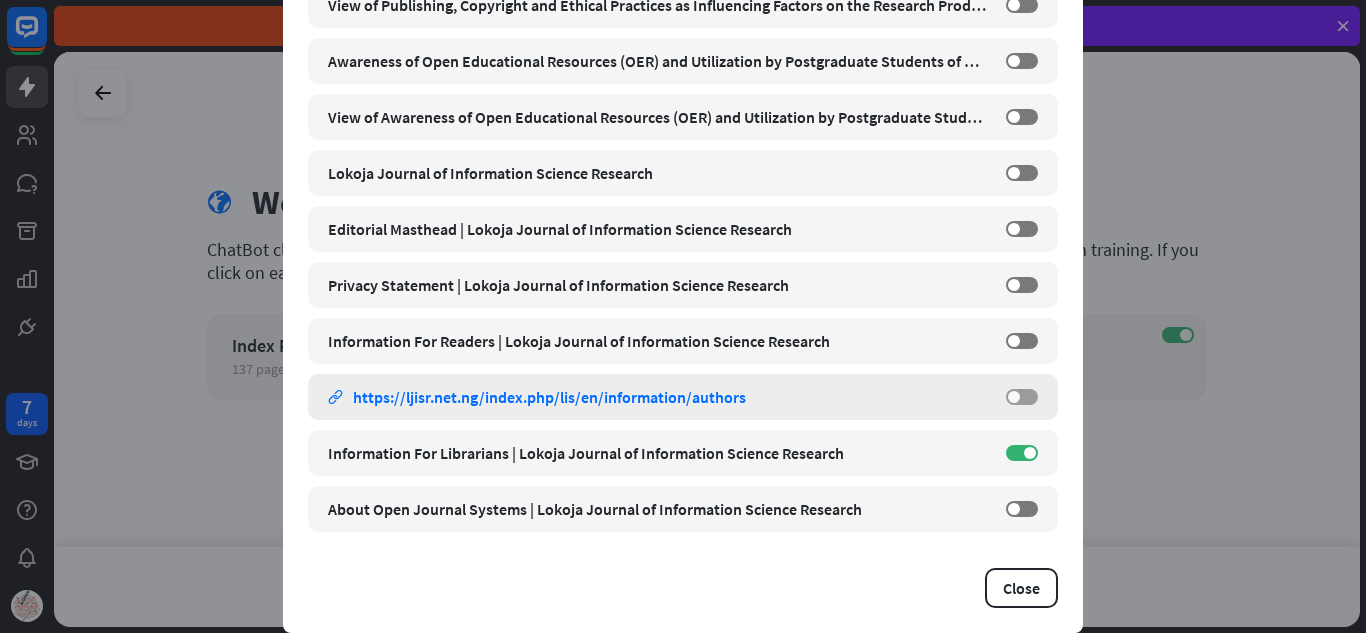 click on "OFF" at bounding box center (1022, 397) 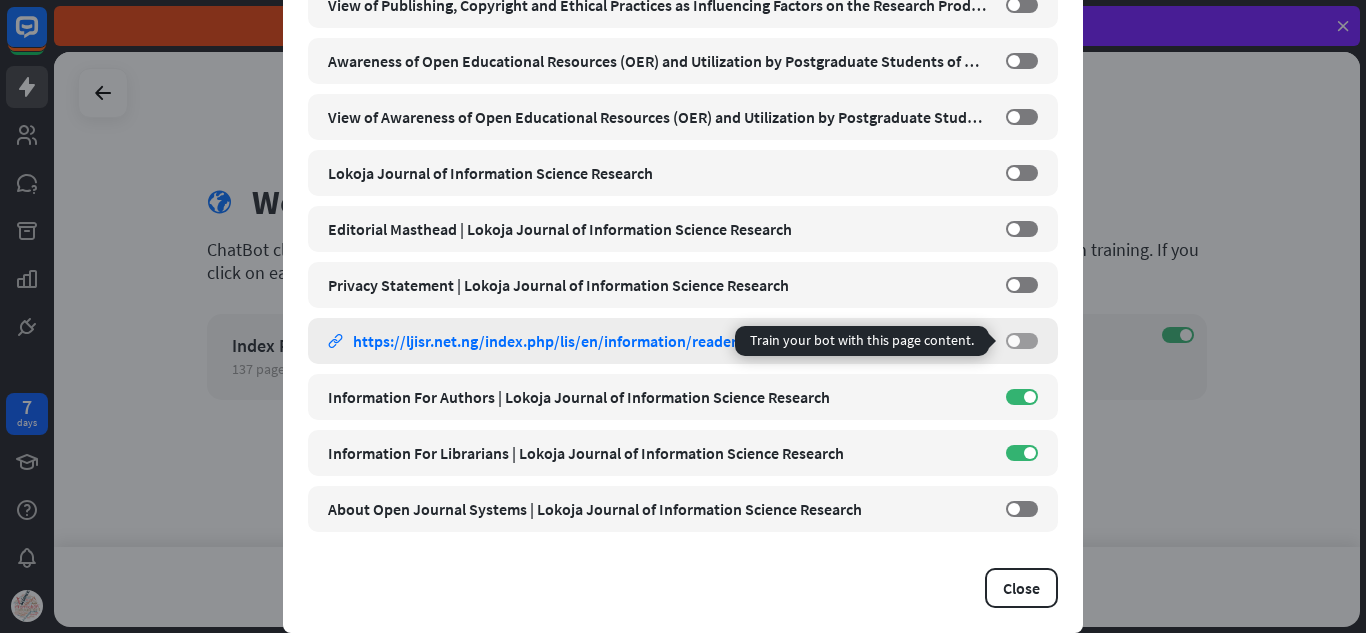 click at bounding box center (1014, 341) 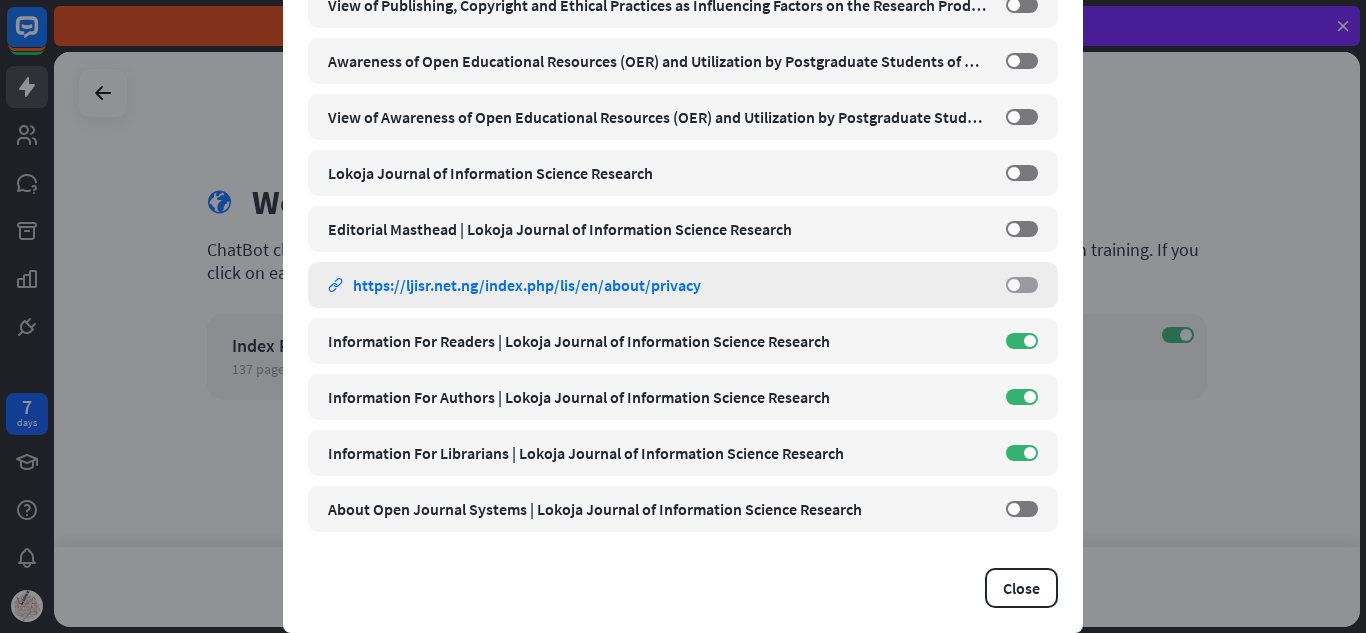 click on "OFF" at bounding box center [1022, 285] 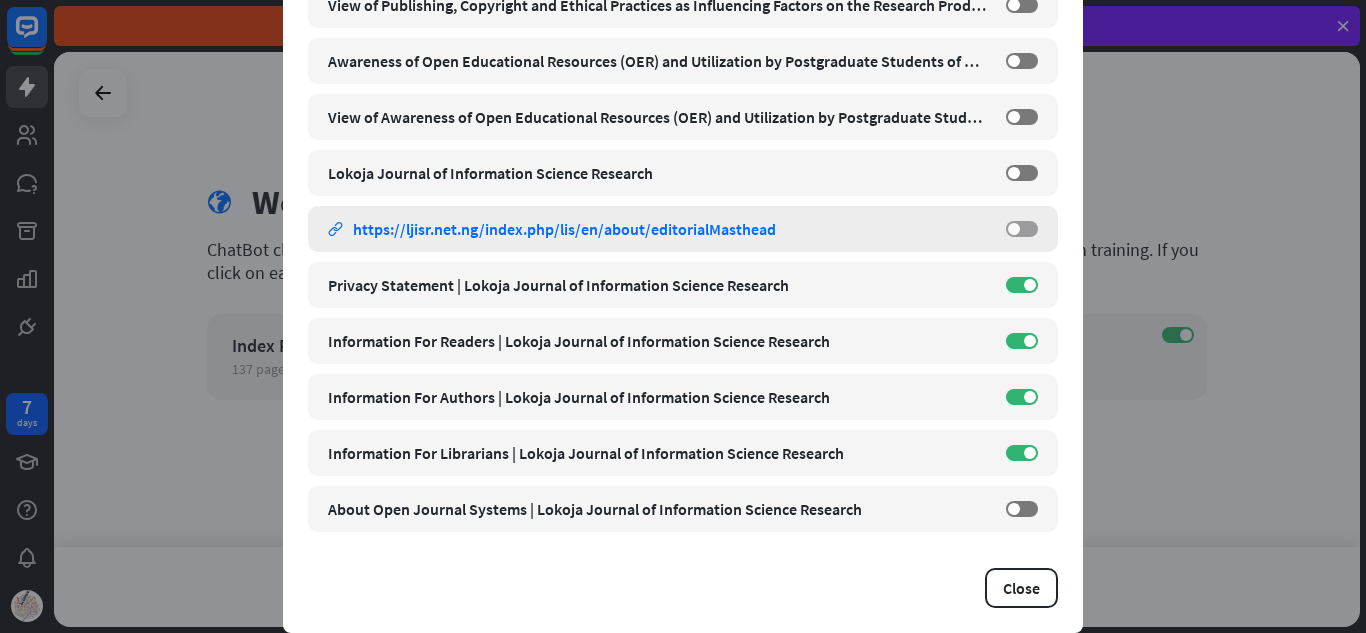 click on "OFF" at bounding box center [1022, 229] 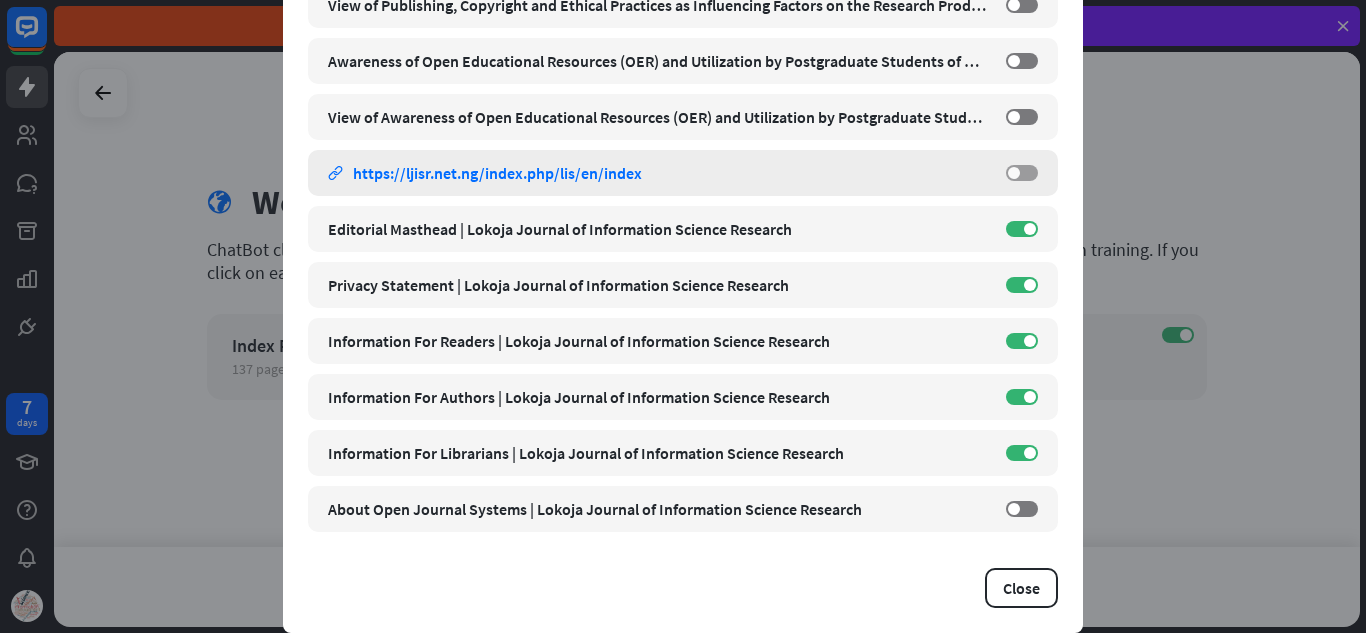click on "OFF" at bounding box center [1022, 173] 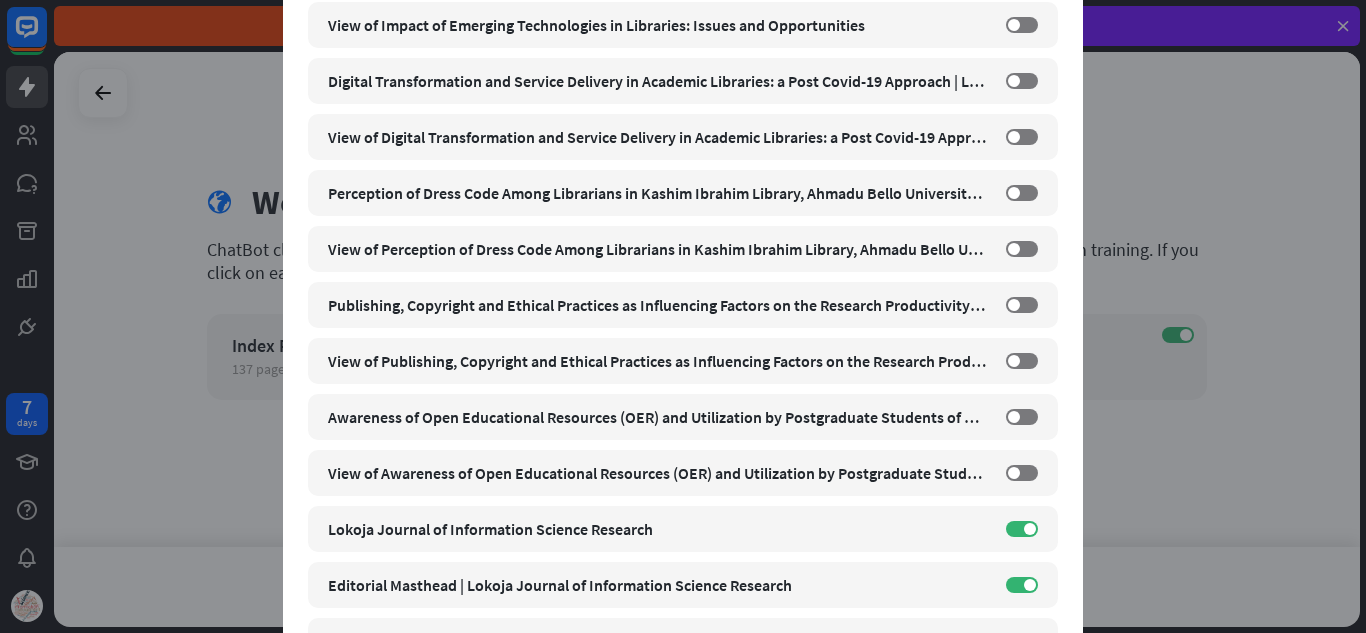 scroll, scrollTop: 7287, scrollLeft: 0, axis: vertical 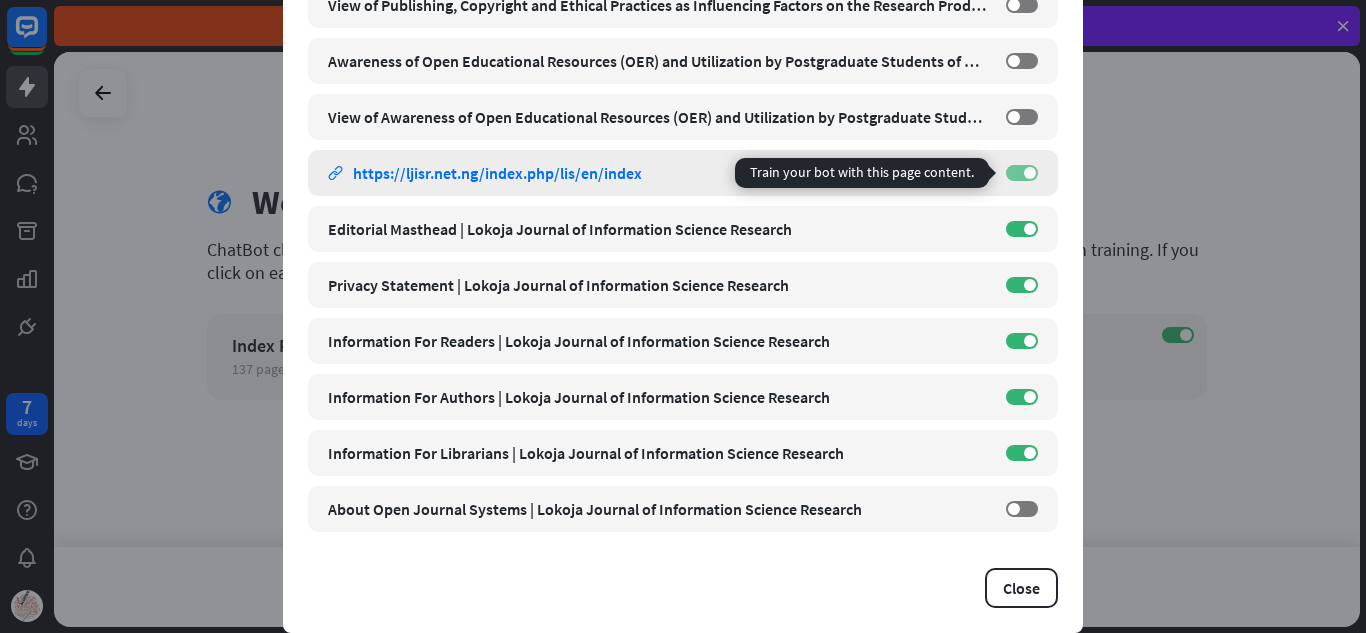 click on "ON" at bounding box center [1022, 173] 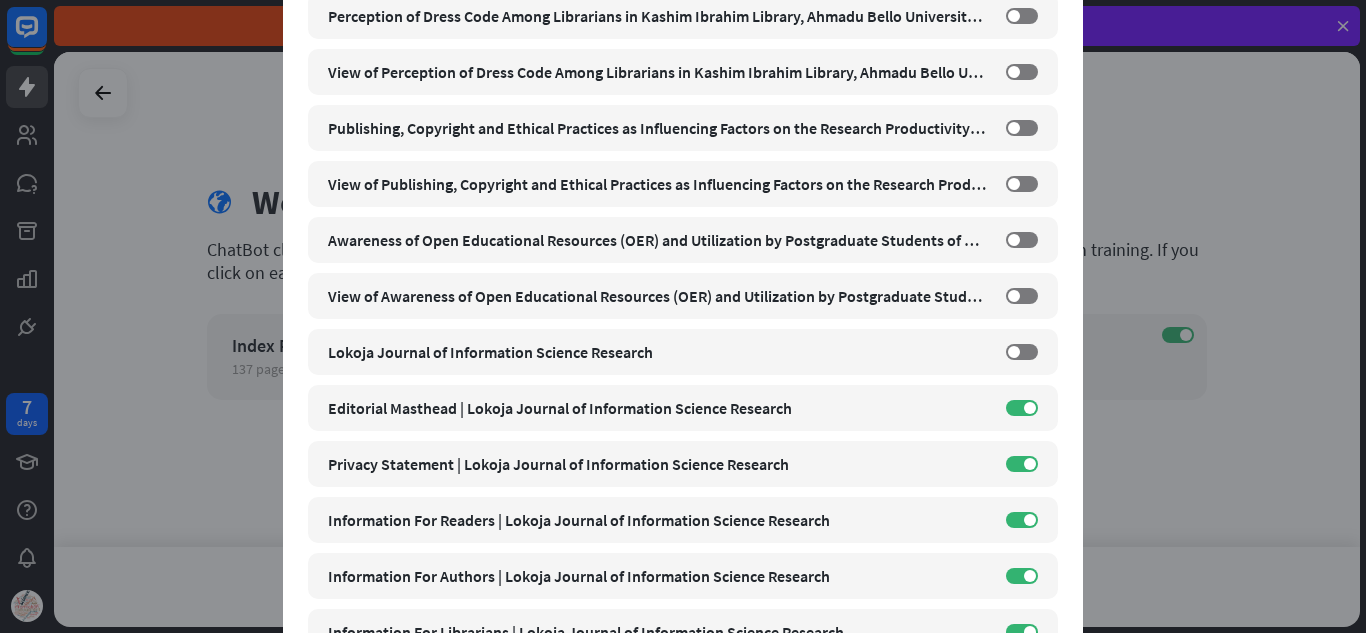 scroll, scrollTop: 7287, scrollLeft: 0, axis: vertical 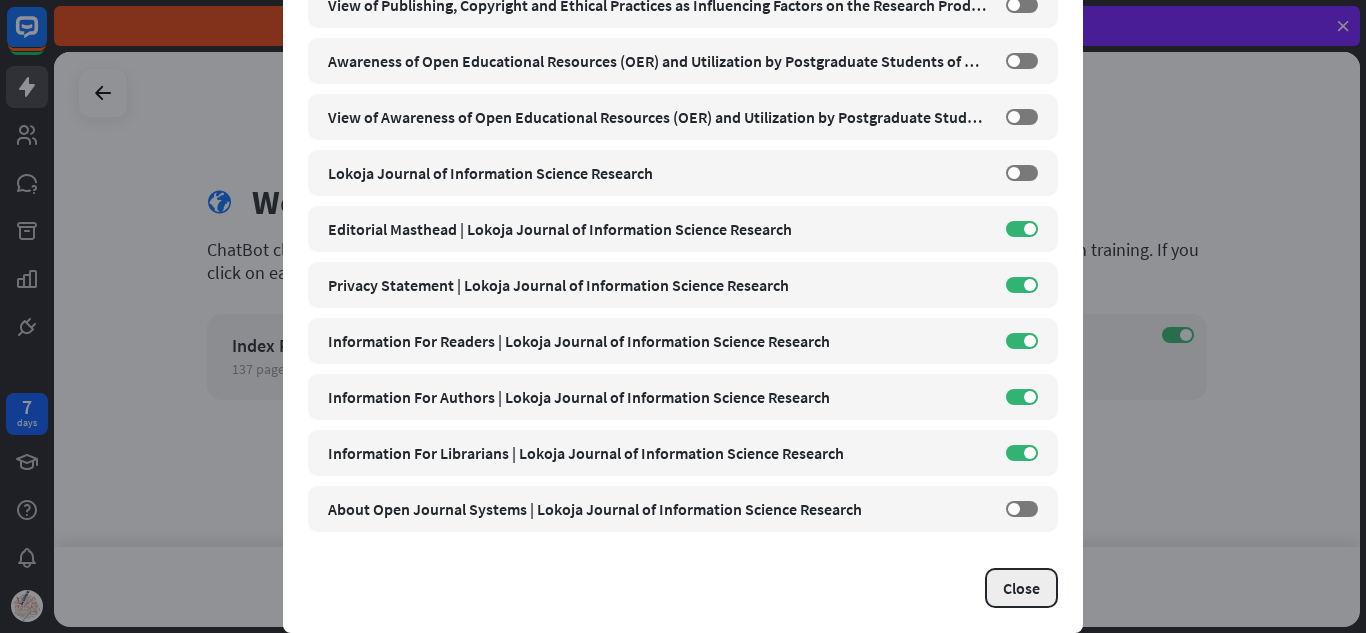 click on "Close" at bounding box center [1021, 588] 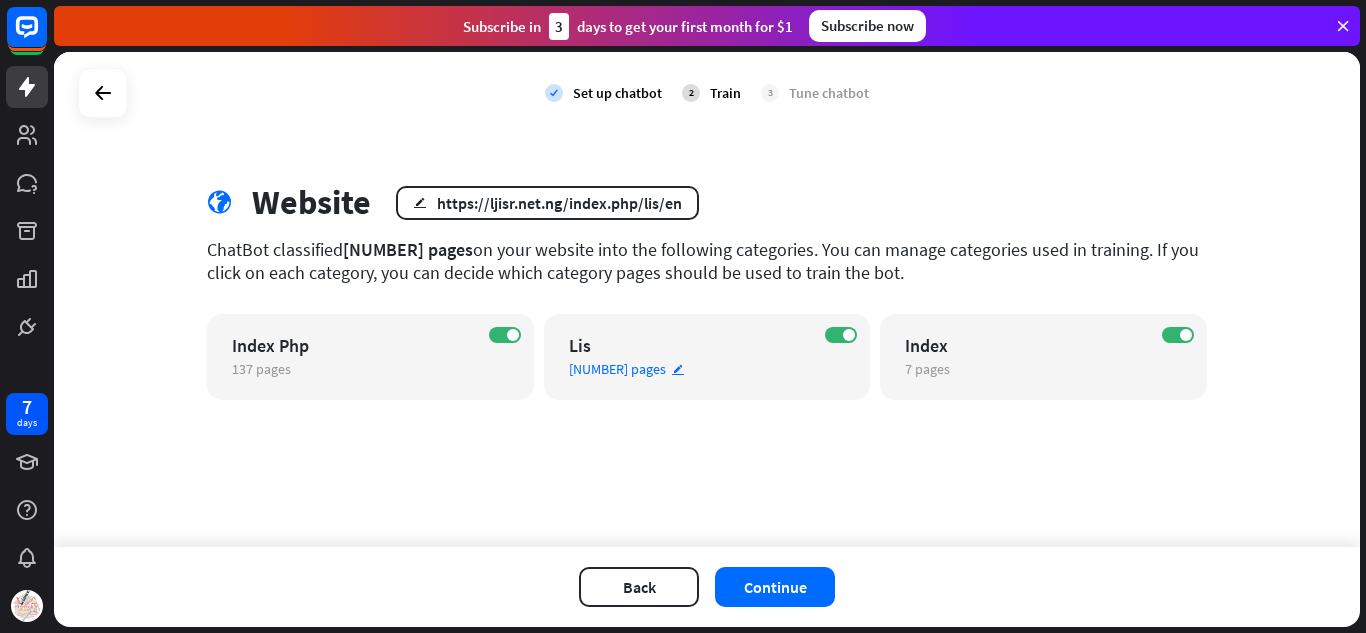 click on "edit" at bounding box center (678, 369) 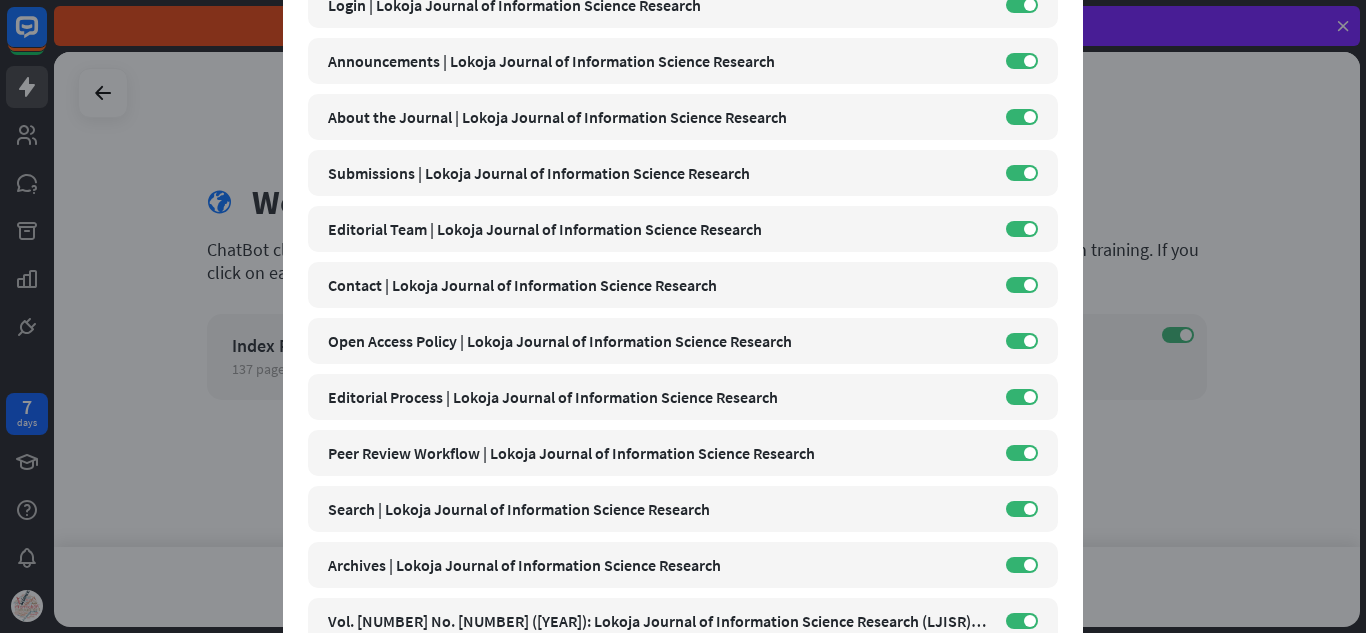 scroll, scrollTop: 0, scrollLeft: 0, axis: both 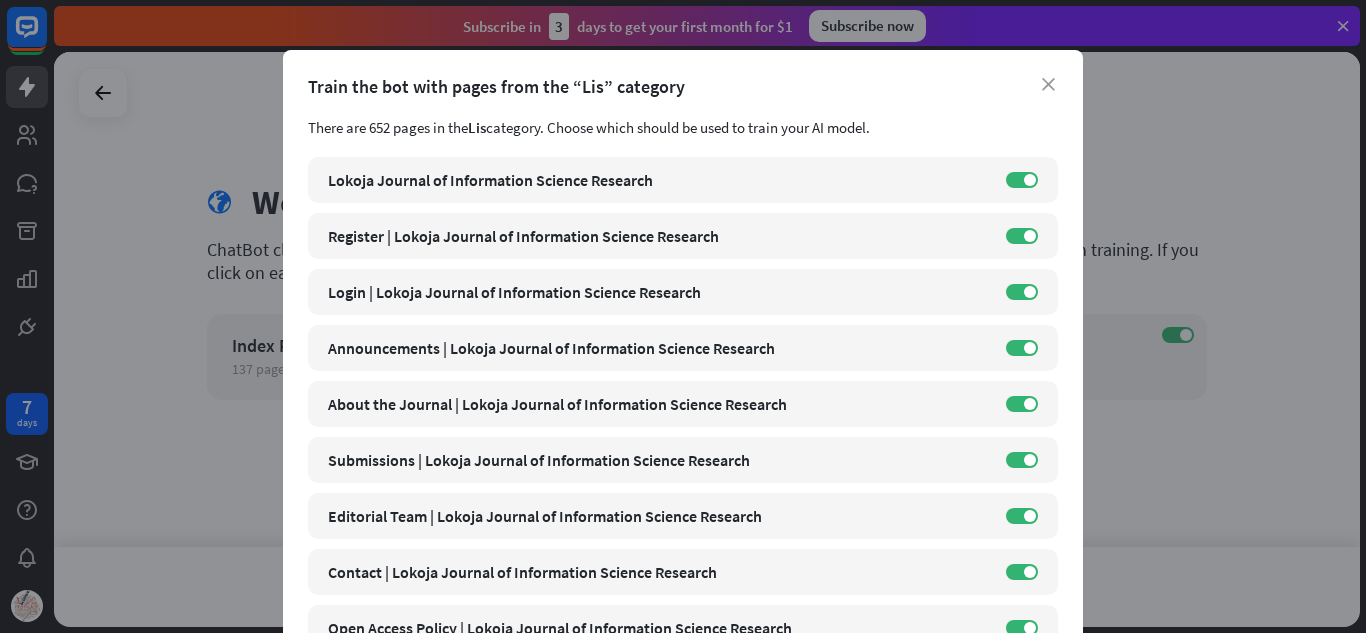 click on "Train the bot with pages from the “Lis”
category" at bounding box center (683, 86) 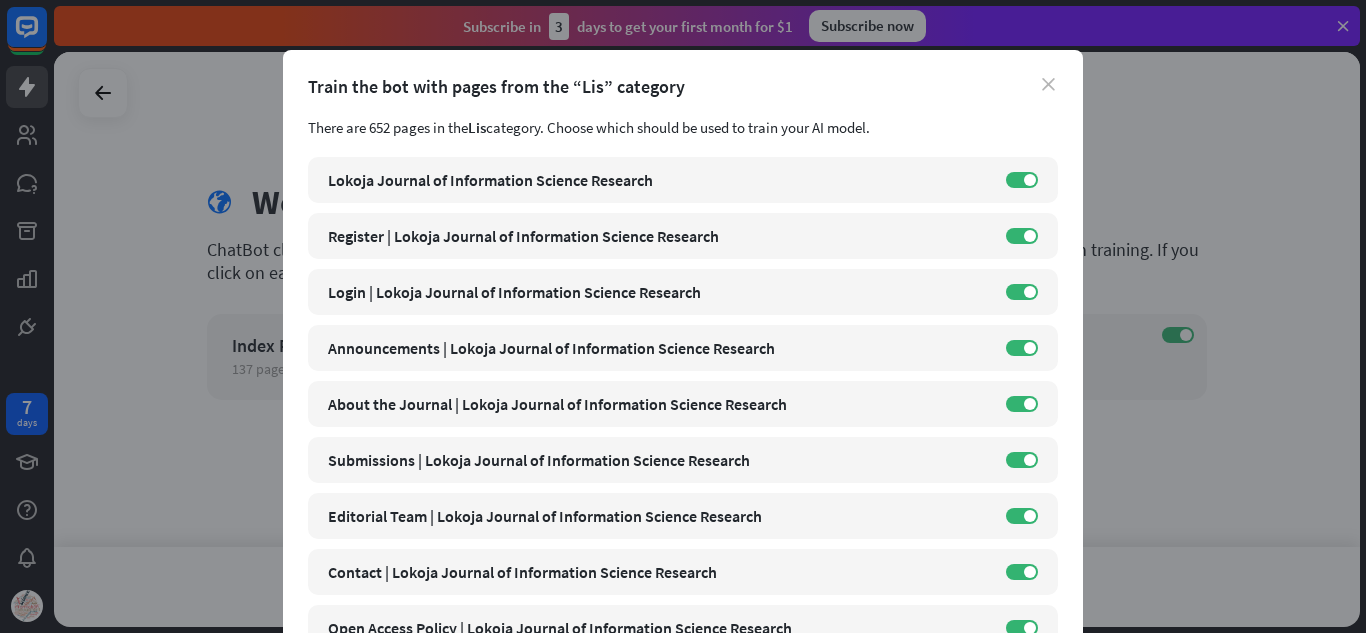 click on "close" at bounding box center (1048, 84) 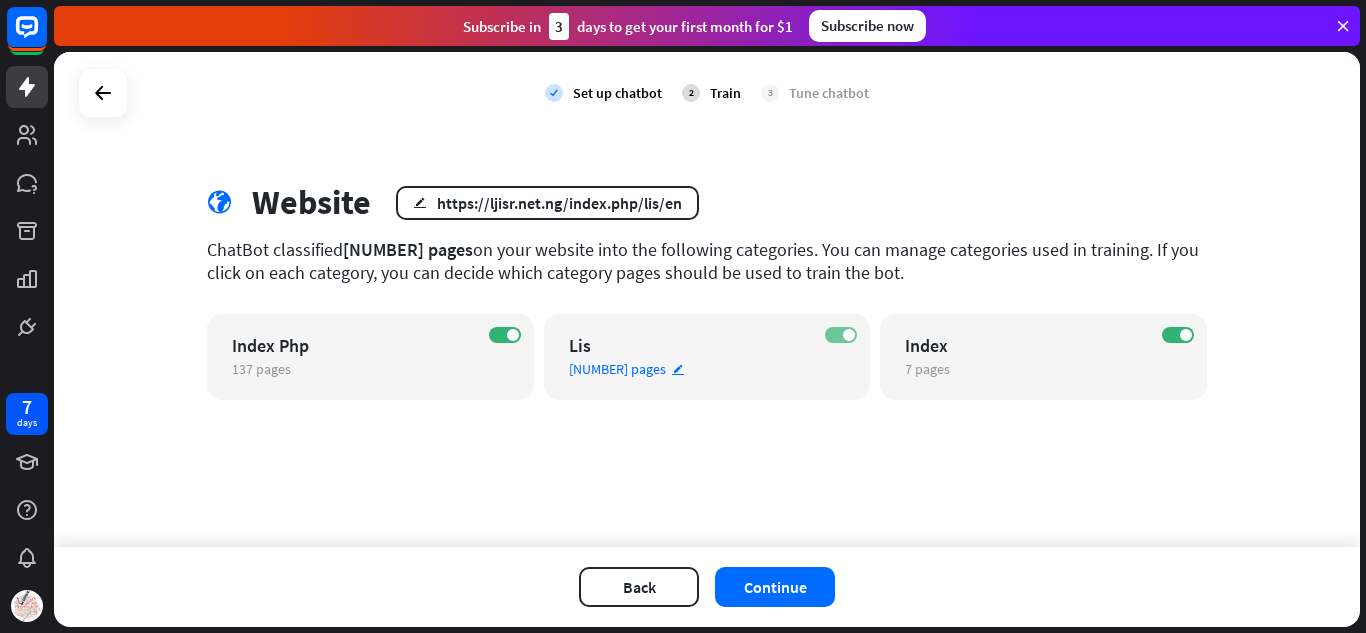 click on "ON" at bounding box center (841, 335) 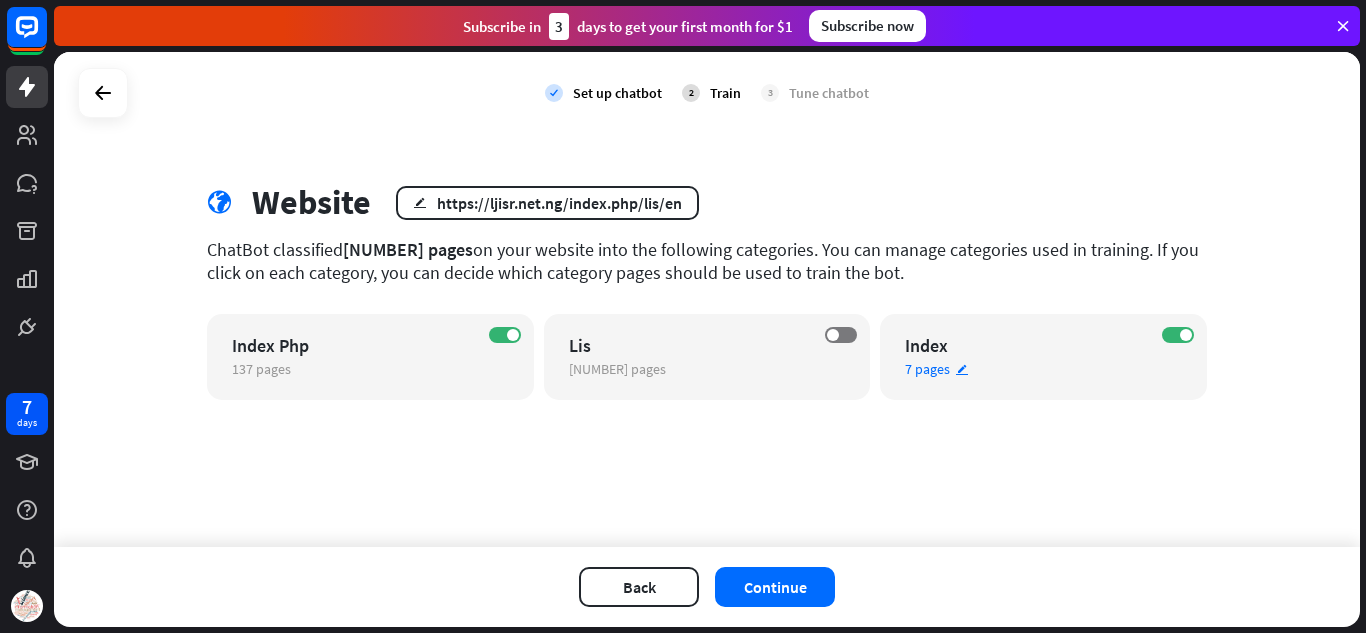 click on "edit" at bounding box center [962, 369] 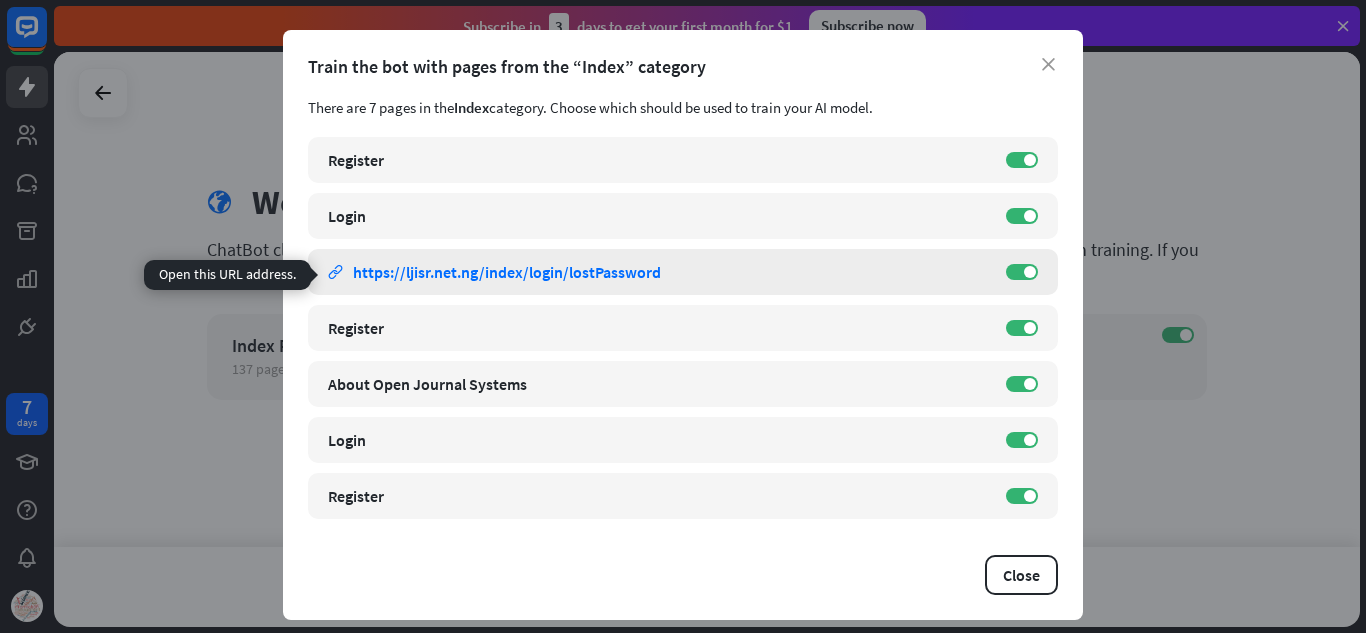 scroll, scrollTop: 0, scrollLeft: 0, axis: both 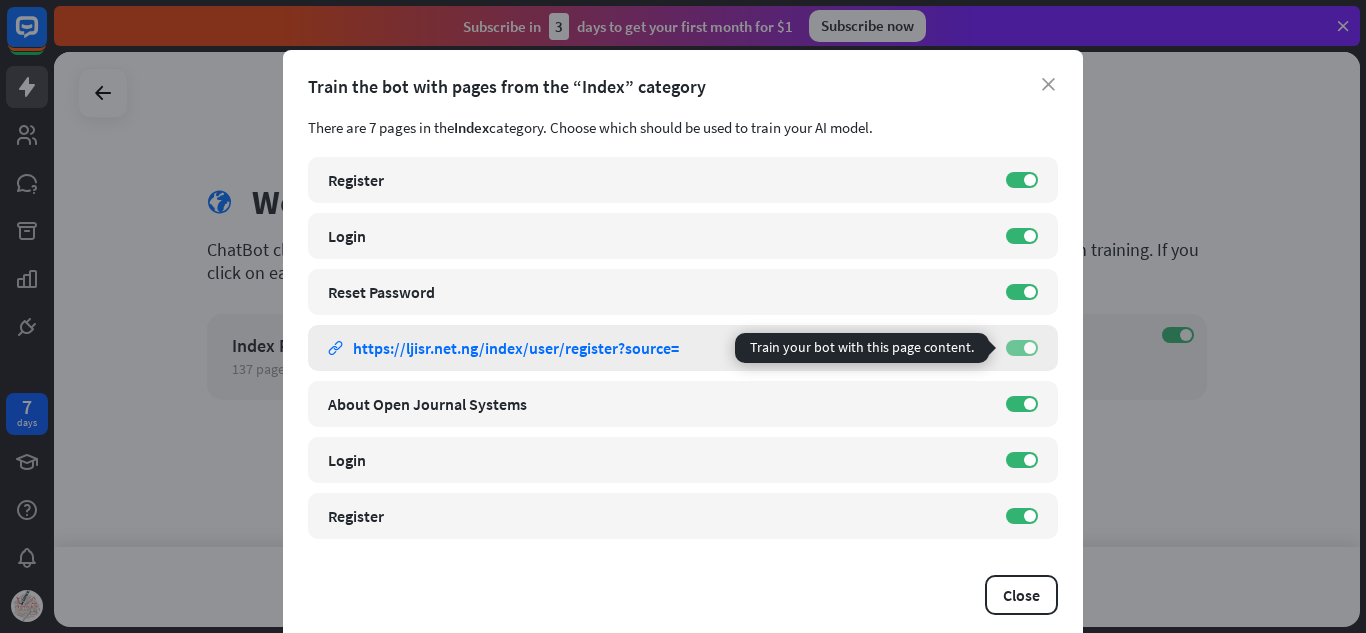 click on "ON" at bounding box center (1022, 348) 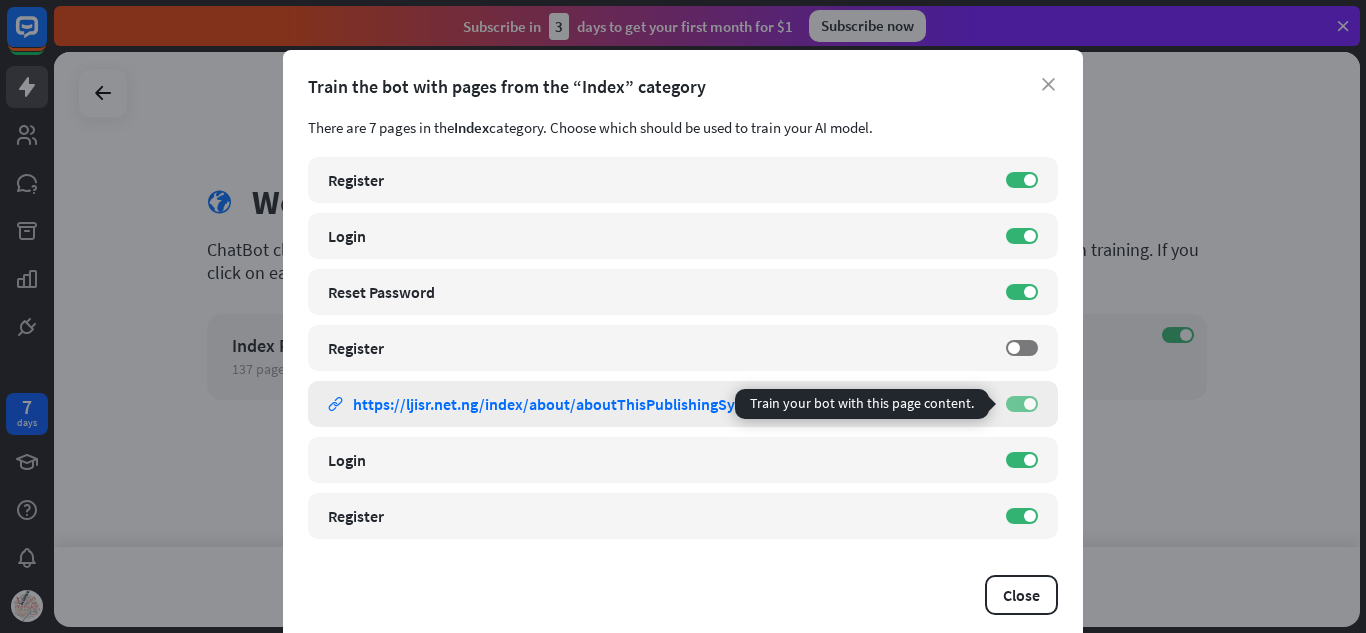 click on "ON" at bounding box center (1022, 404) 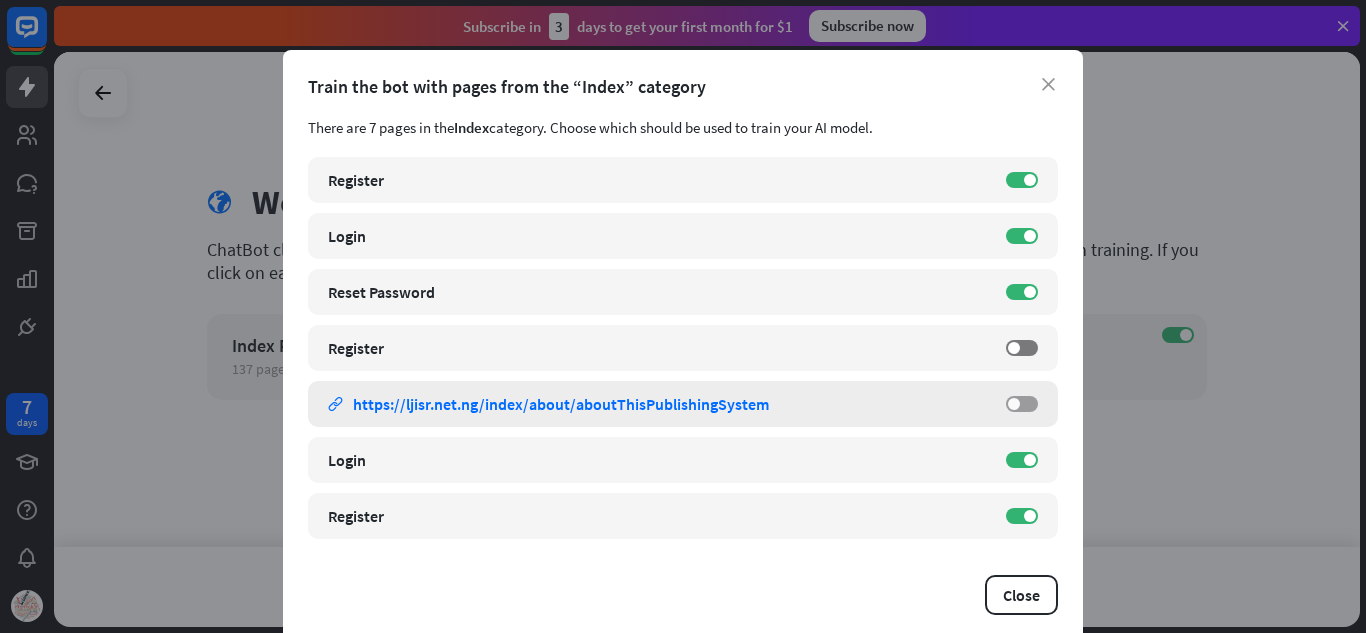 click on "OFF" at bounding box center [1022, 404] 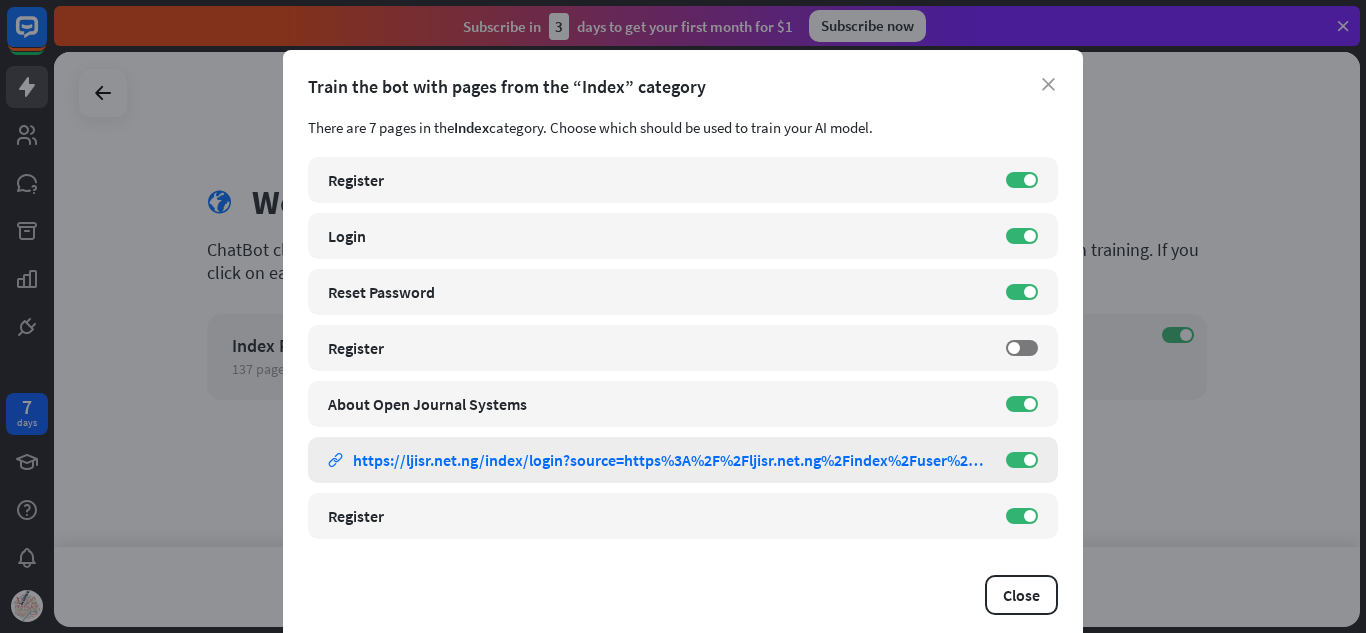 click on "Login
link   https://ljisr.net.ng/index/login?source=https%3A%2F%2Fljisr.net.ng%2Findex%2Fuser%2Fprofile%2Froles
ON" at bounding box center [683, 460] 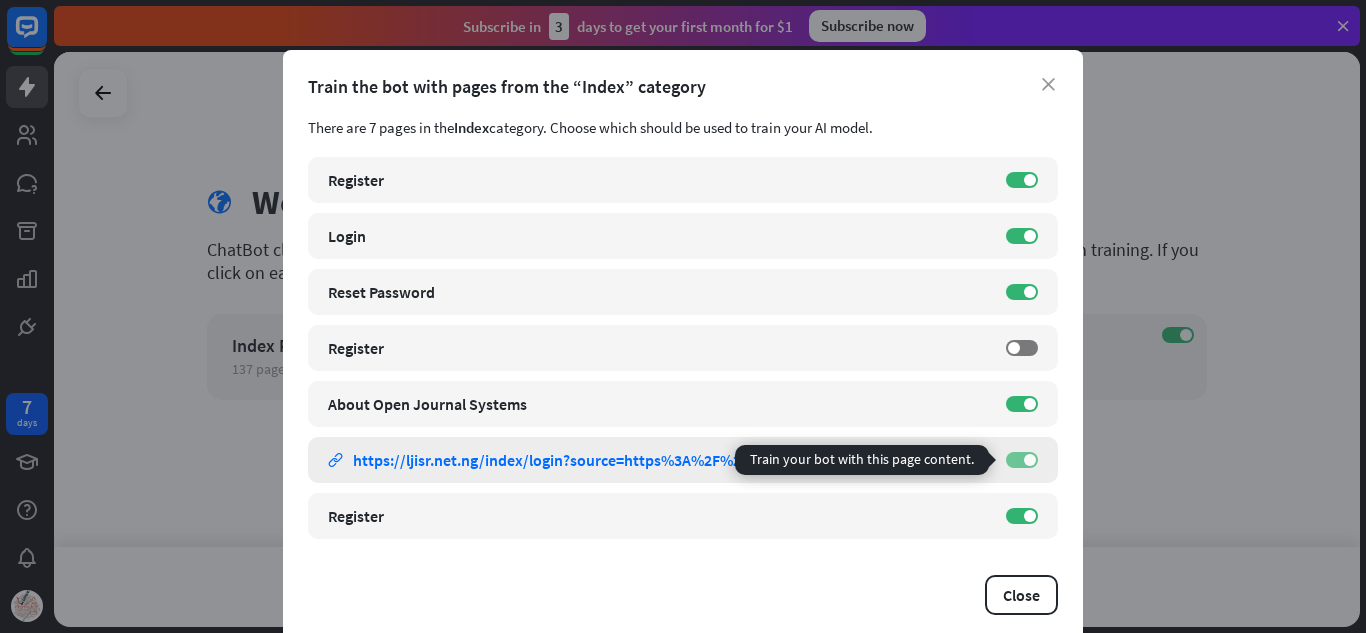 click on "ON" at bounding box center (1022, 460) 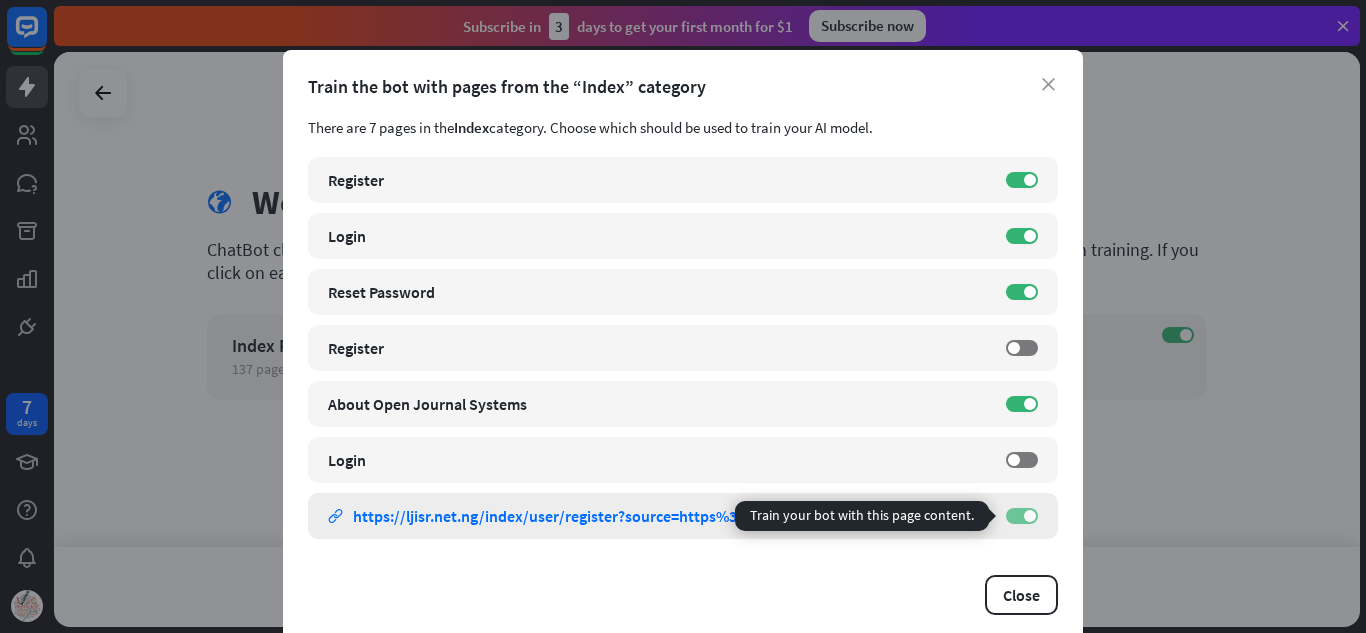 click at bounding box center [1030, 516] 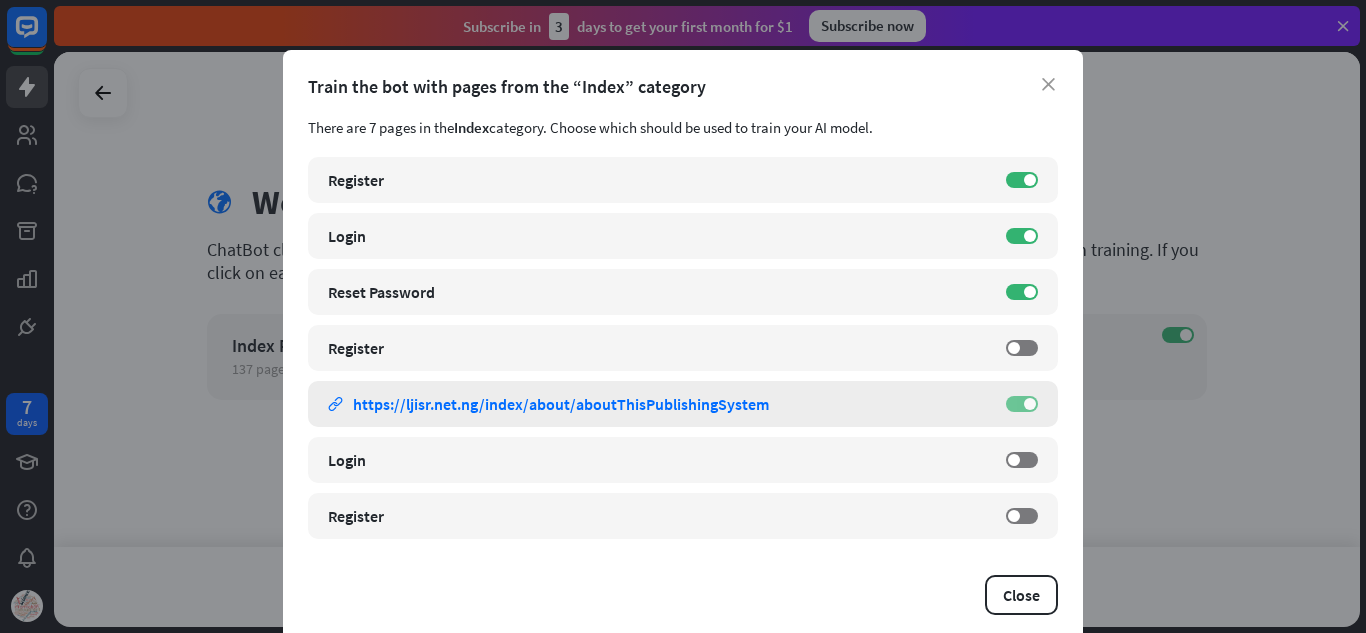 click on "ON" at bounding box center [1022, 404] 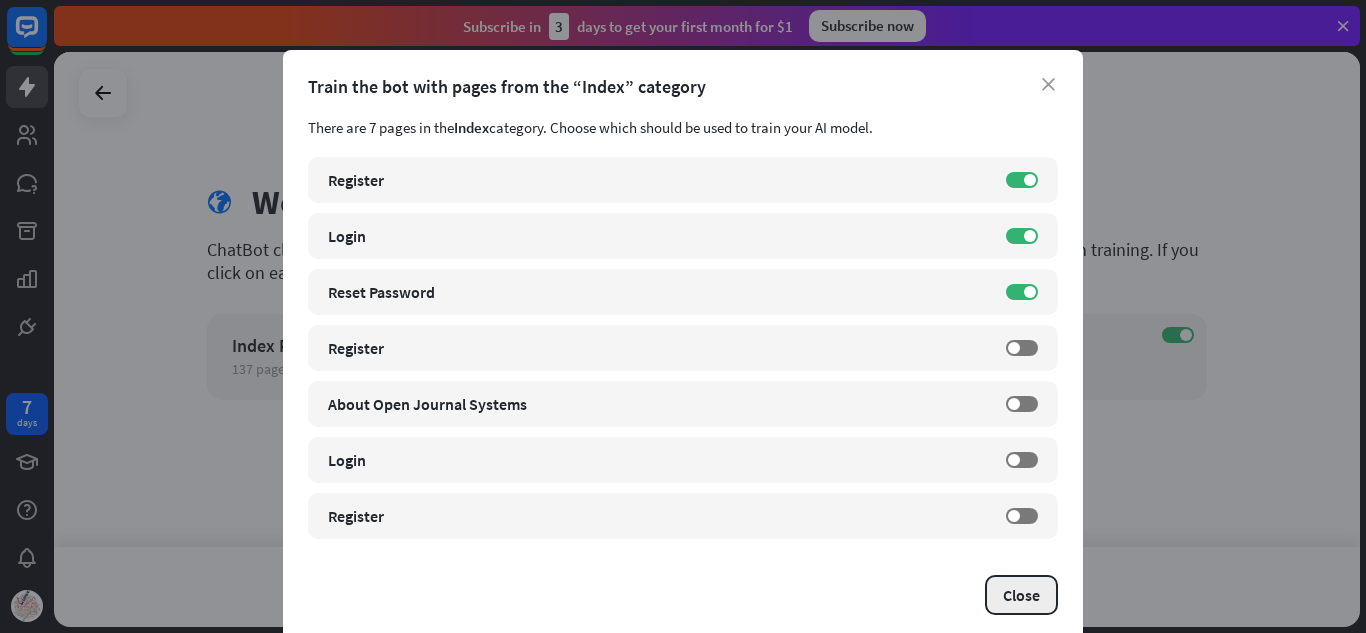 click on "Close" at bounding box center (1021, 595) 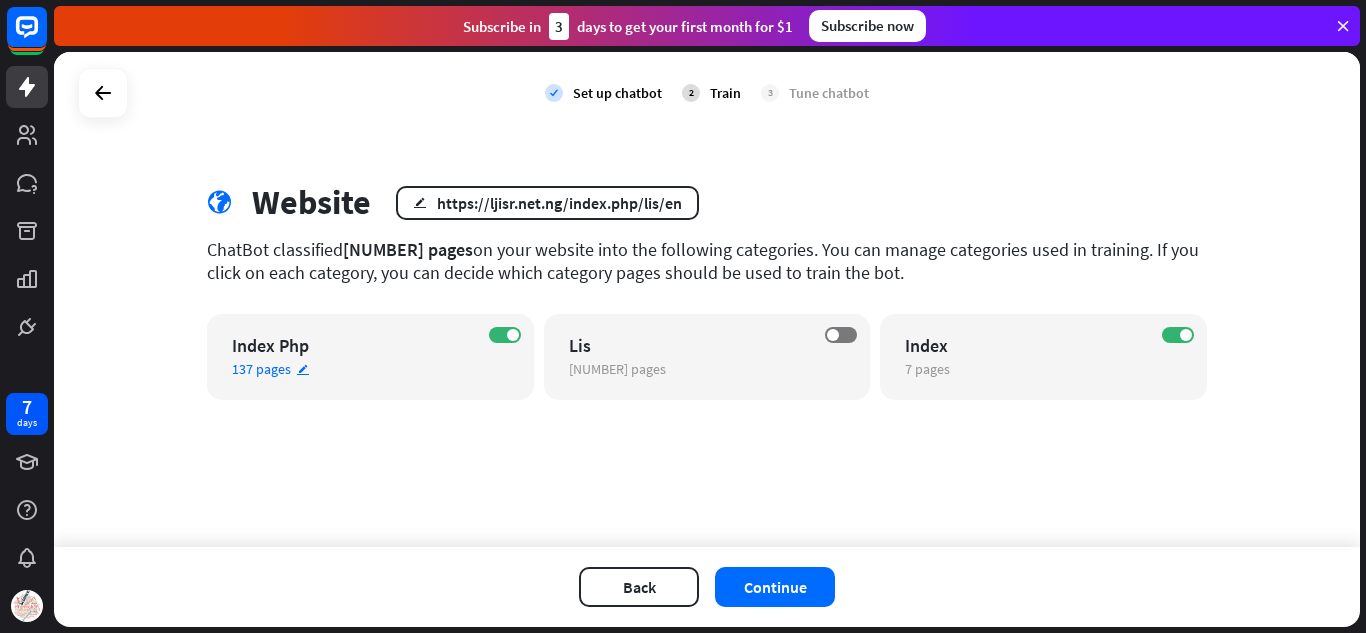 click on "edit" at bounding box center (303, 369) 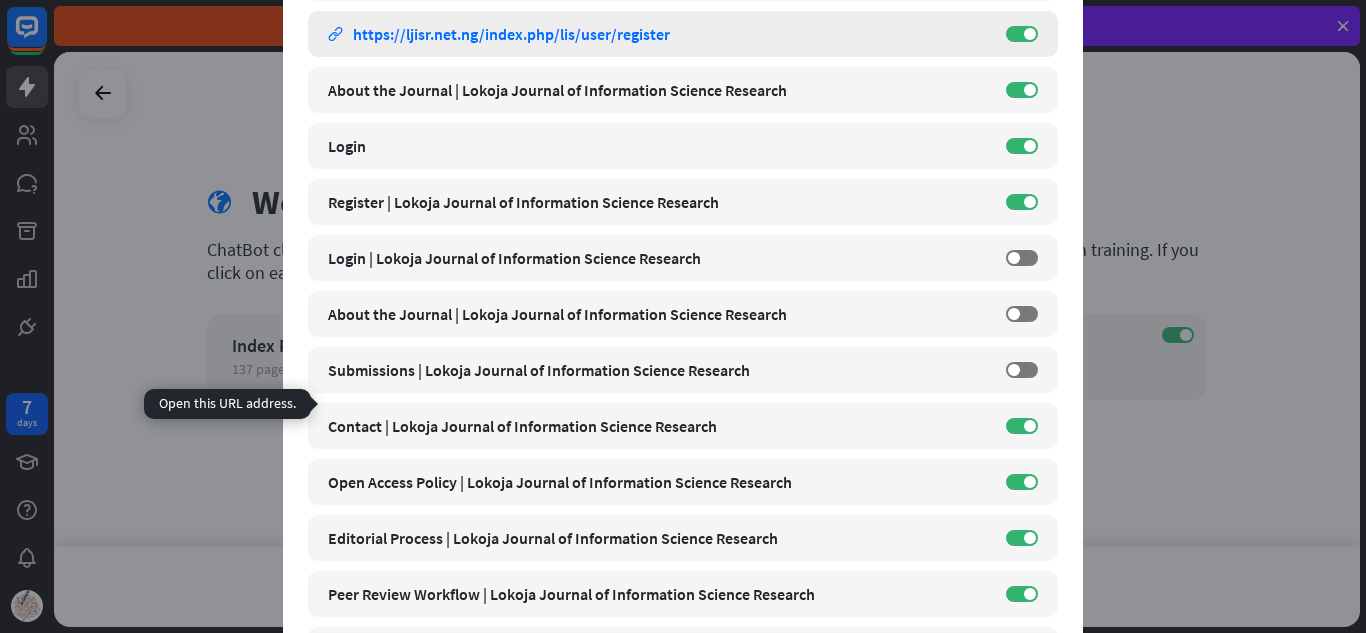 scroll, scrollTop: 0, scrollLeft: 0, axis: both 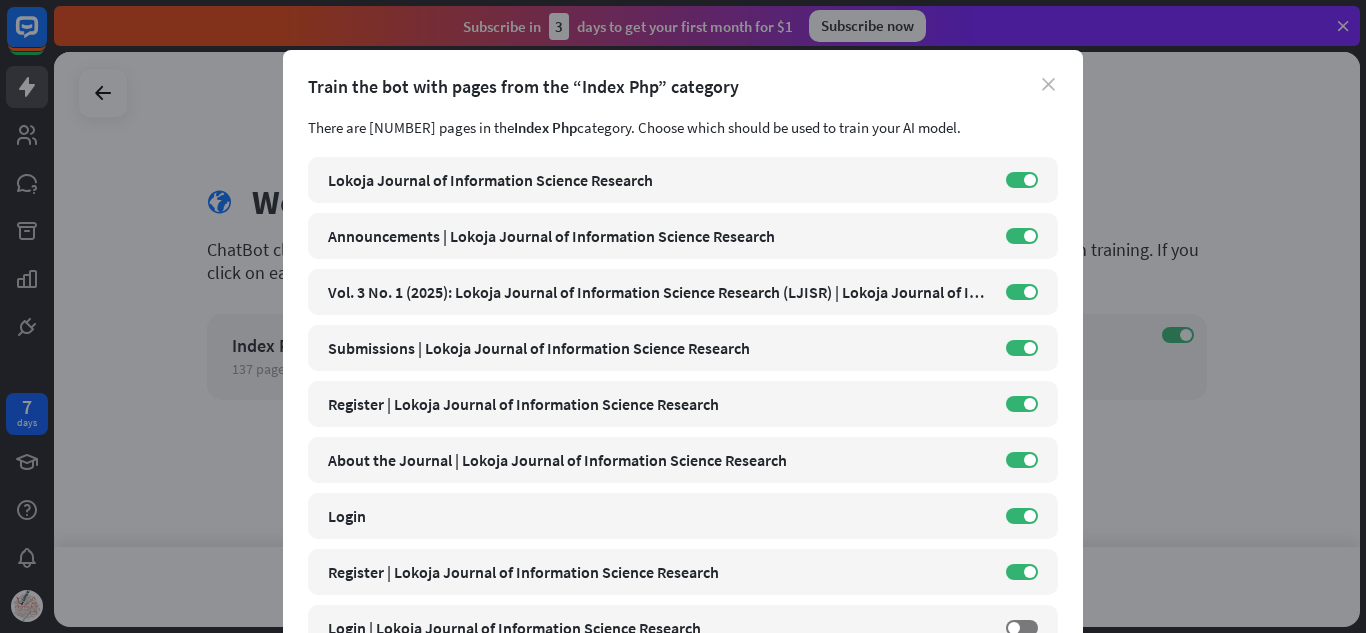 click on "close" at bounding box center (1048, 84) 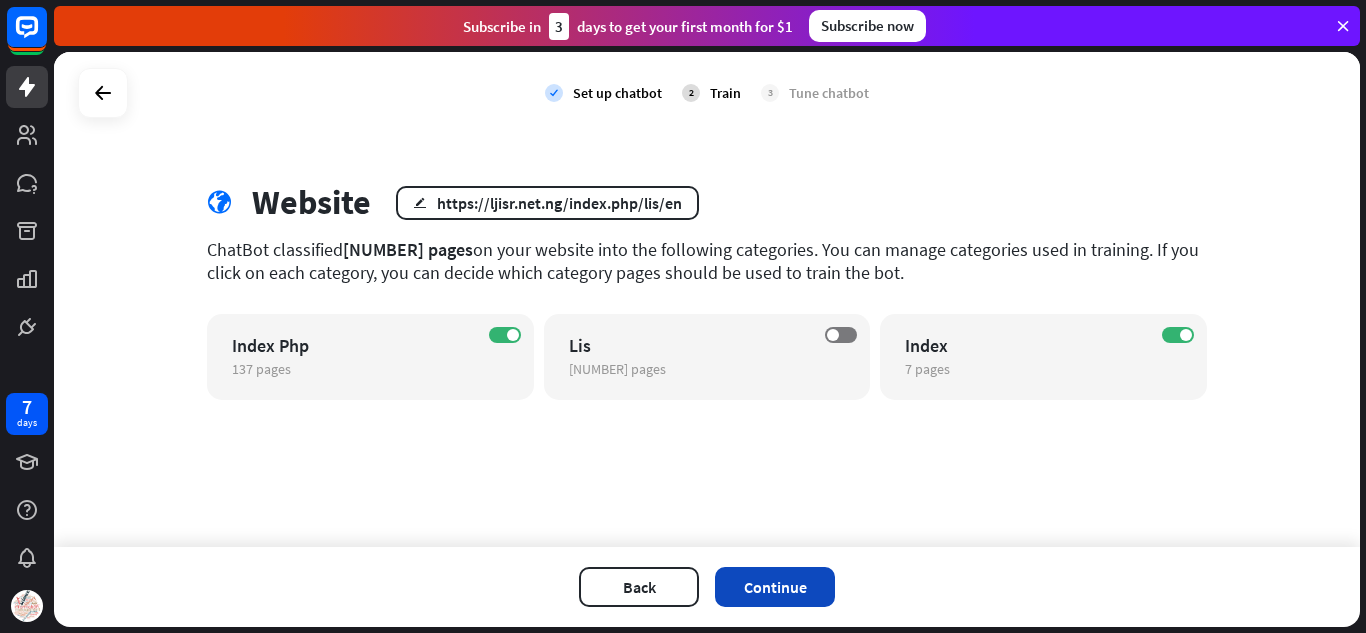 click on "Continue" at bounding box center [775, 587] 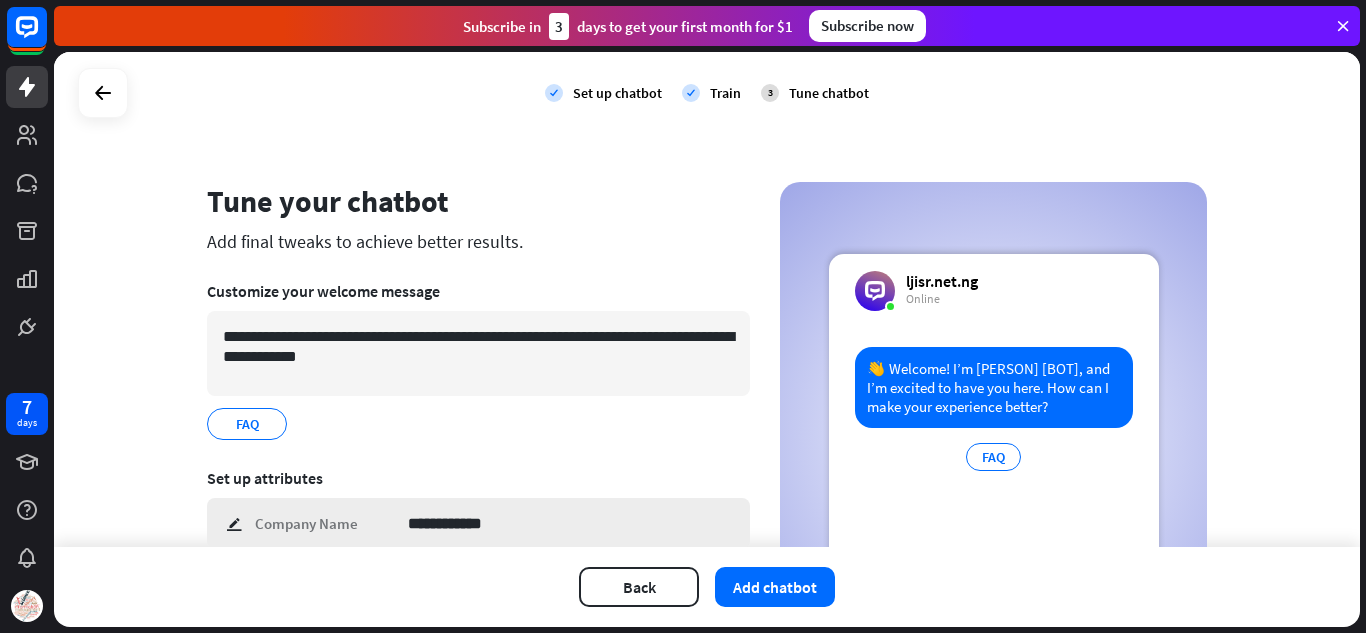 click on "**********" at bounding box center (478, 523) 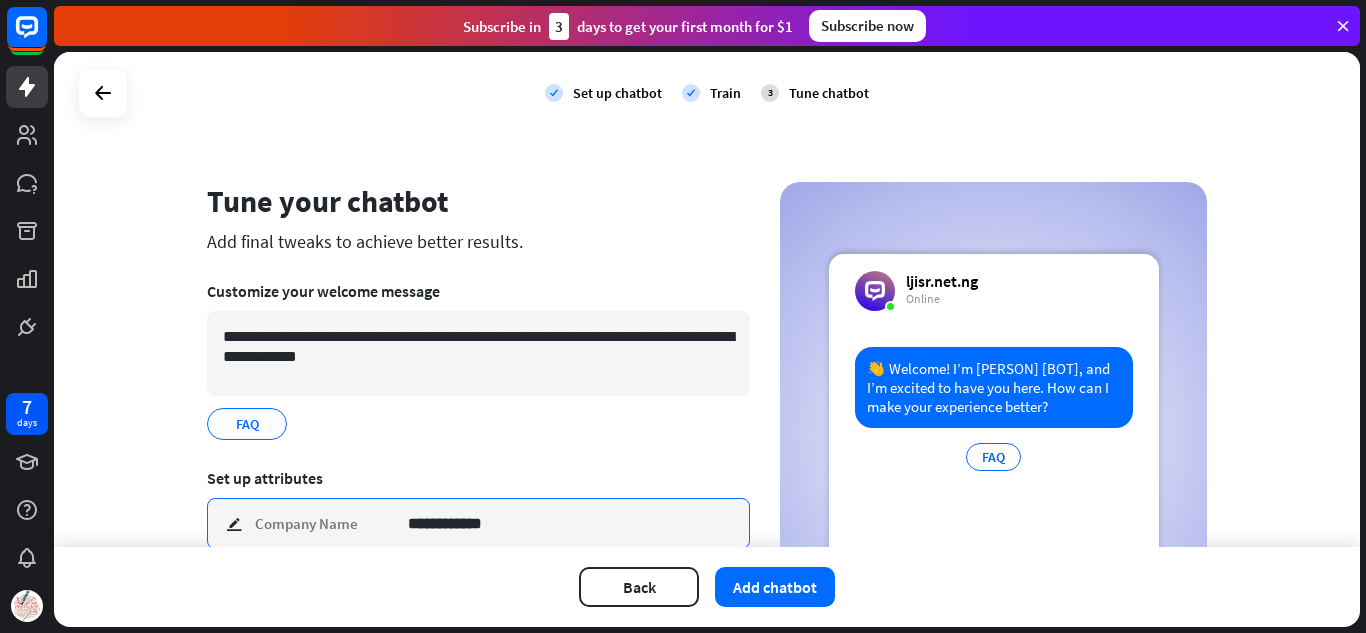scroll, scrollTop: 1, scrollLeft: 0, axis: vertical 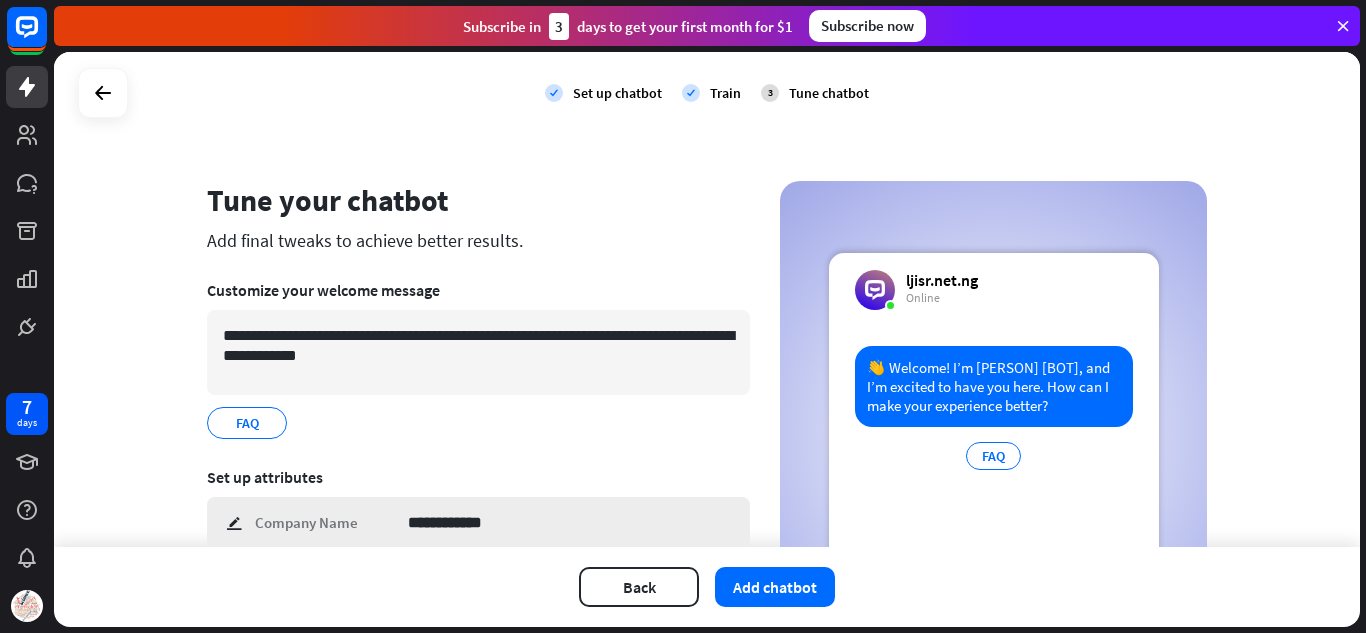 click on "**********" at bounding box center (478, 522) 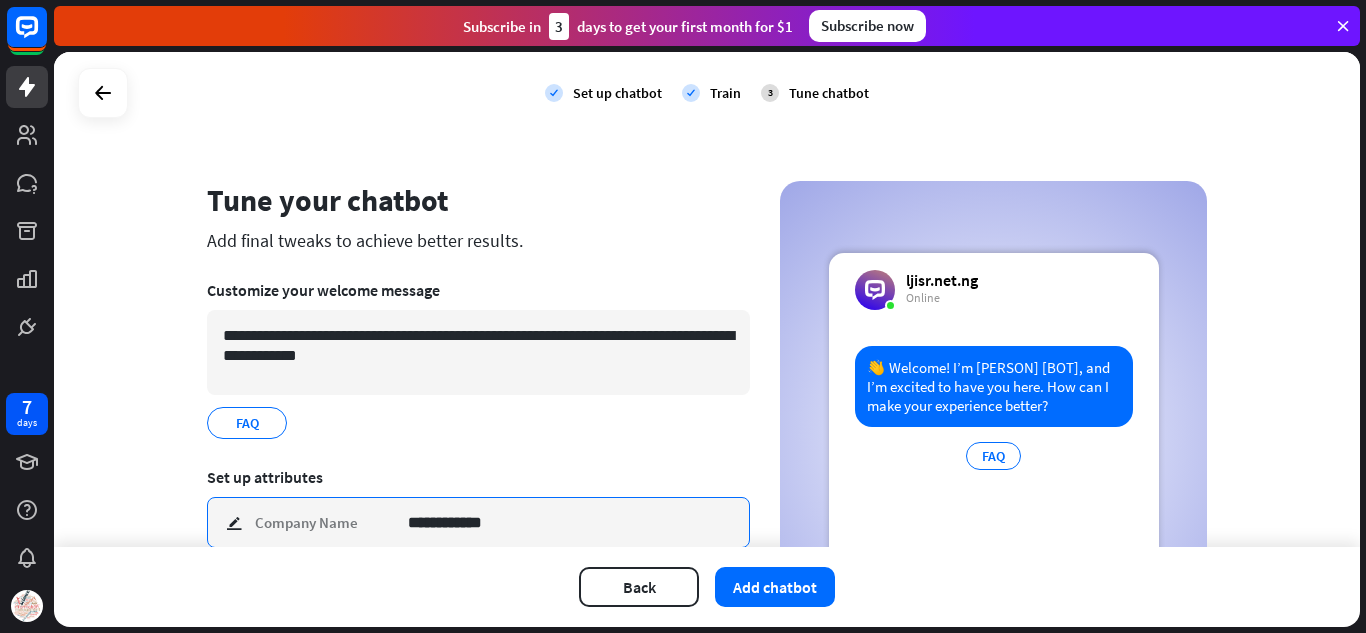 click on "**********" at bounding box center [571, 522] 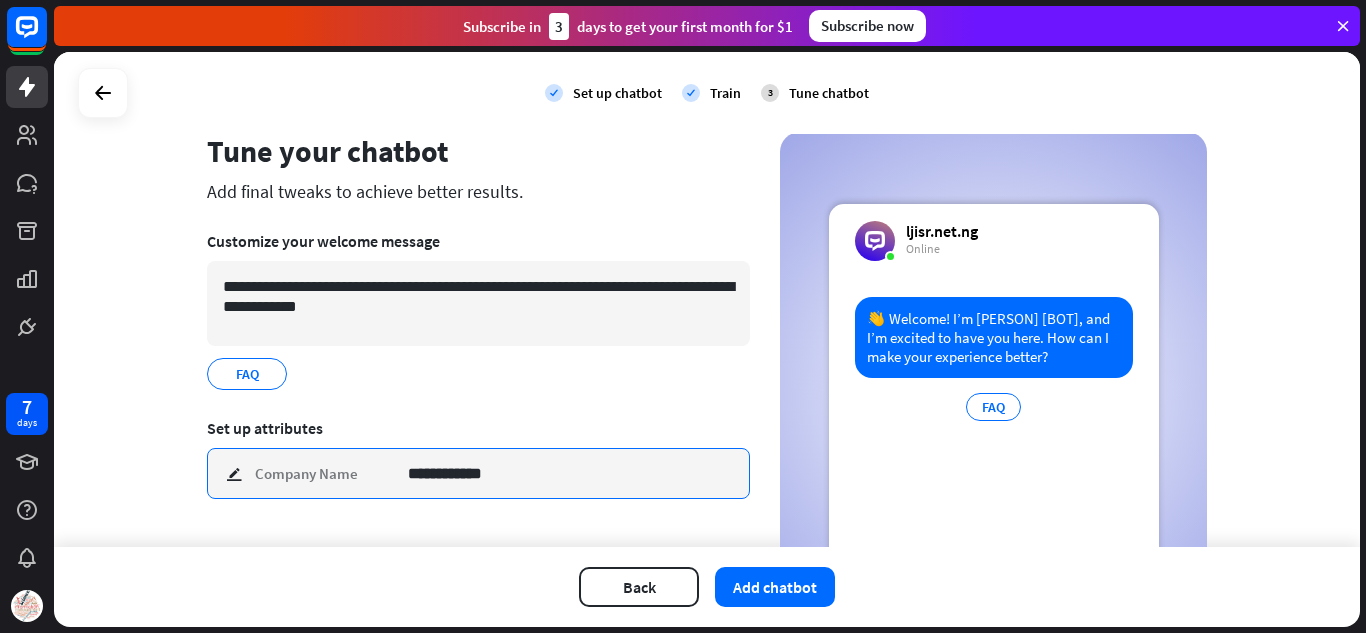 scroll, scrollTop: 207, scrollLeft: 0, axis: vertical 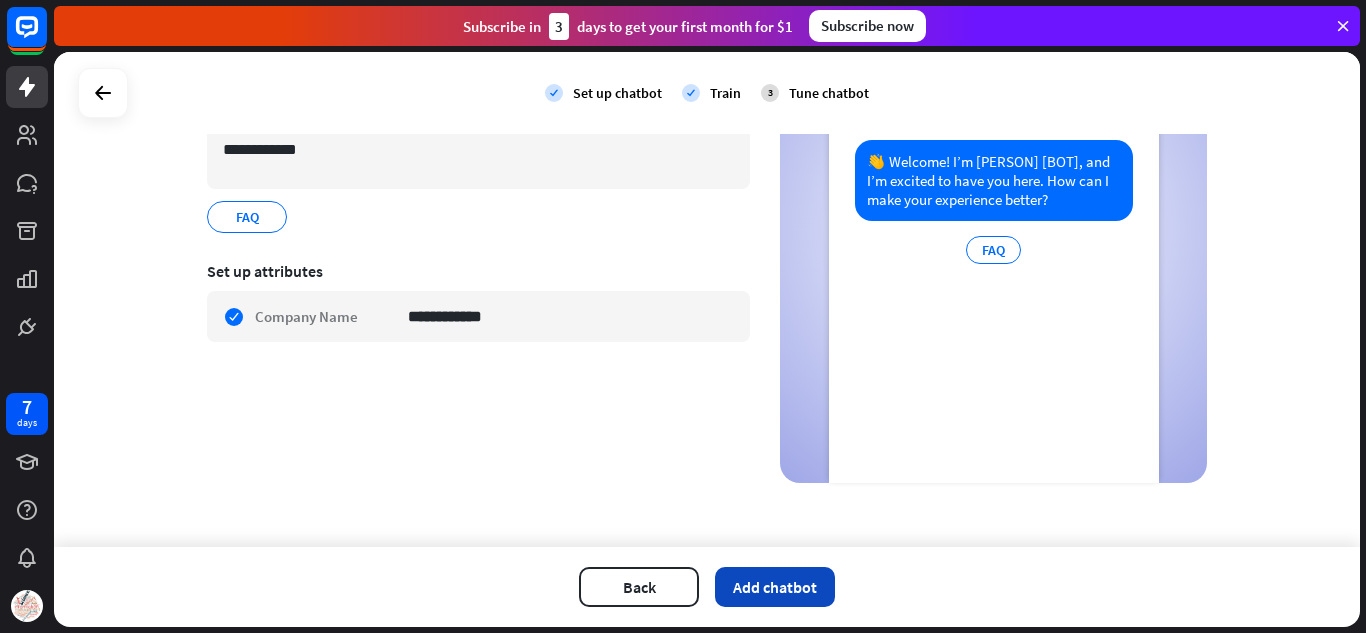 click on "Add chatbot" at bounding box center (775, 587) 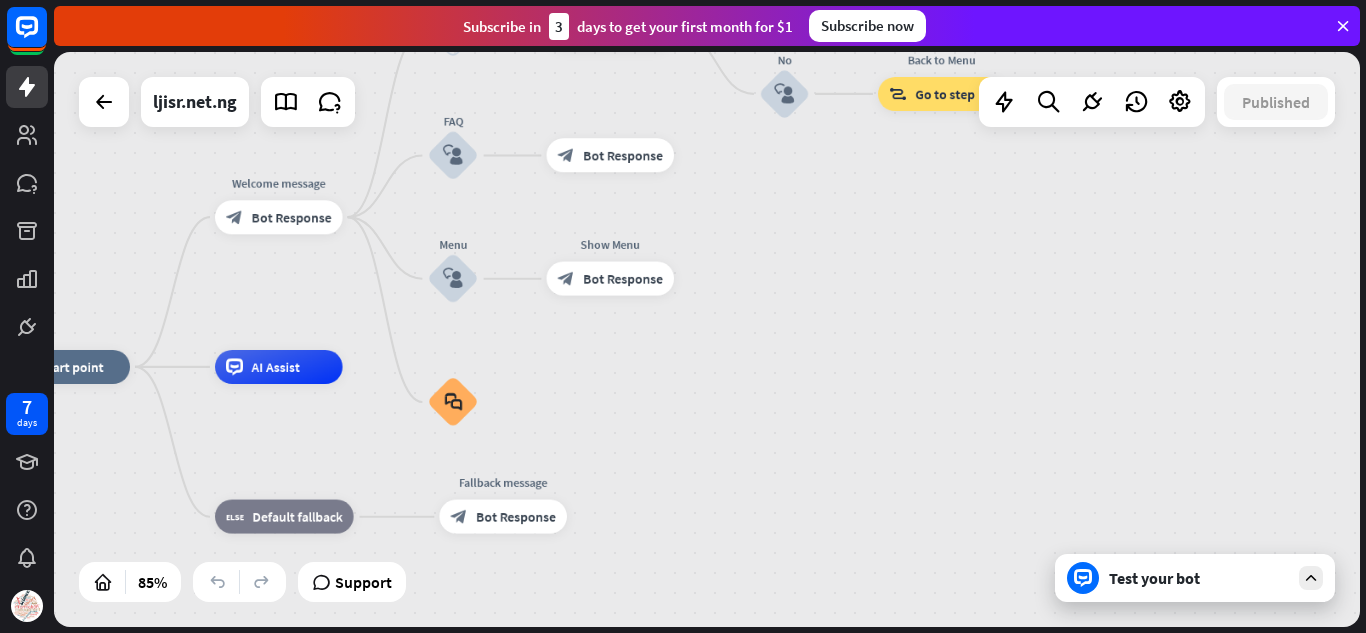 drag, startPoint x: 1086, startPoint y: 355, endPoint x: 666, endPoint y: 385, distance: 421.07007 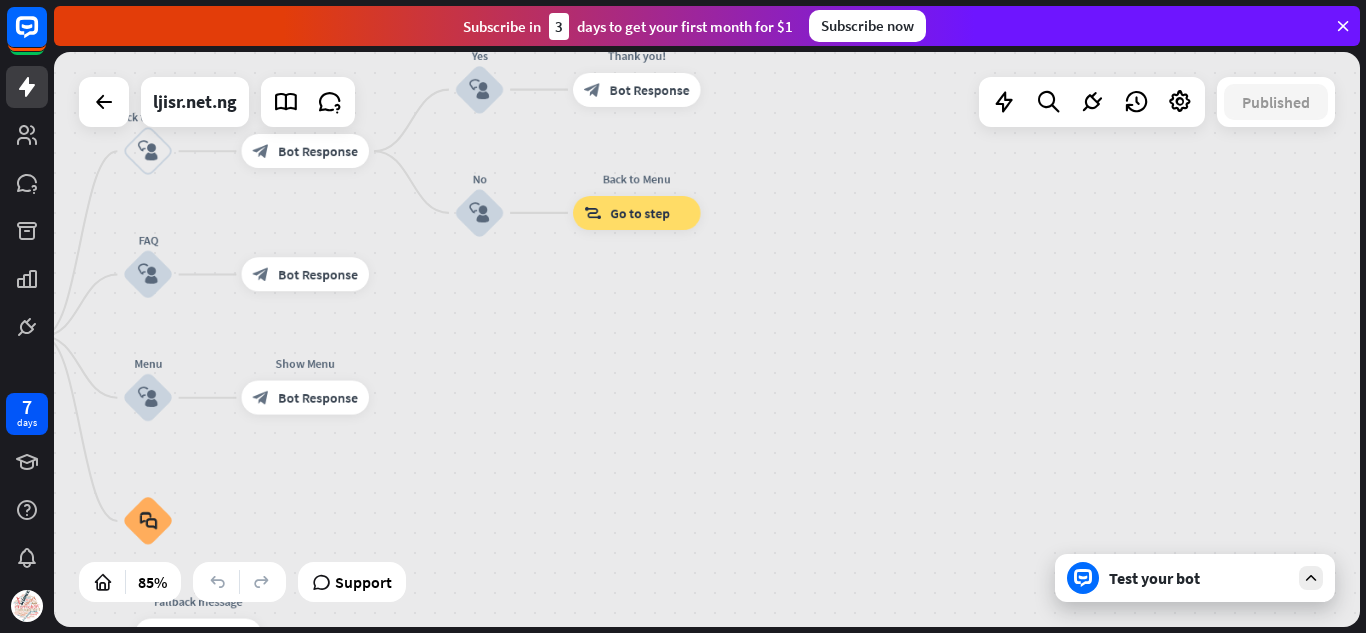 drag, startPoint x: 917, startPoint y: 411, endPoint x: 609, endPoint y: 575, distance: 348.94125 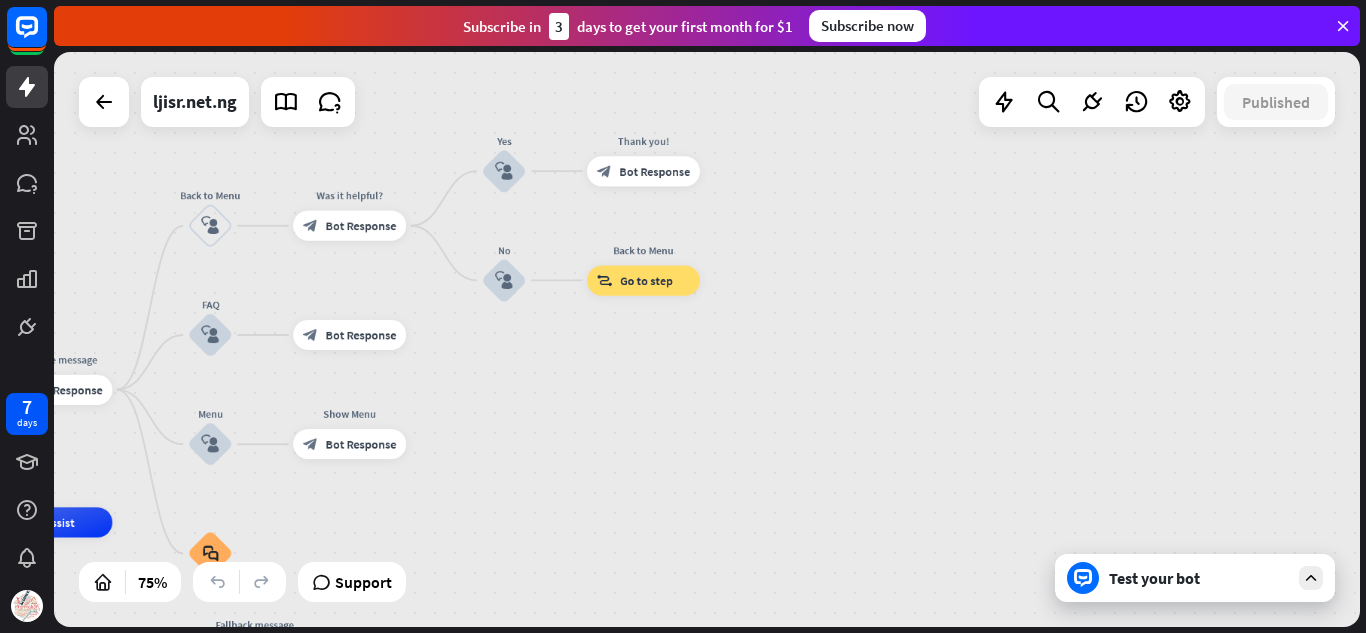 click at bounding box center [1343, 26] 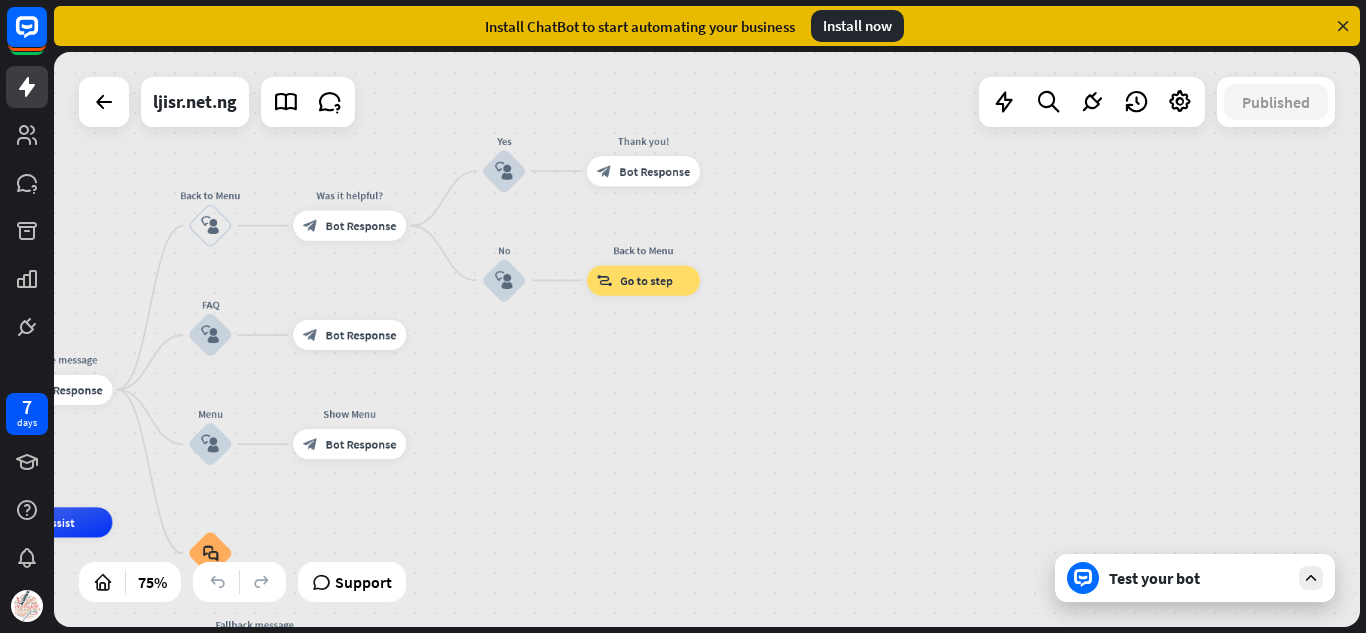 click at bounding box center (1343, 26) 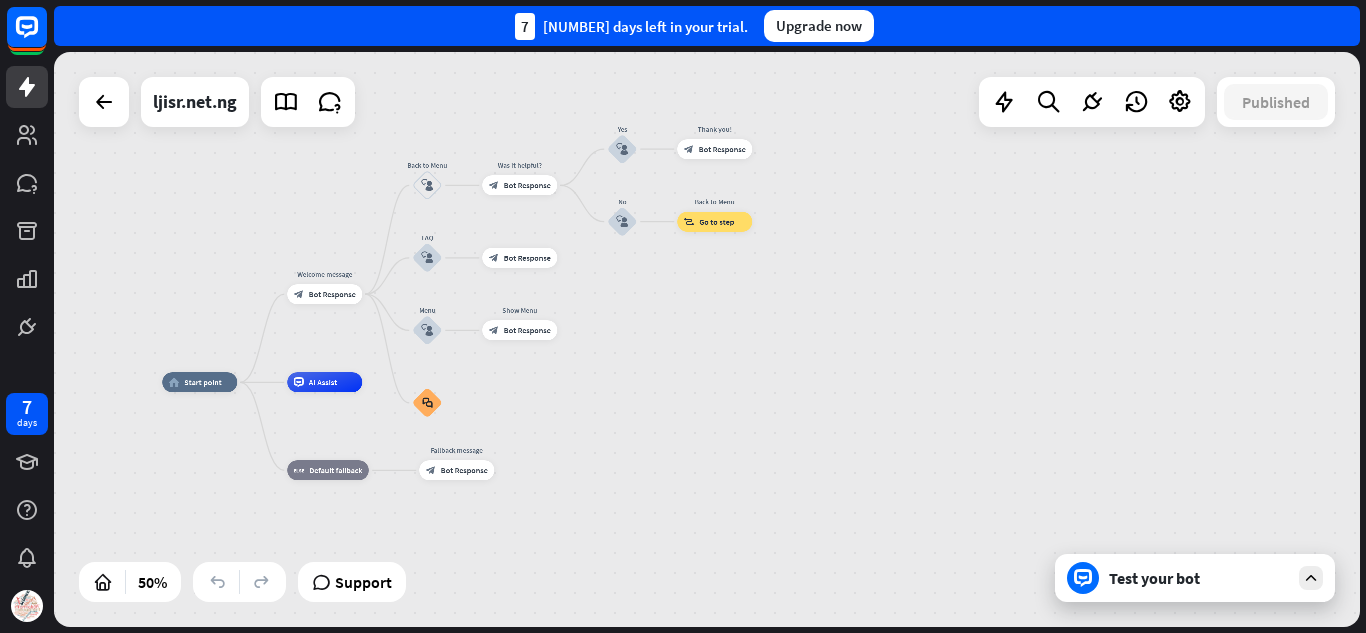 drag, startPoint x: 524, startPoint y: 383, endPoint x: 581, endPoint y: 285, distance: 113.37107 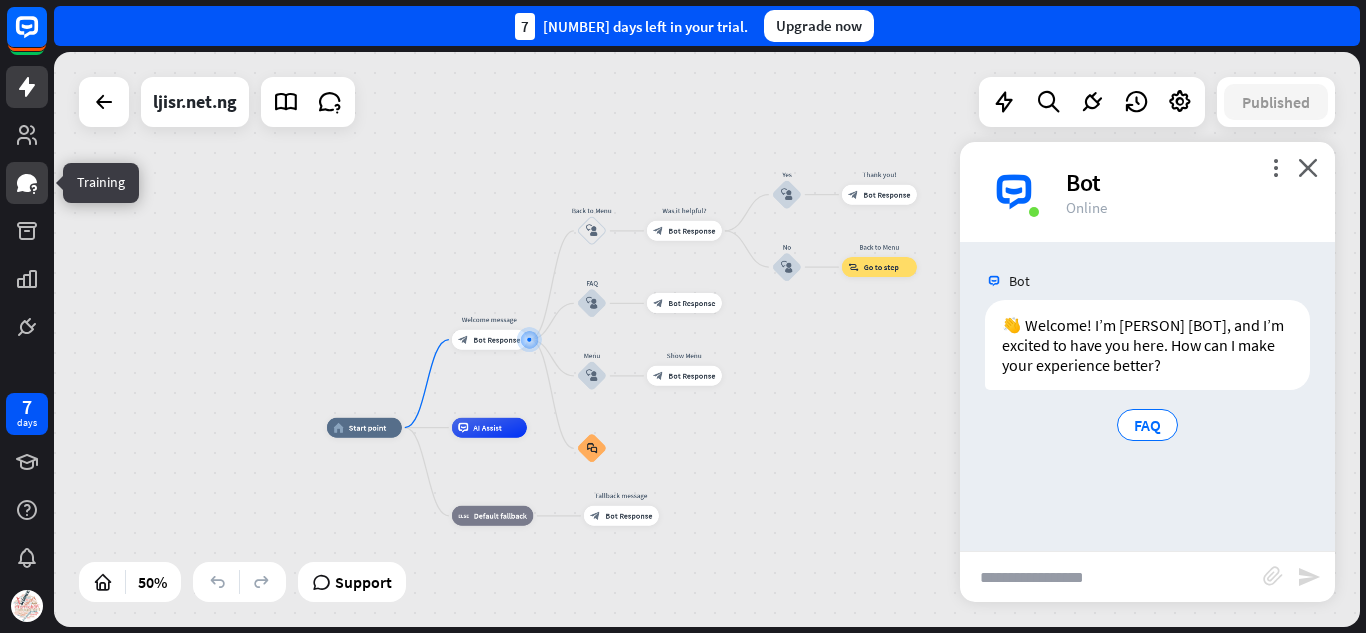 click 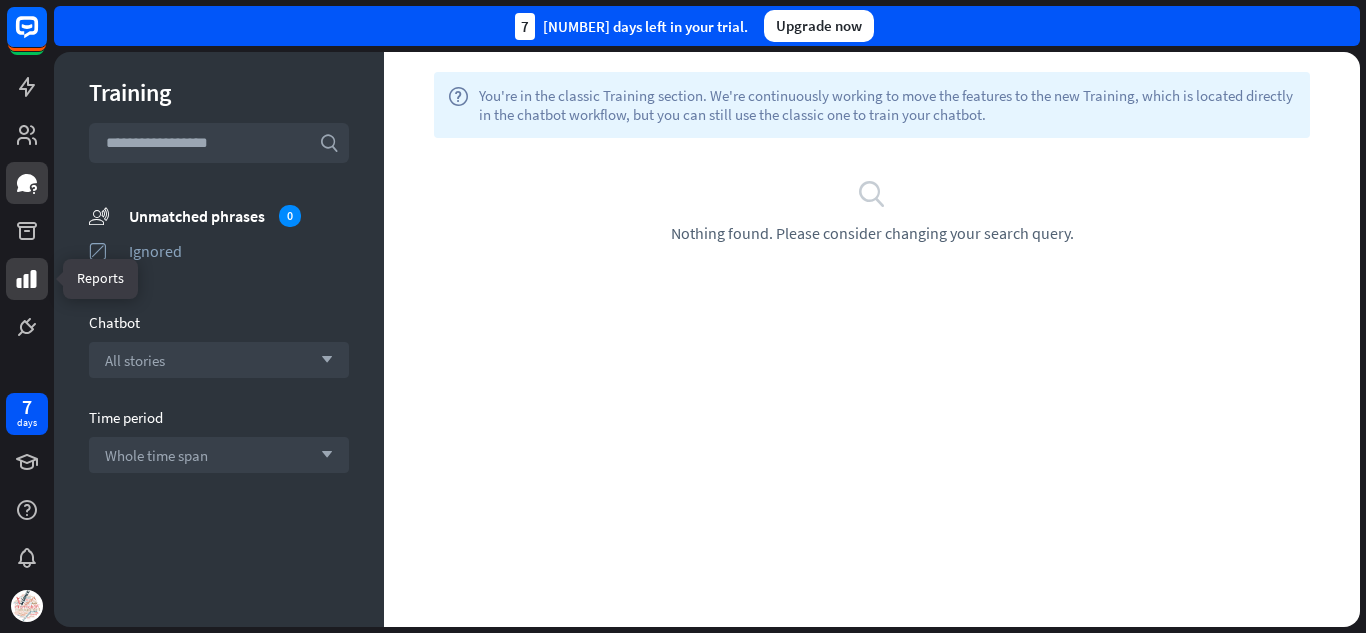 click 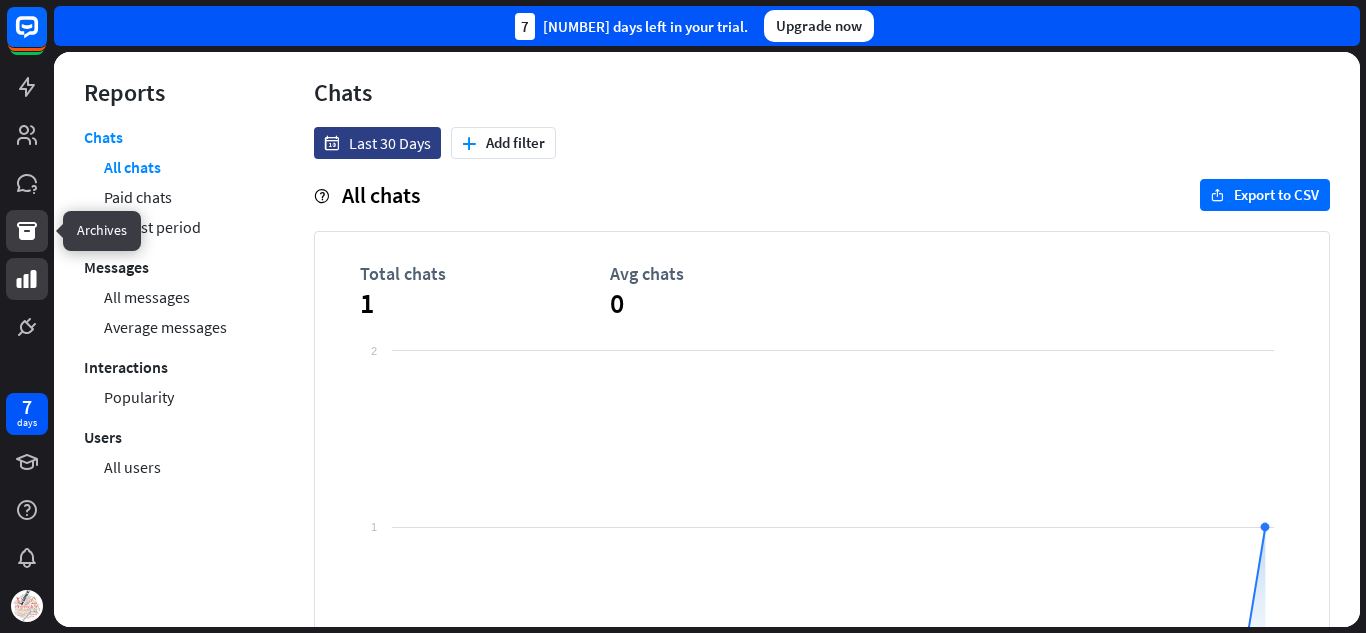 click 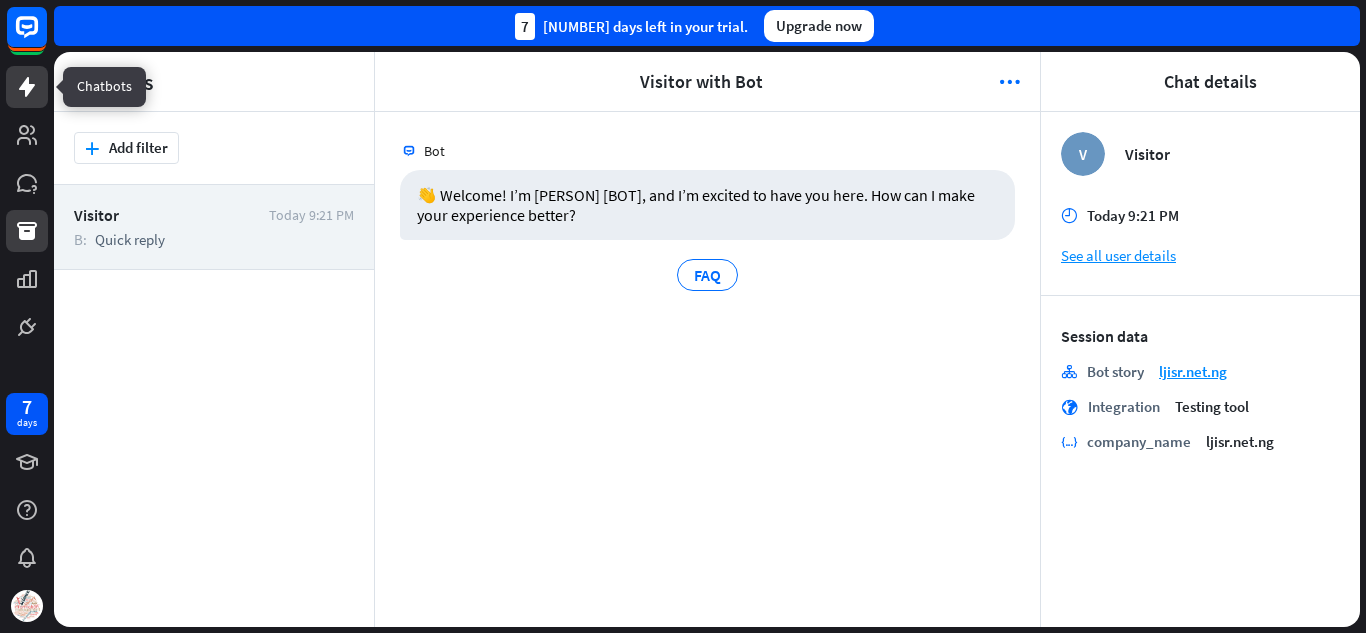 click 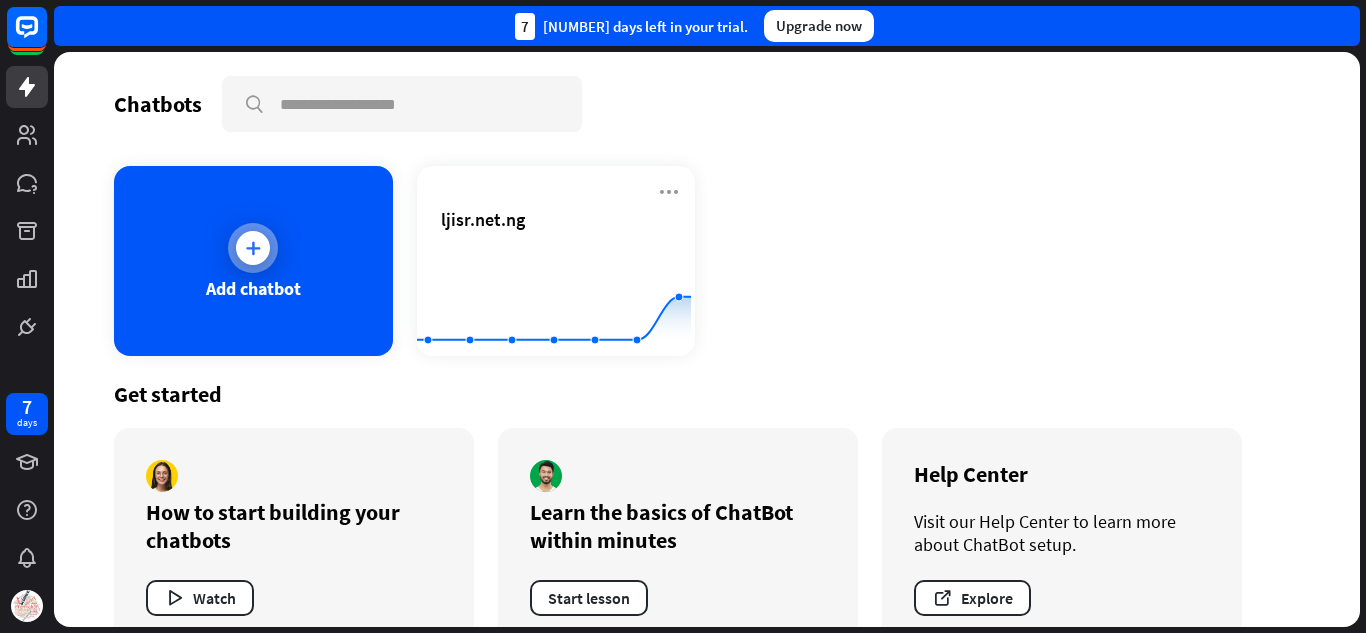 scroll, scrollTop: 13, scrollLeft: 0, axis: vertical 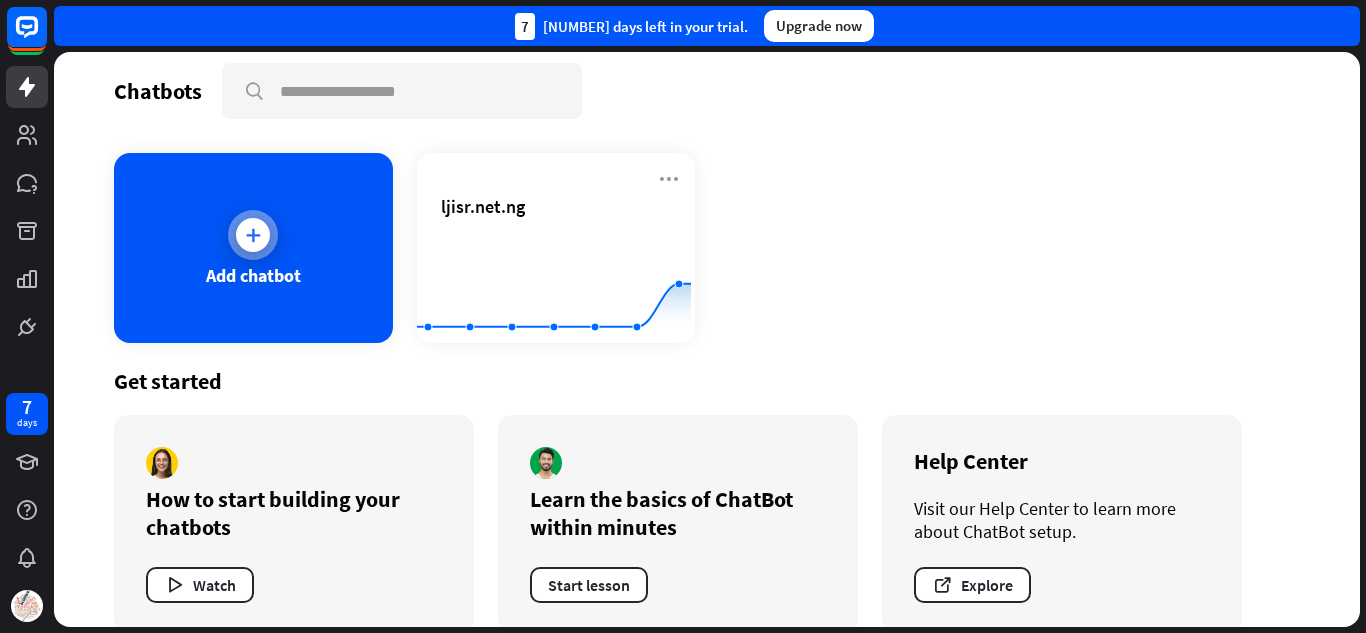 click on "Add chatbot" at bounding box center [253, 248] 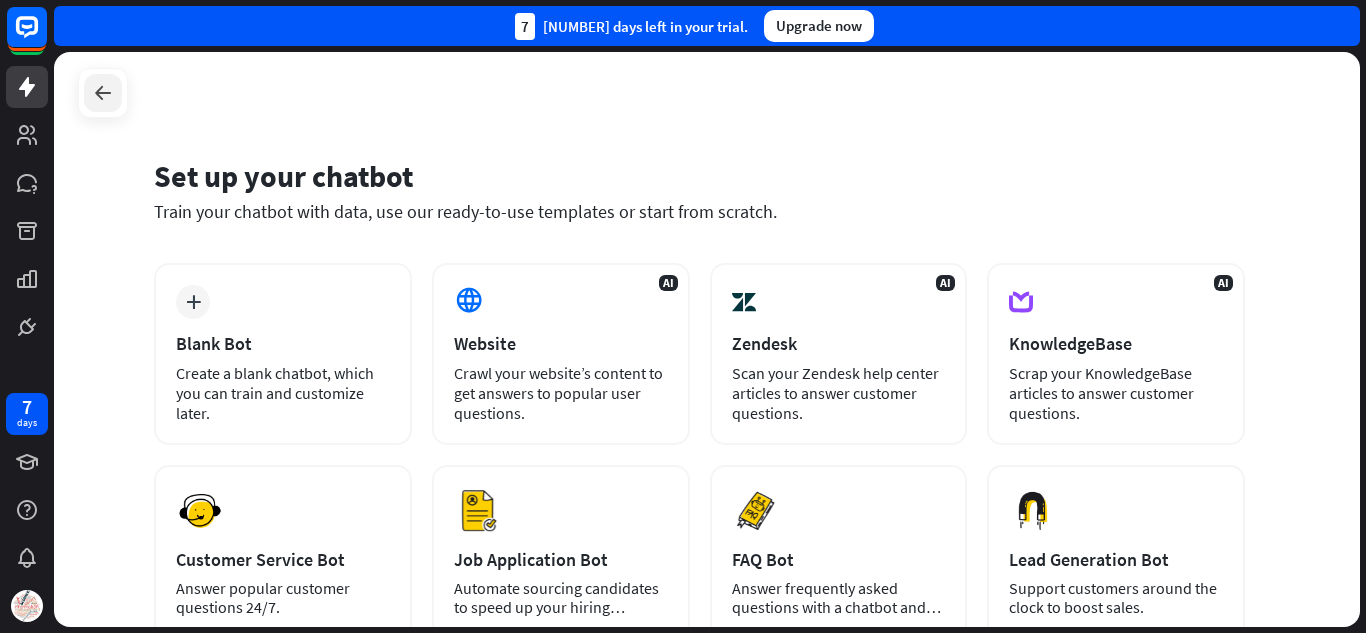 click at bounding box center (103, 93) 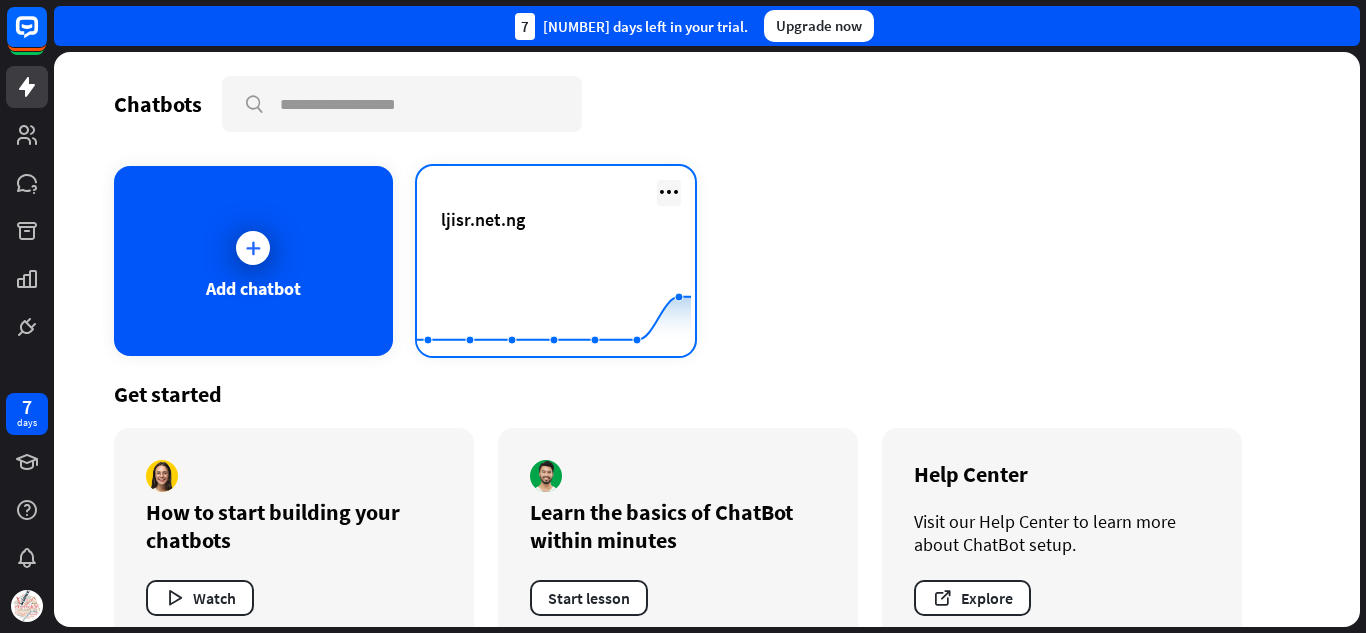click at bounding box center (669, 192) 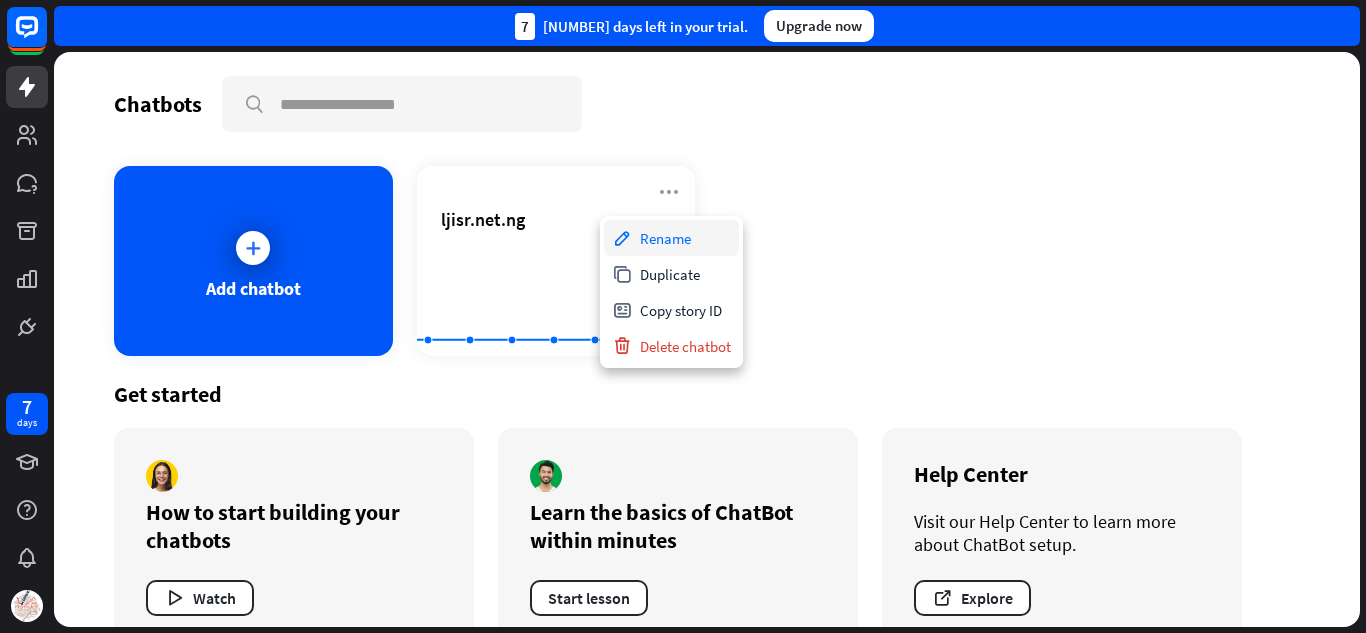 click on "Rename" at bounding box center (671, 238) 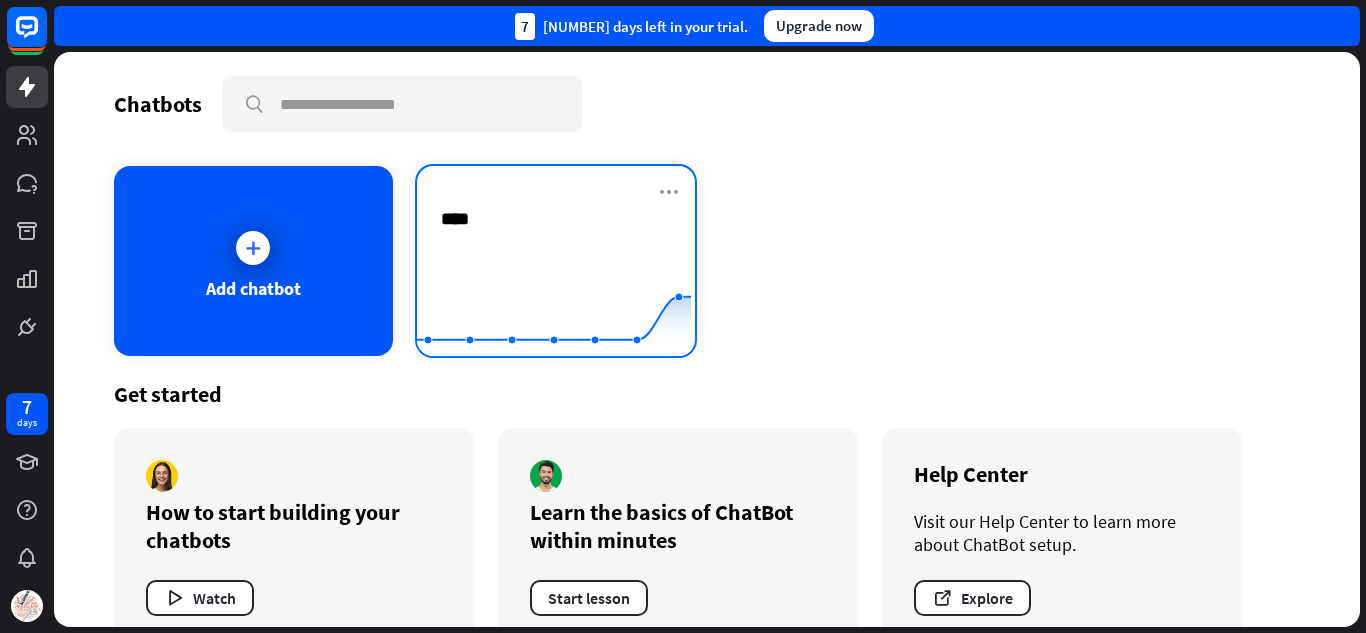 type on "*****" 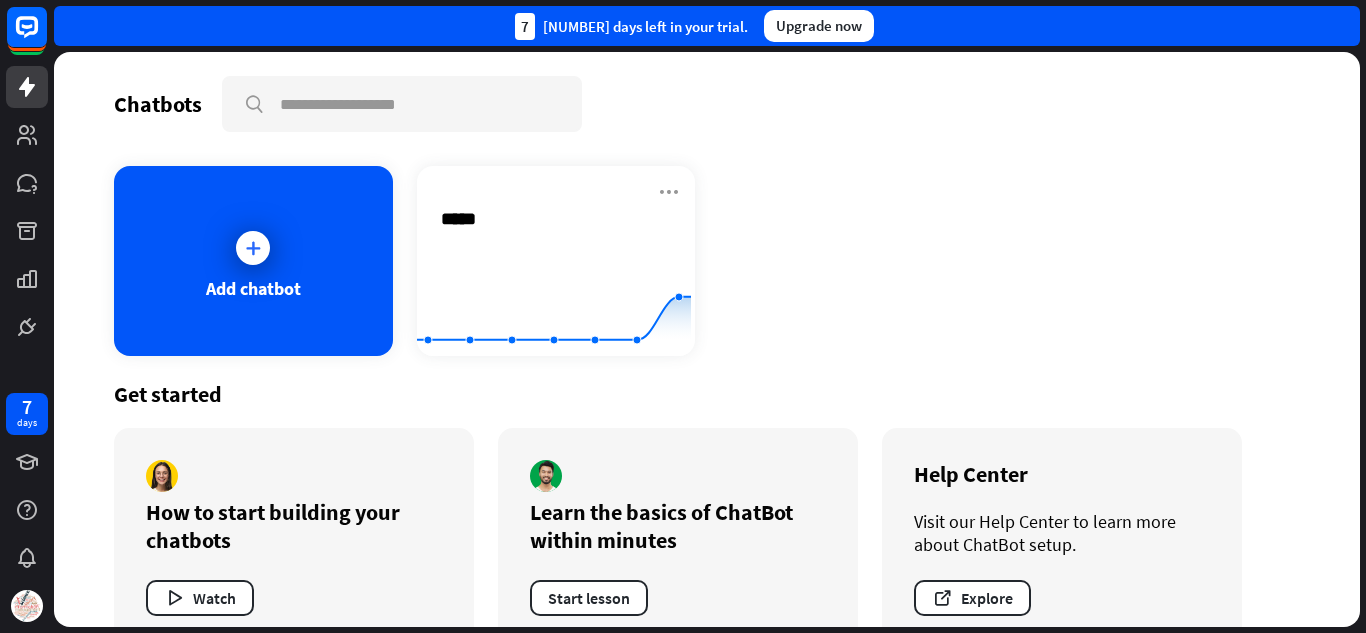 click on "Chatbots   search         Add chatbot       LJISR..       *****   Created with Highcharts [YEAR].[NUMBER].[NUMBER] [NUMBER] [NUMBER] [NUMBER]   Get started
How to start building your chatbots
Watch
Learn the basics of ChatBot within minutes
Start lesson
Help Center
Visit our Help Center to learn more about ChatBot
setup.
Explore" at bounding box center [707, 339] 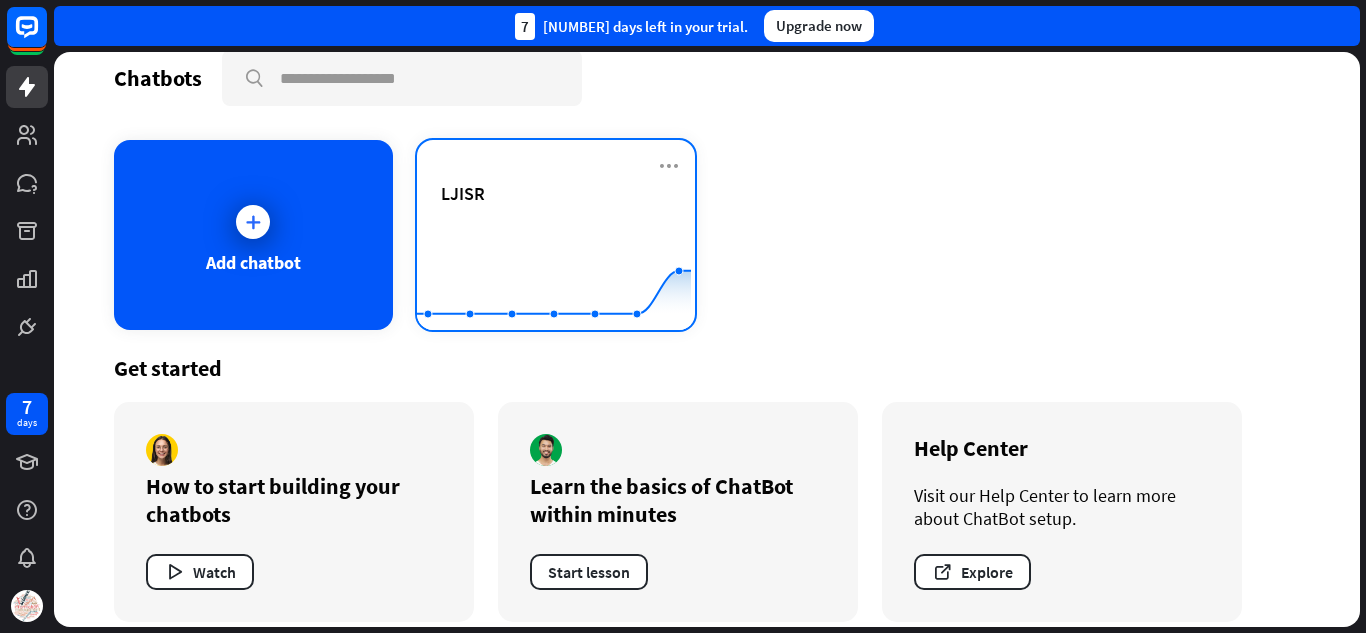 scroll, scrollTop: 45, scrollLeft: 0, axis: vertical 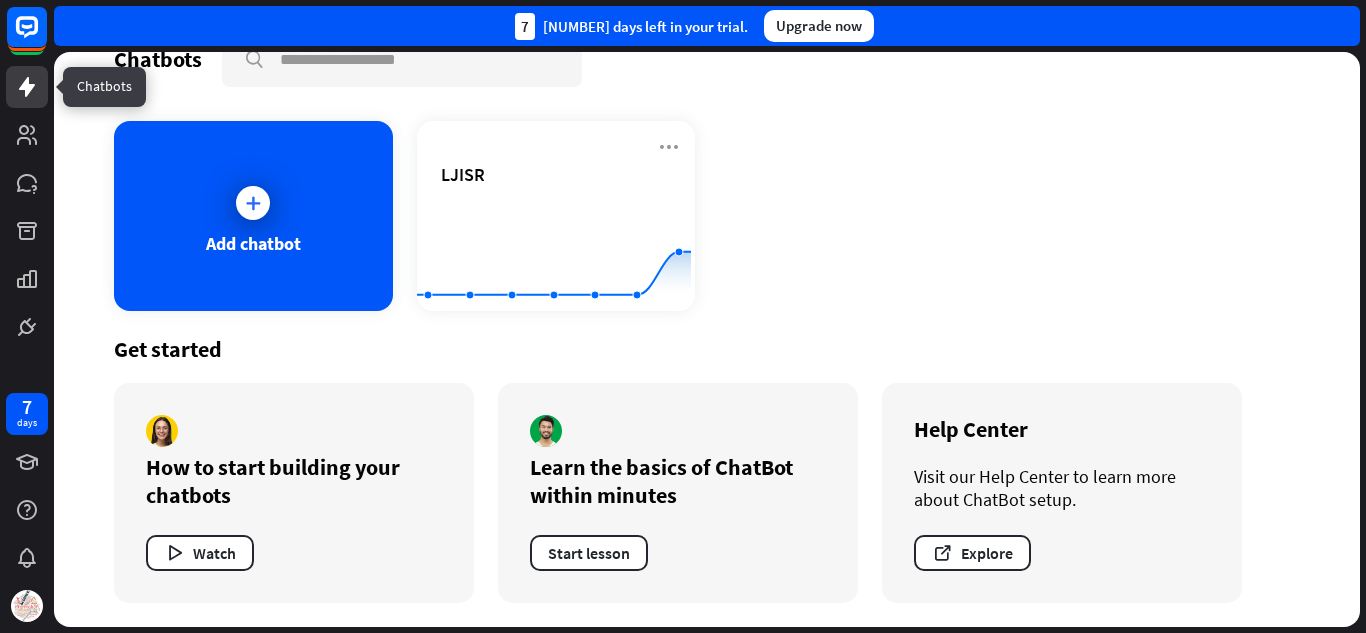 click 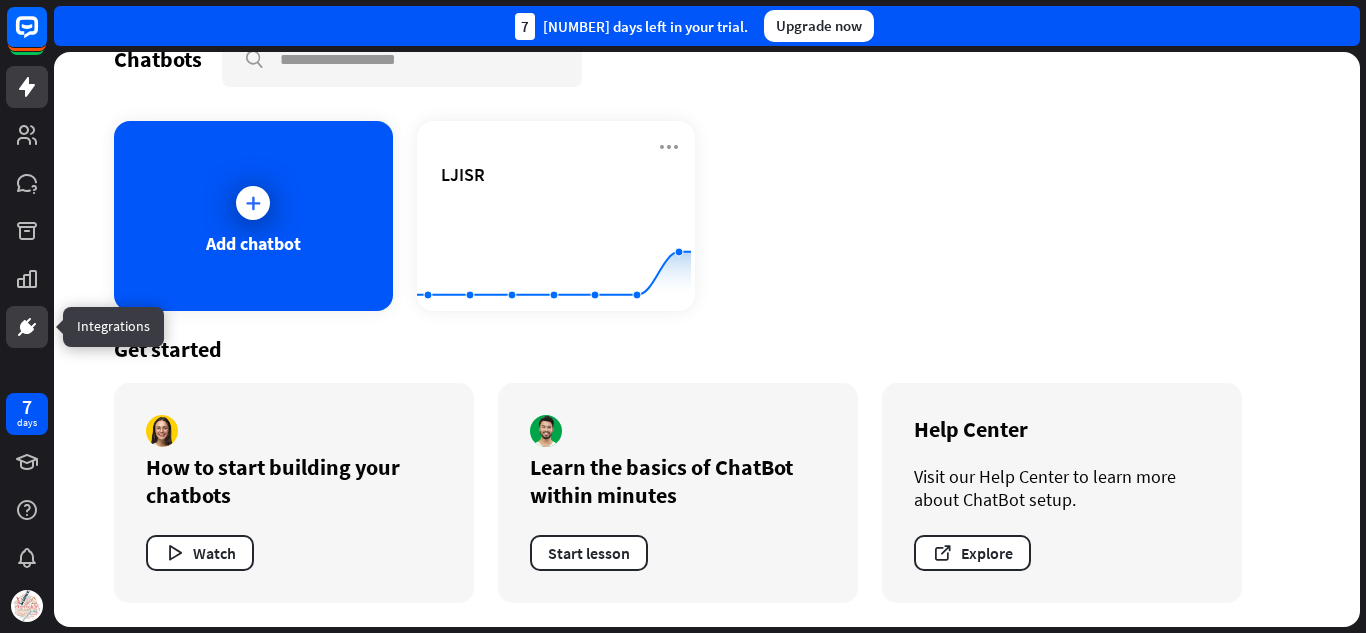 click 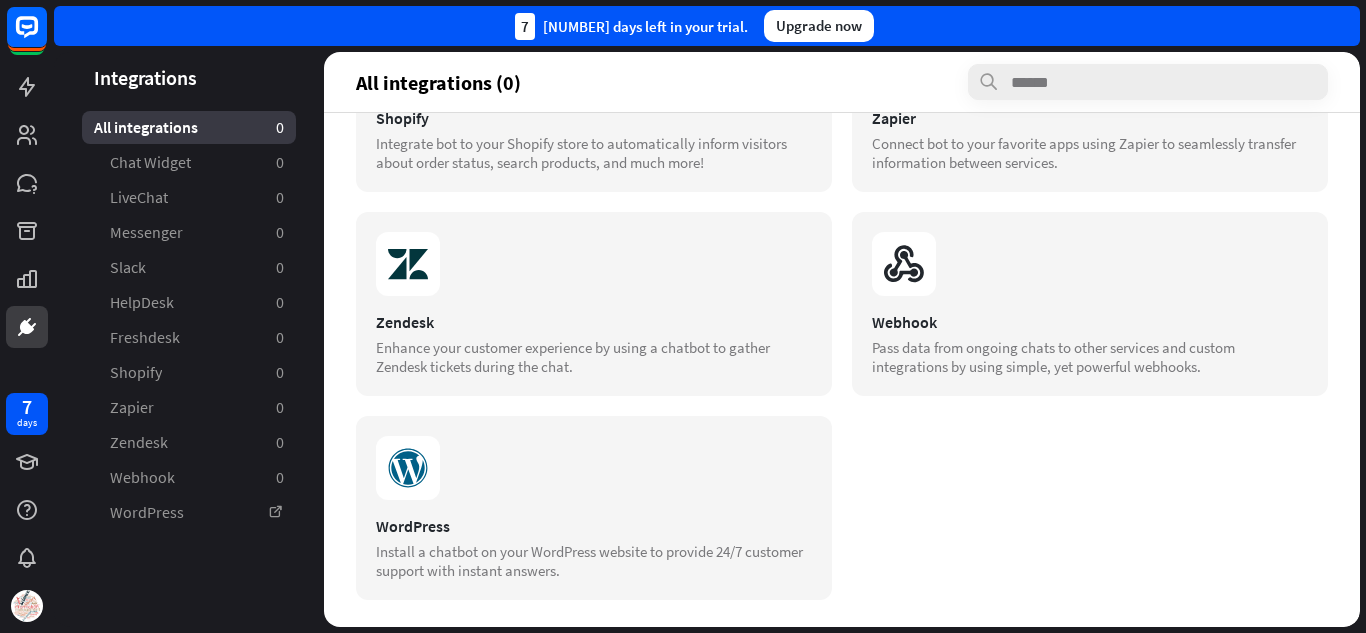 scroll, scrollTop: 754, scrollLeft: 0, axis: vertical 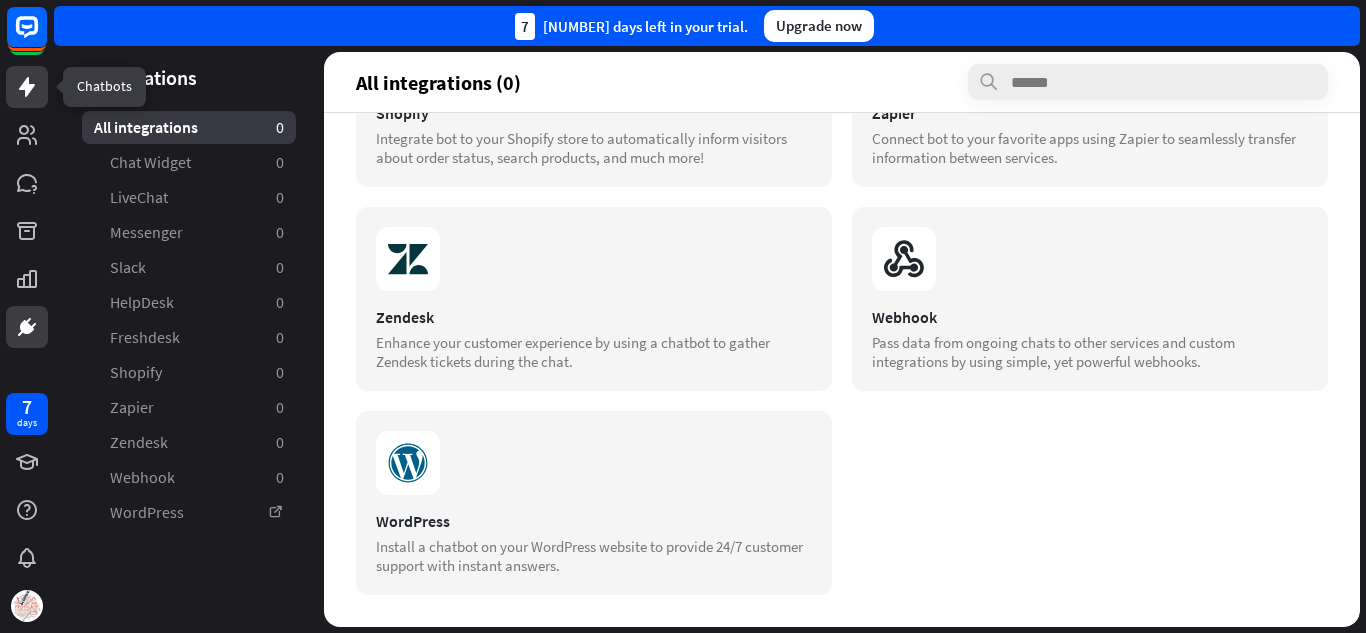 click at bounding box center (27, 87) 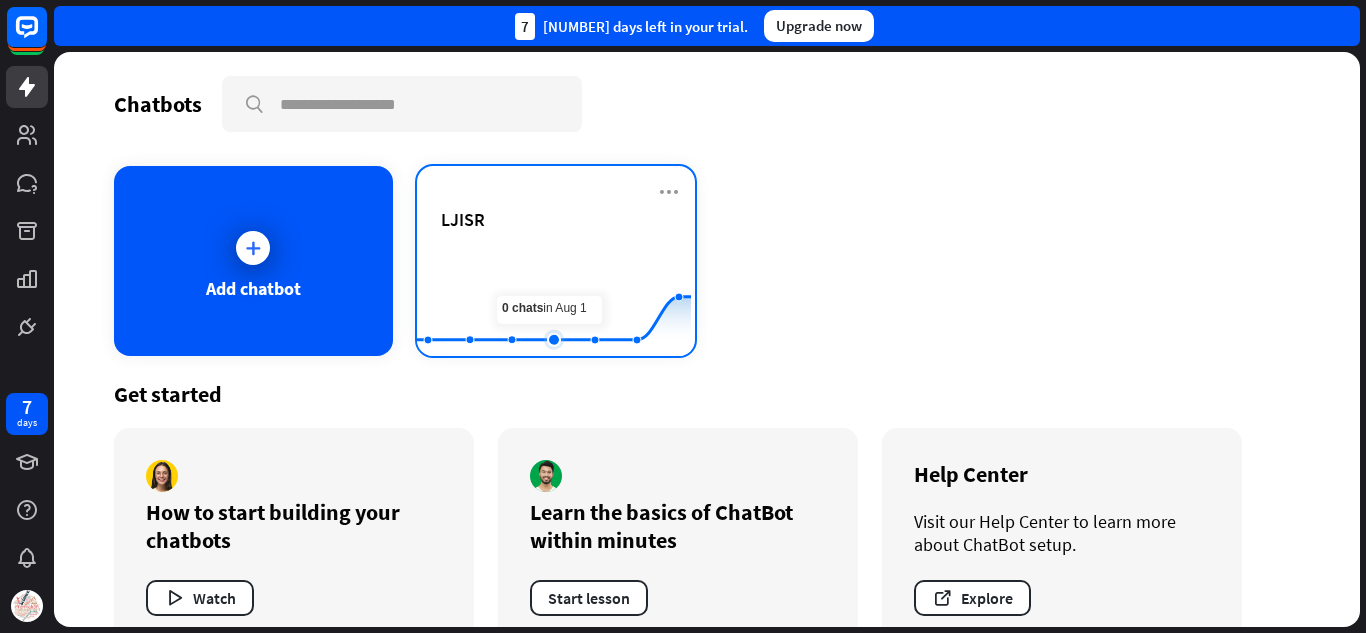 click 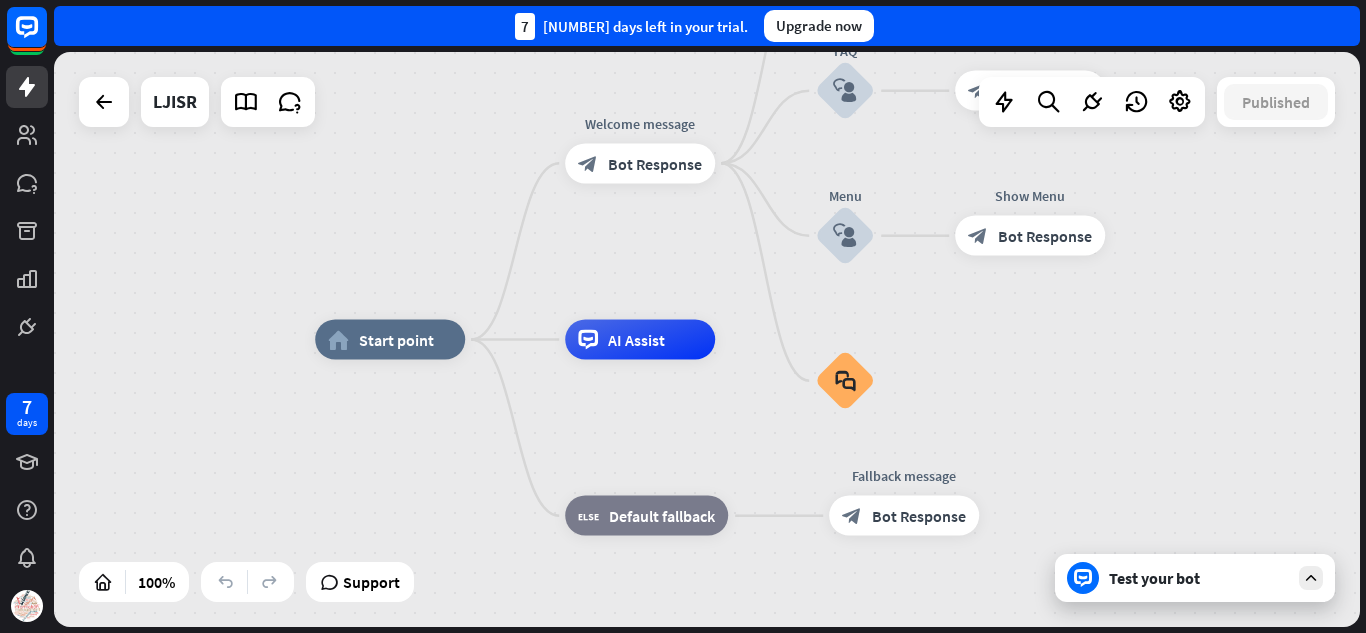 click on "home_2   Start point                 Welcome message   block_bot_response   Bot Response                 Back to Menu   block_user_input                 Was it helpful?   block_bot_response   Bot Response                 Yes   block_user_input                 Thank you!   block_bot_response   Bot Response                 No   block_user_input                 Back to Menu   block_goto   Go to step                 FAQ   block_user_input                   block_bot_response   Bot Response                 Menu   block_user_input                 Show Menu   block_bot_response   Bot Response                   block_faq                     AI Assist                   block_fallback   Default fallback                 Fallback message   block_bot_response   Bot Response" at bounding box center (707, 339) 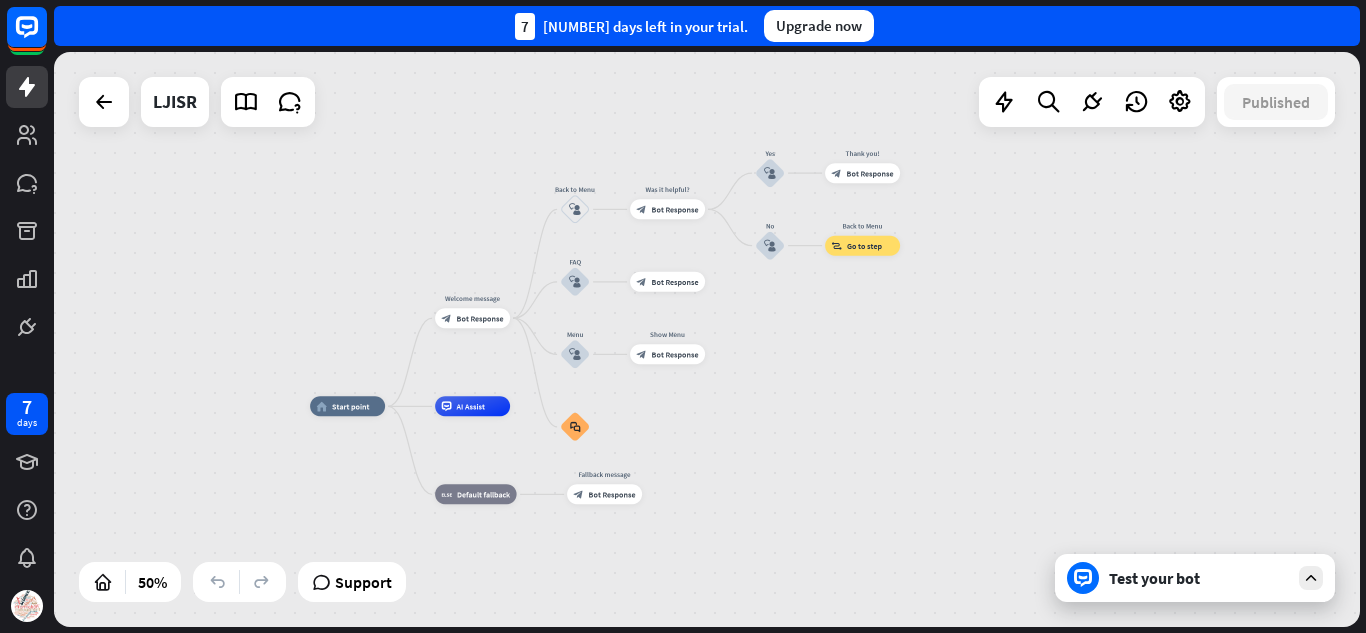 drag, startPoint x: 1107, startPoint y: 330, endPoint x: 857, endPoint y: 416, distance: 264.3785 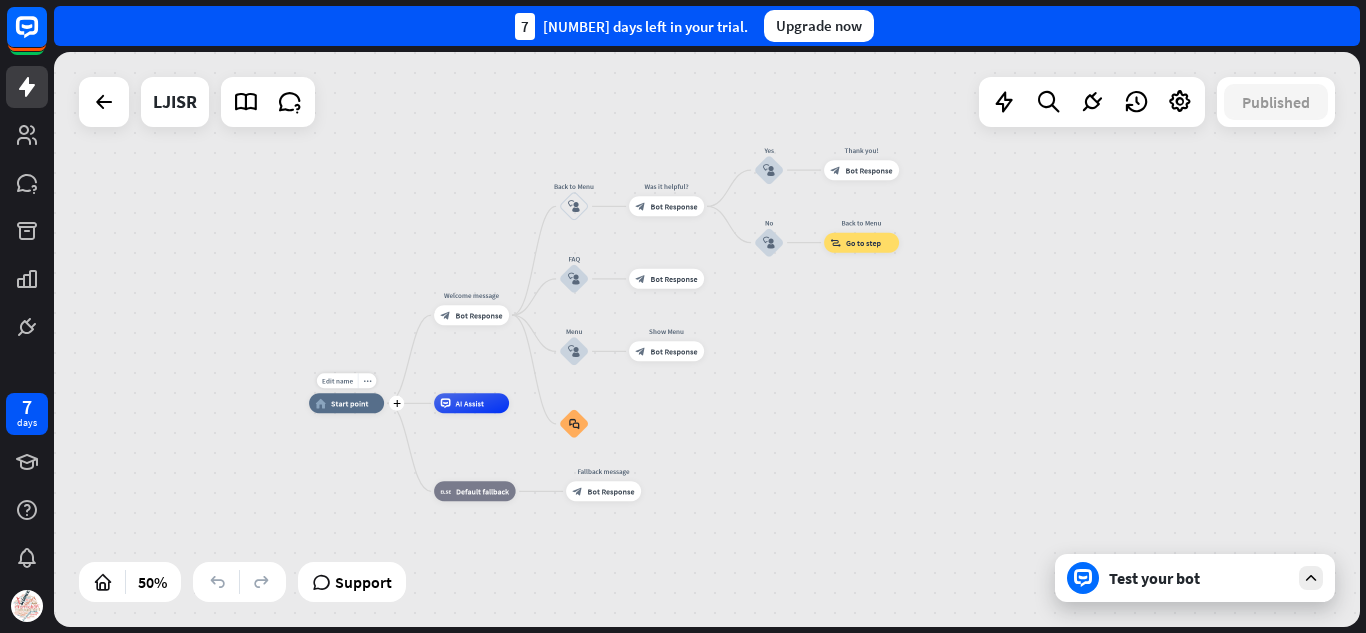 click on "home_2 Start point" at bounding box center [346, 403] 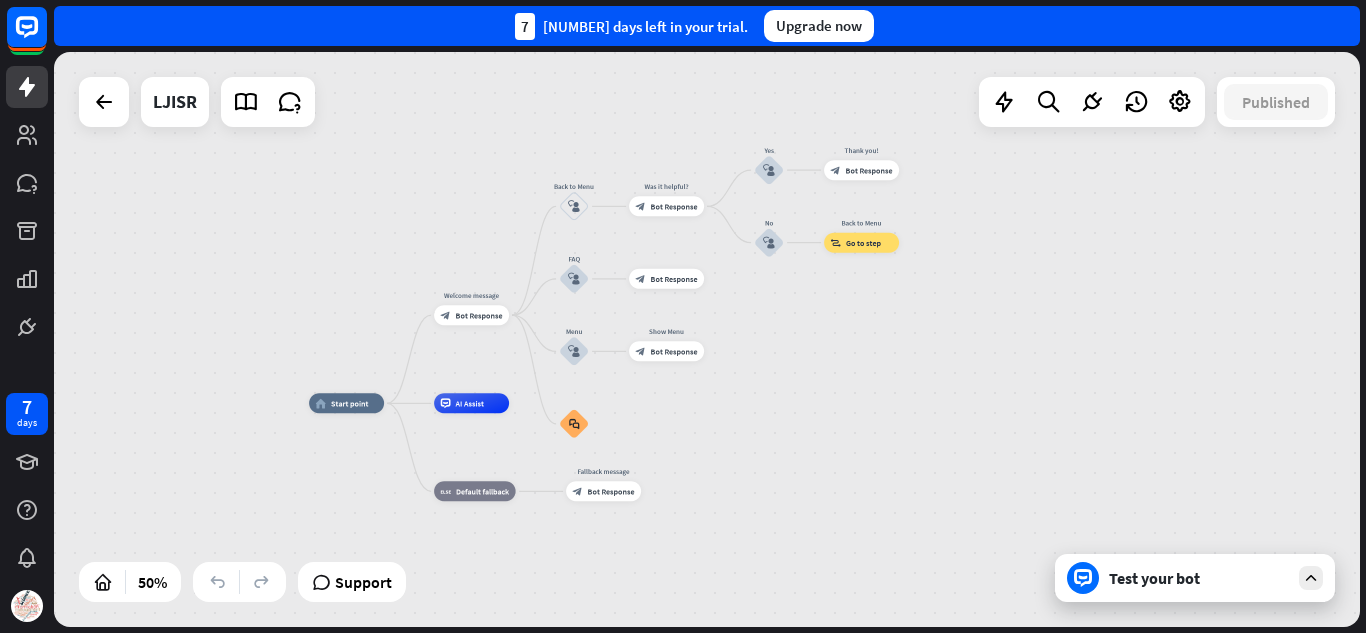 click on "home_2   Start point                 Welcome message   block_bot_response   Bot Response                 Back to Menu   block_user_input                 Was it helpful?   block_bot_response   Bot Response                 Yes   block_user_input                 Thank you!   block_bot_response   Bot Response                 No   block_user_input                 Back to Menu   block_goto   Go to step                 FAQ   block_user_input                   block_bot_response   Bot Response                 Menu   block_user_input                 Show Menu   block_bot_response   Bot Response                   block_faq                     AI Assist                   block_fallback   Default fallback                 Fallback message   block_bot_response   Bot Response" at bounding box center (635, 547) 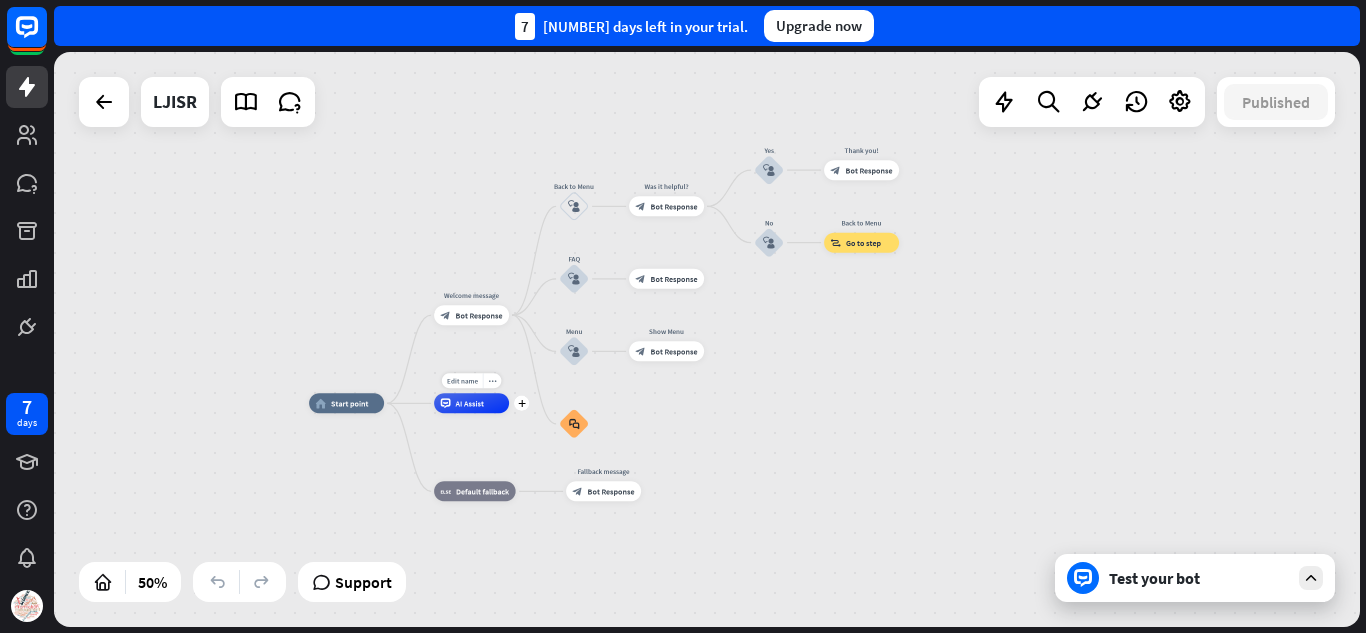 click on "AI Assist" at bounding box center (470, 403) 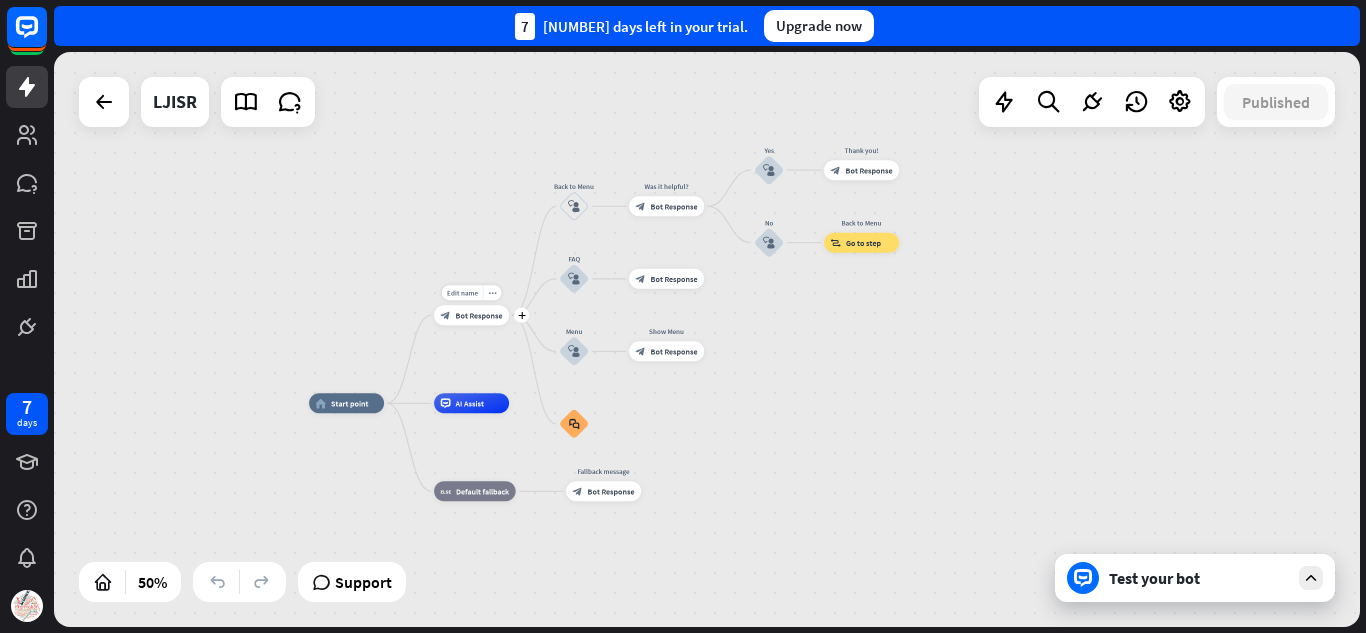 click on "Bot Response" at bounding box center [479, 315] 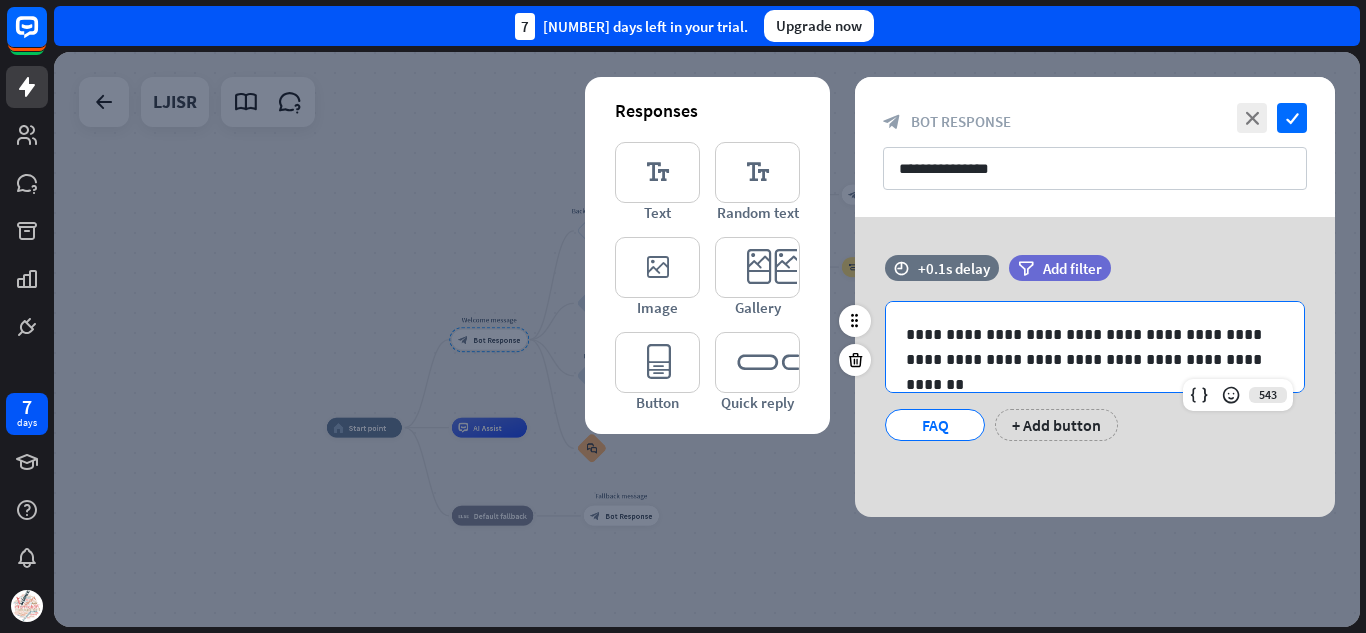 click on "**********" at bounding box center [1095, 347] 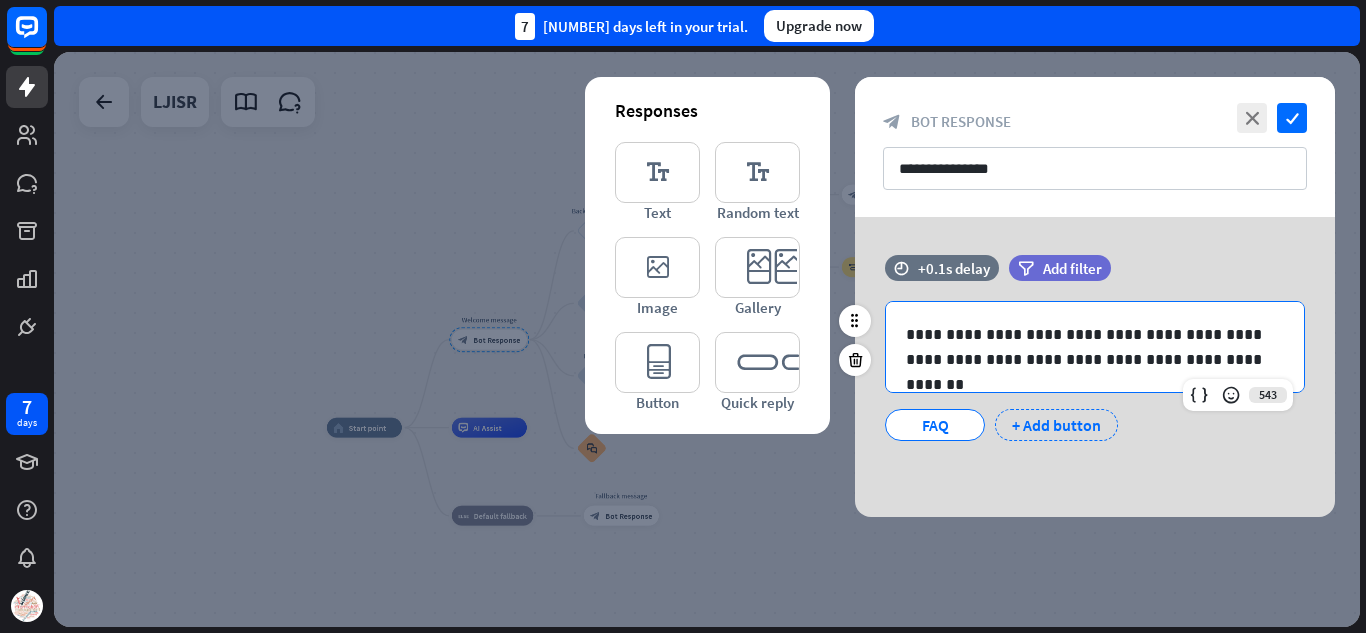 type 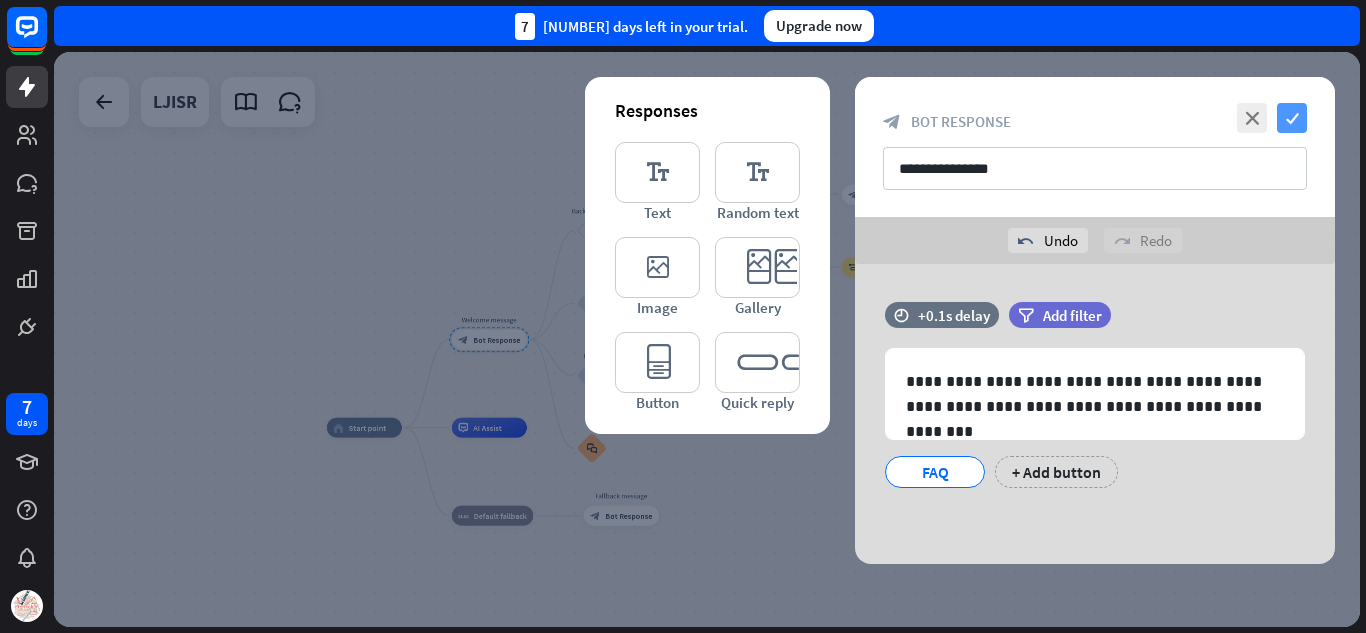 click on "check" at bounding box center [1292, 118] 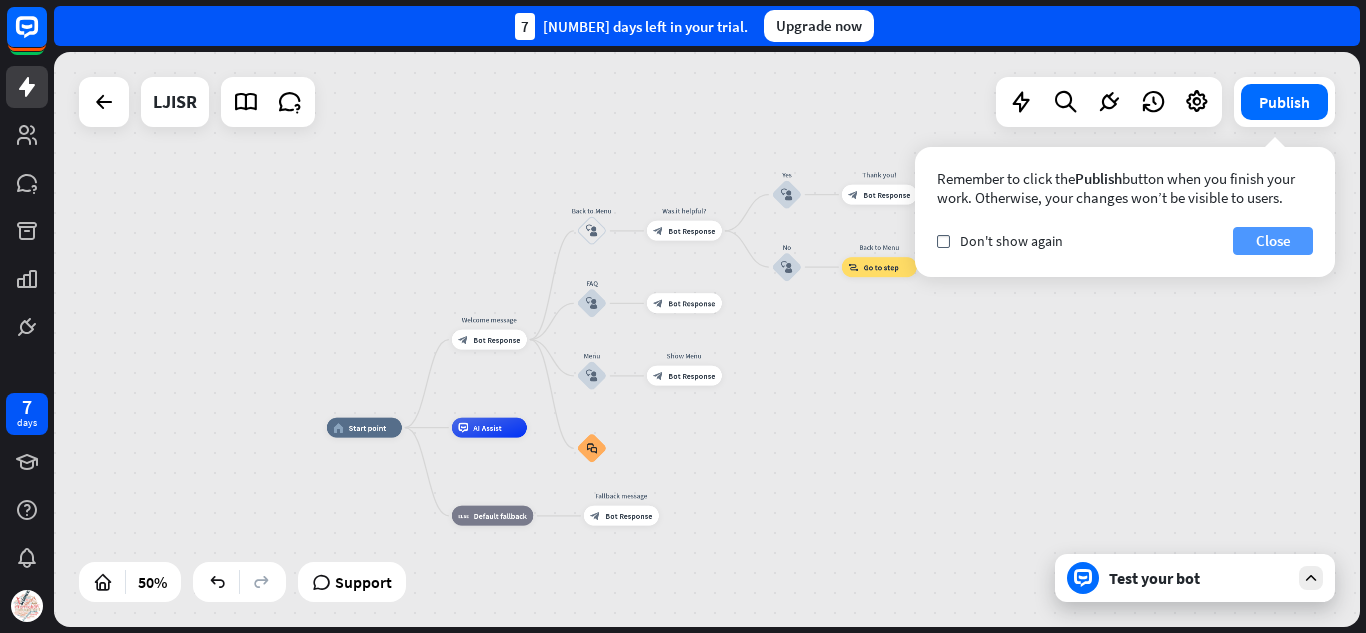click on "Close" at bounding box center (1273, 241) 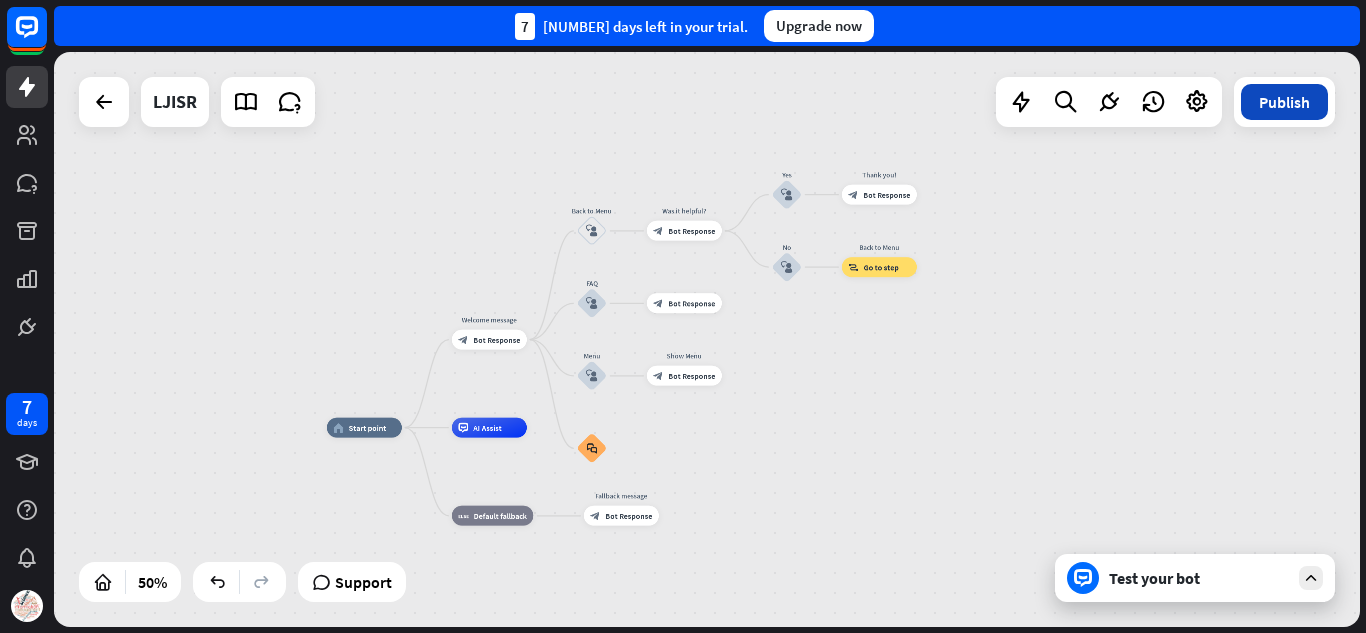 click on "Publish" at bounding box center [1284, 102] 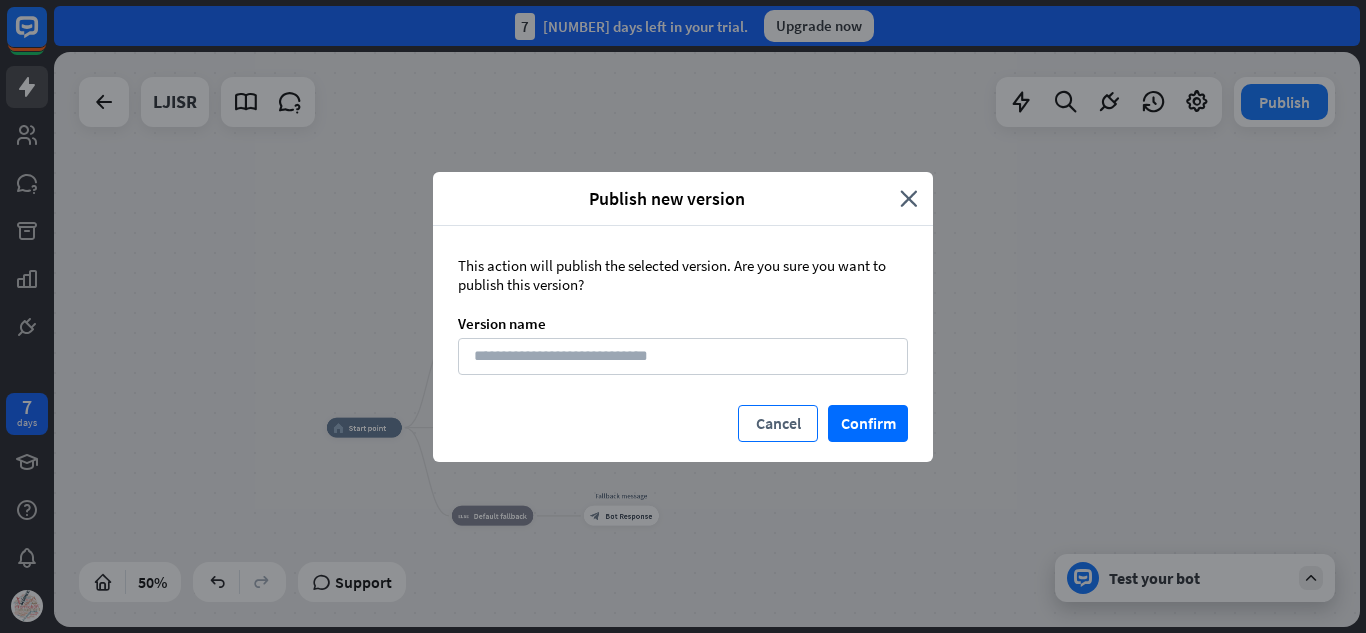 click on "Cancel" at bounding box center [778, 423] 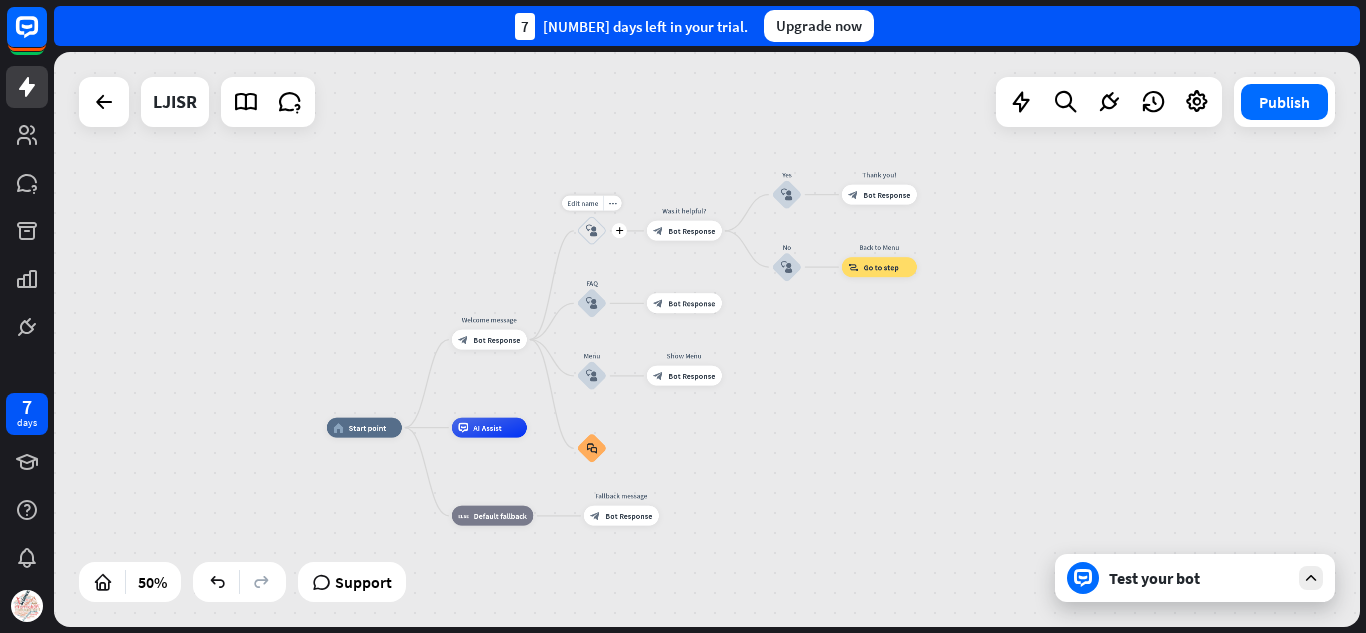 click on "block_user_input" at bounding box center [592, 231] 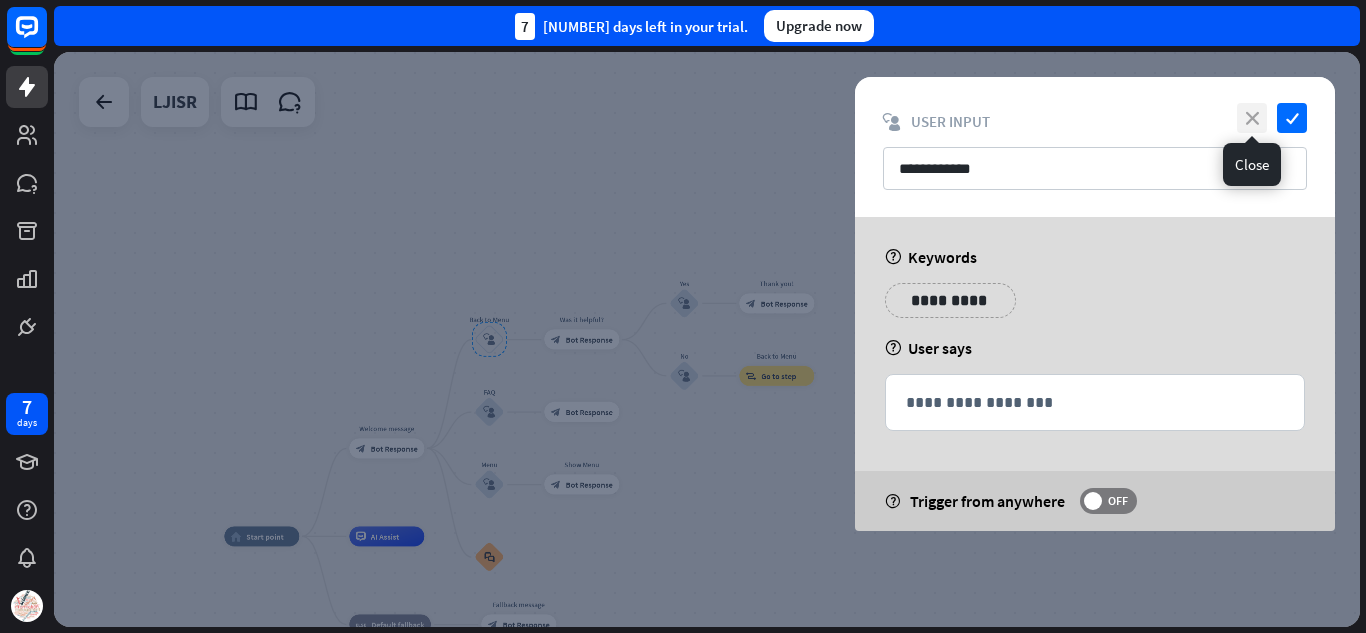 click on "close" at bounding box center [1252, 118] 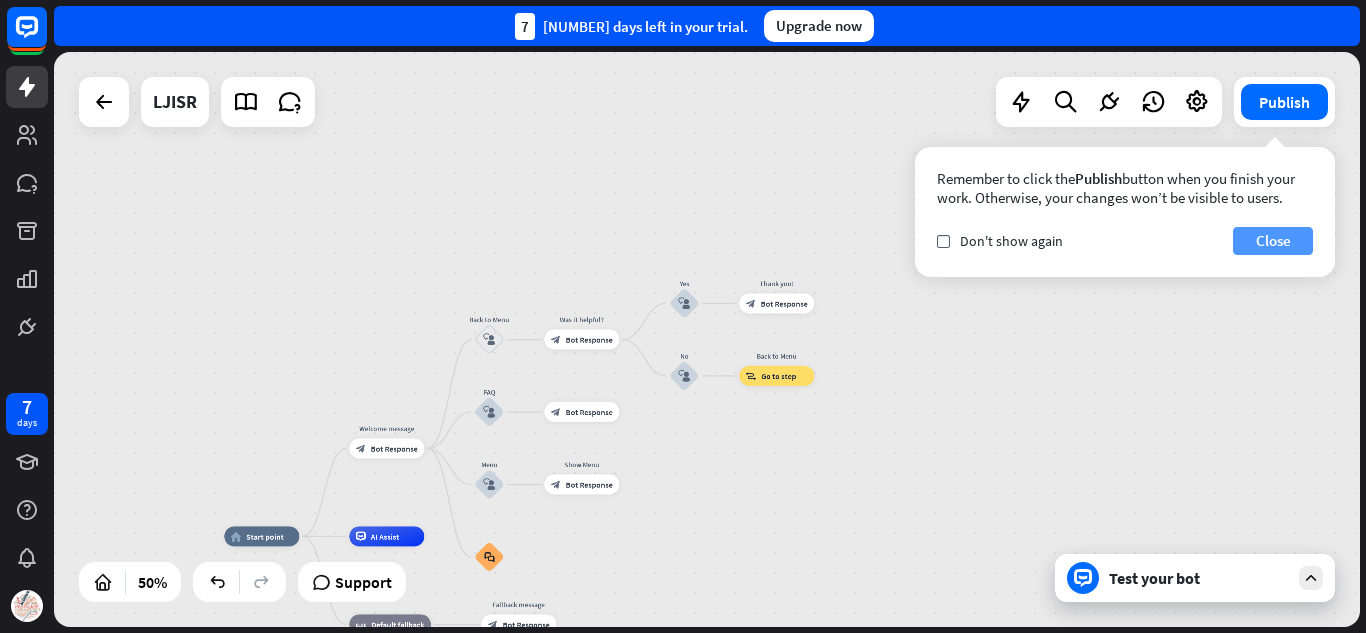 click on "Close" at bounding box center [1273, 241] 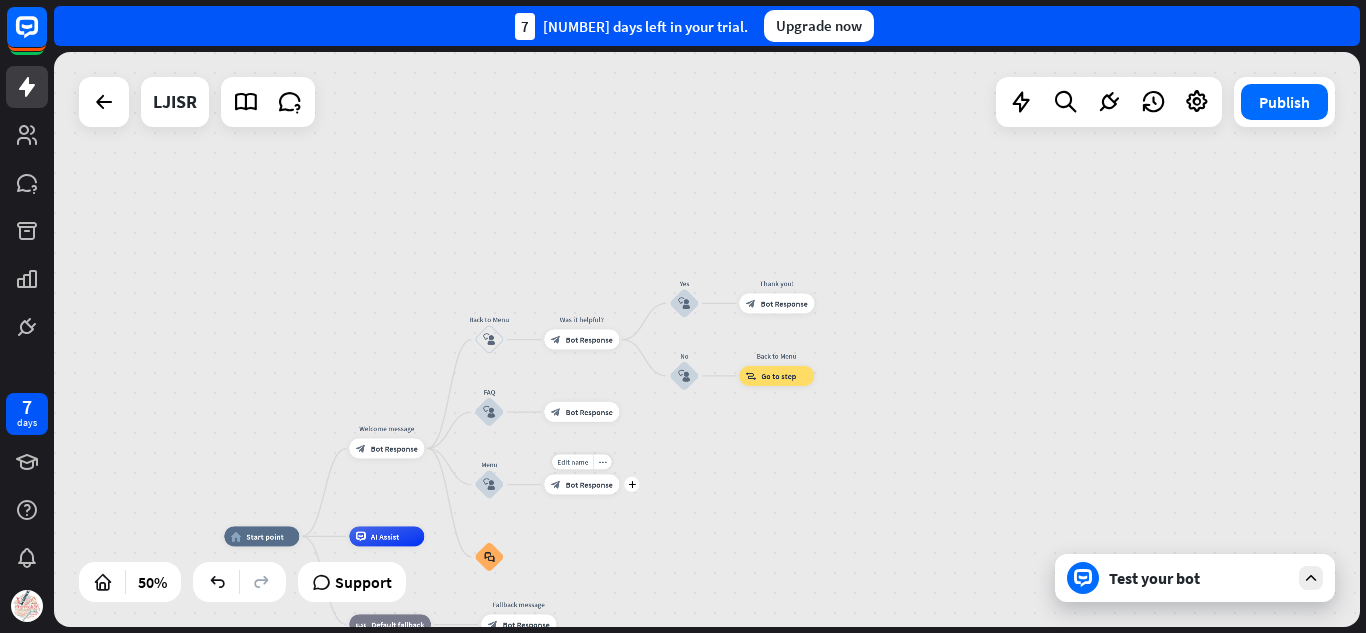 click on "Bot Response" at bounding box center (589, 485) 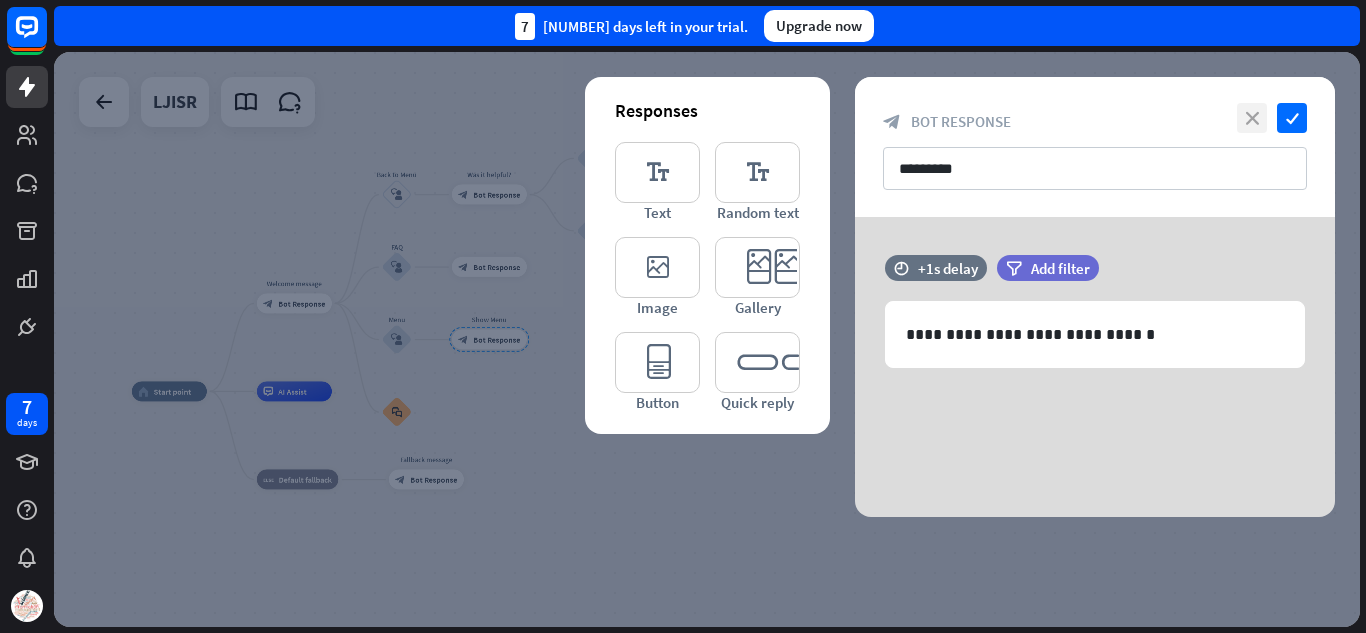 click on "close" at bounding box center [1252, 118] 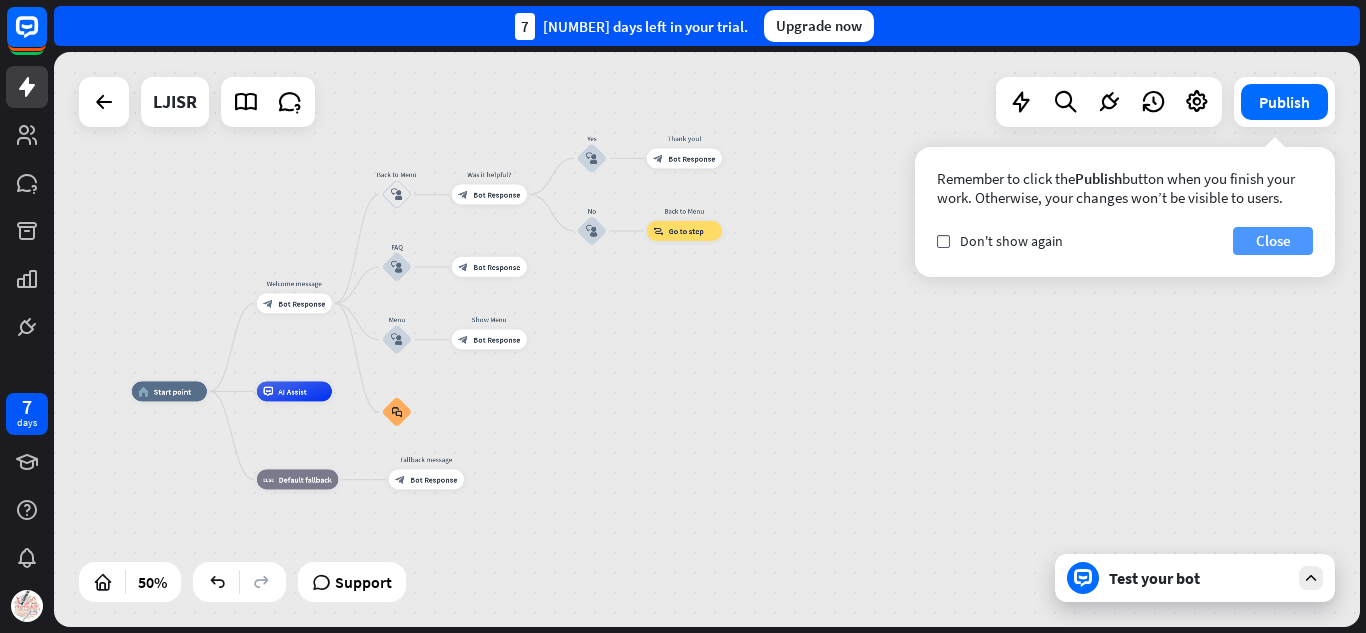 click on "Close" at bounding box center [1273, 241] 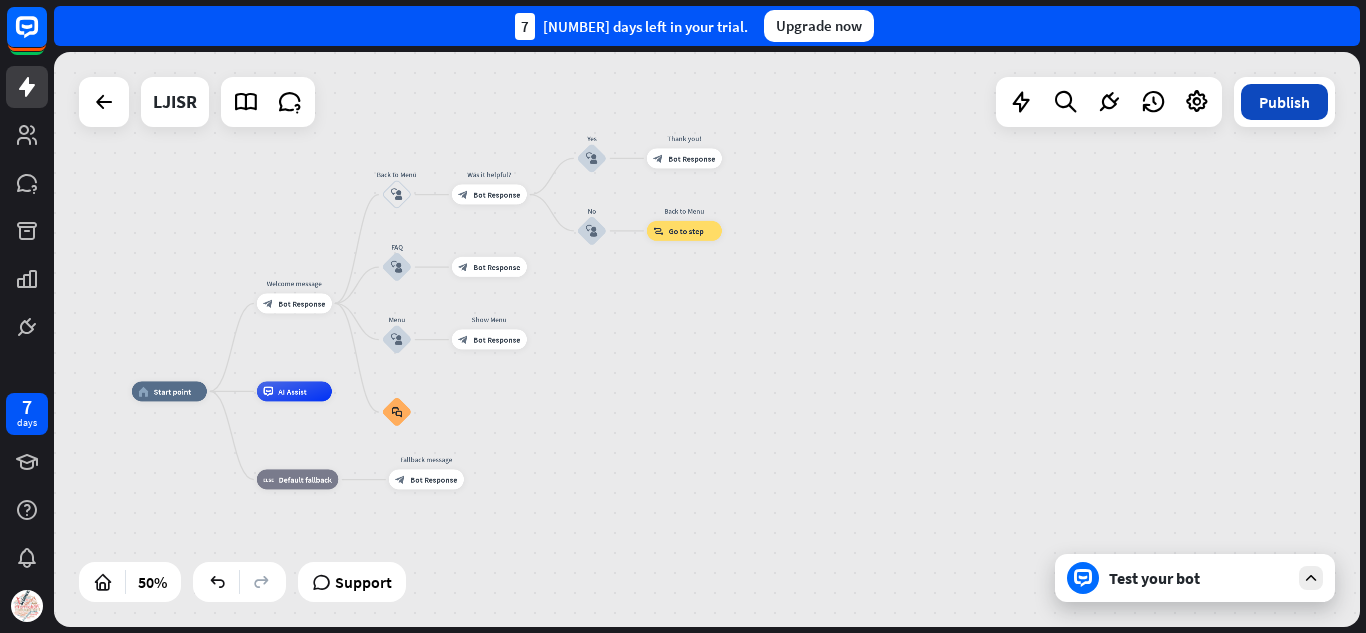 click on "Publish" at bounding box center [1284, 102] 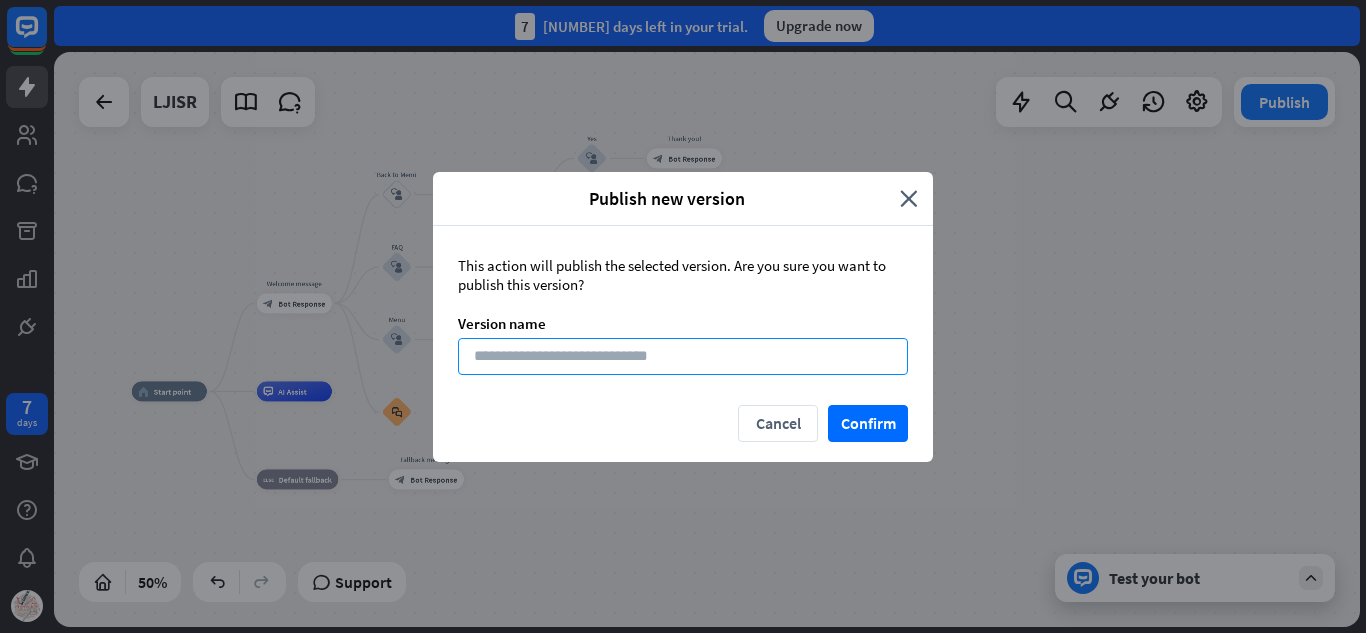 click at bounding box center [683, 356] 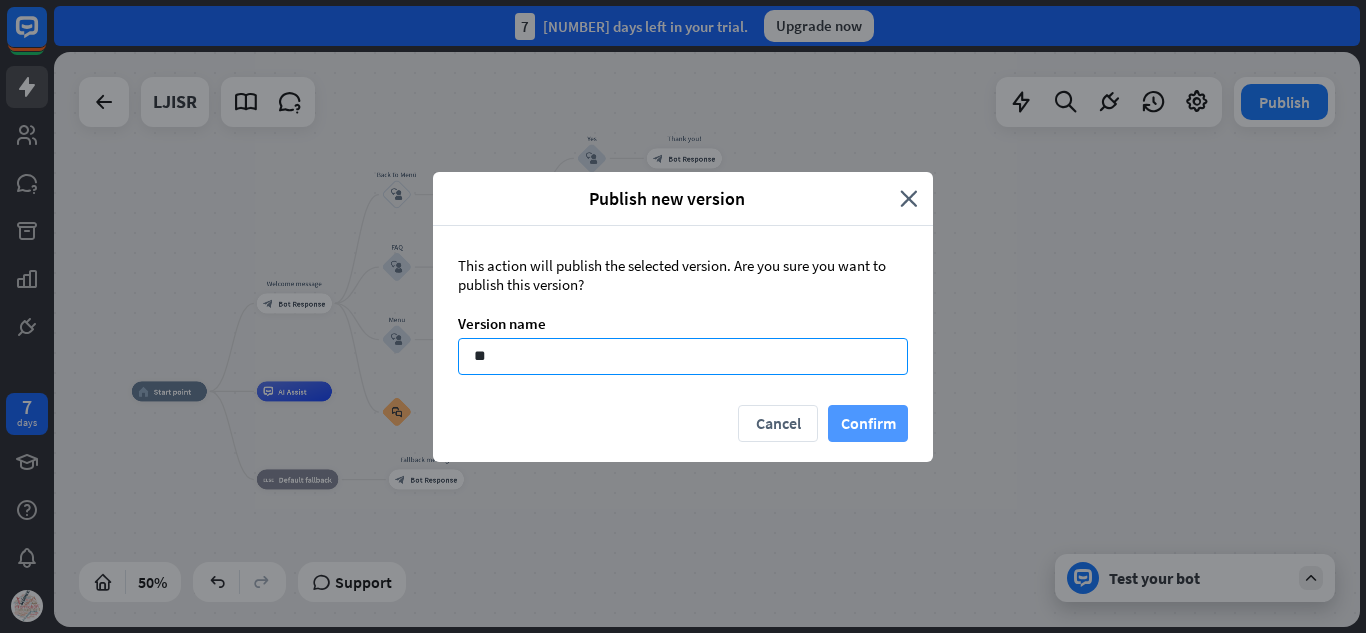 type on "**" 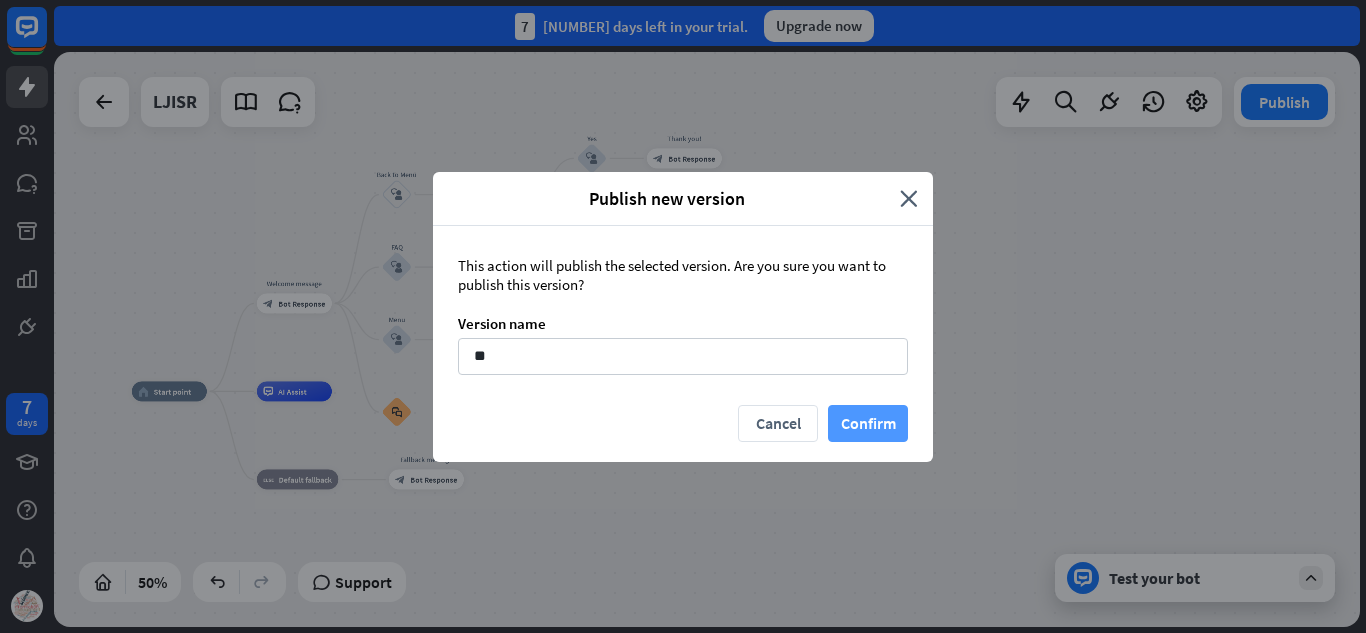click on "Confirm" at bounding box center [868, 423] 